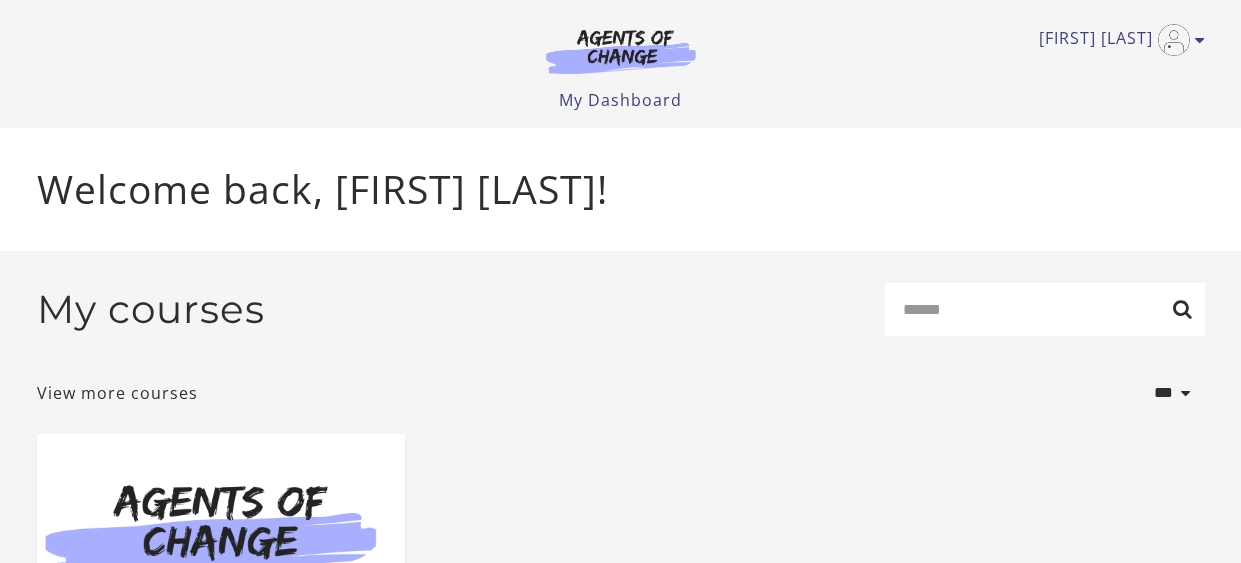 scroll, scrollTop: 0, scrollLeft: 0, axis: both 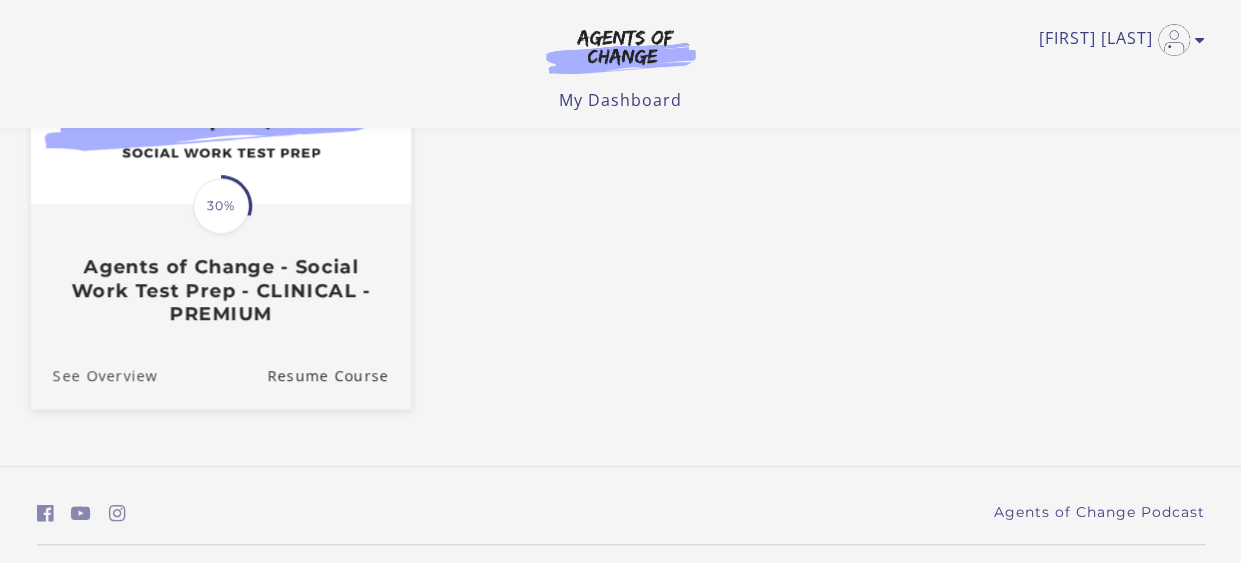 click on "See Overview" at bounding box center [93, 374] 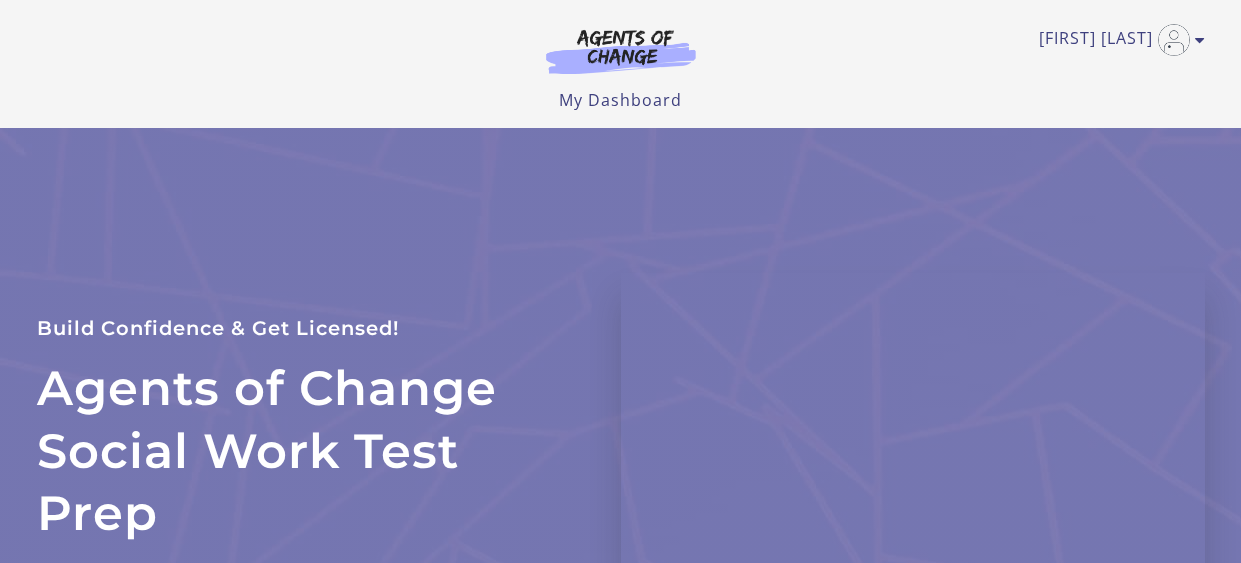 scroll, scrollTop: 0, scrollLeft: 0, axis: both 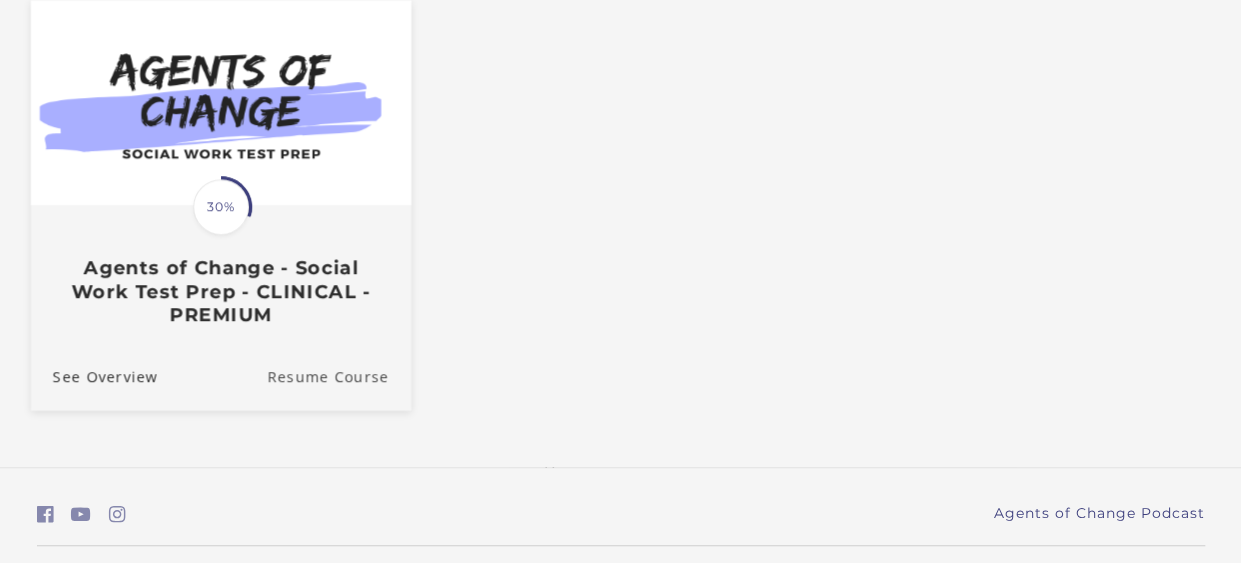 click on "Resume Course" at bounding box center (339, 375) 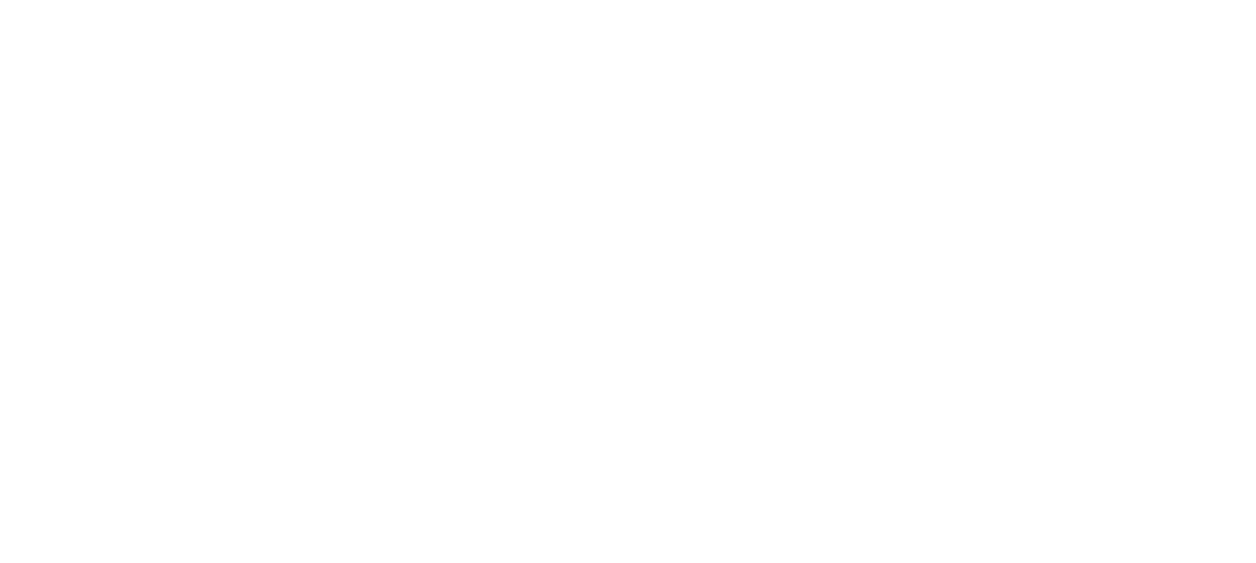 scroll, scrollTop: 0, scrollLeft: 0, axis: both 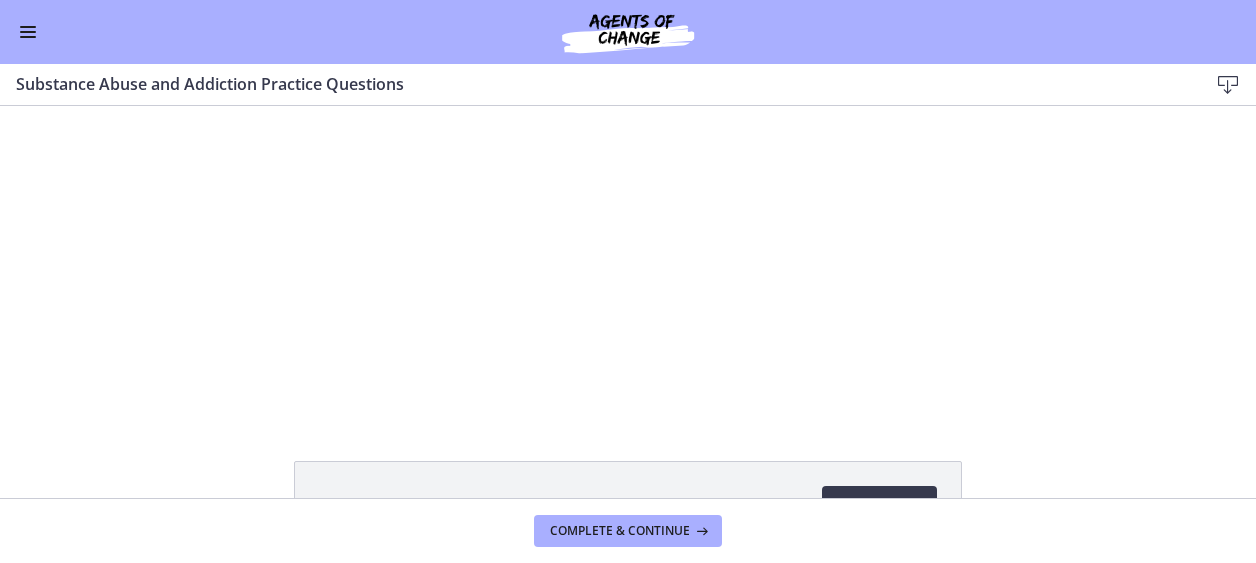 click on "Click for sound
@keyframes VOLUME_SMALL_WAVE_FLASH {
0% { opacity: 0; }
33% { opacity: 1; }
66% { opacity: 1; }
100% { opacity: 0; }
}
@keyframes VOLUME_LARGE_WAVE_FLASH {
0% { opacity: 0; }
33% { opacity: 1; }
66% { opacity: 1; }
100% { opacity: 0; }
}
.volume__small-wave {
animation: VOLUME_SMALL_WAVE_FLASH 2s infinite;
opacity: 0;
}
.volume__large-wave {
animation: VOLUME_LARGE_WAVE_FLASH 2s infinite .3s;
opacity: 0;
}
1:47 0:38" at bounding box center [628, 260] 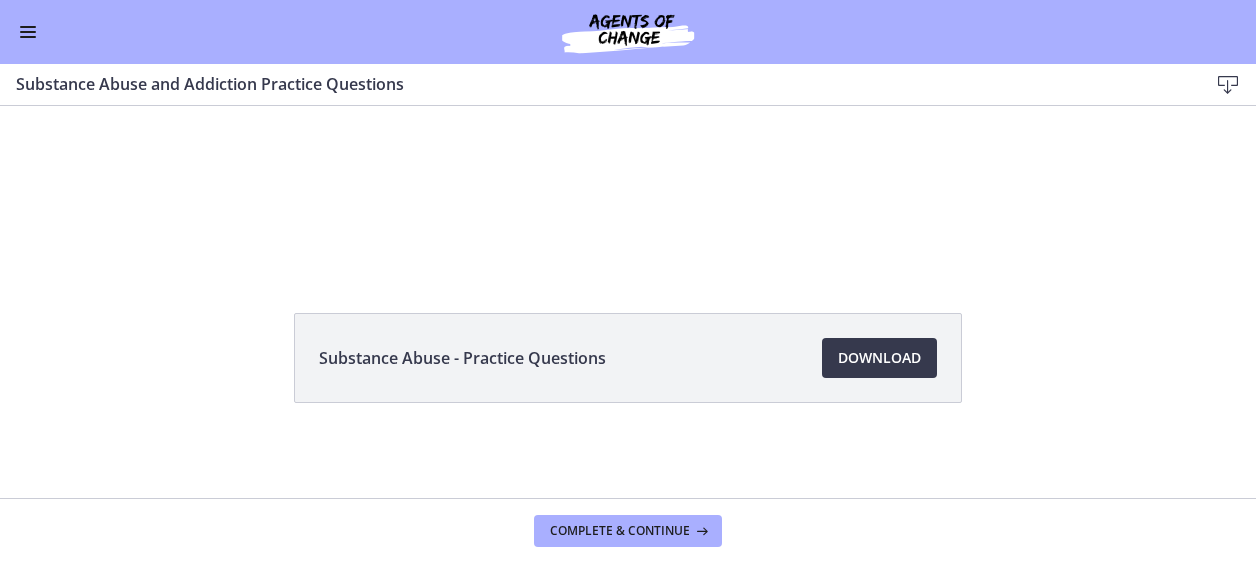 scroll, scrollTop: 0, scrollLeft: 0, axis: both 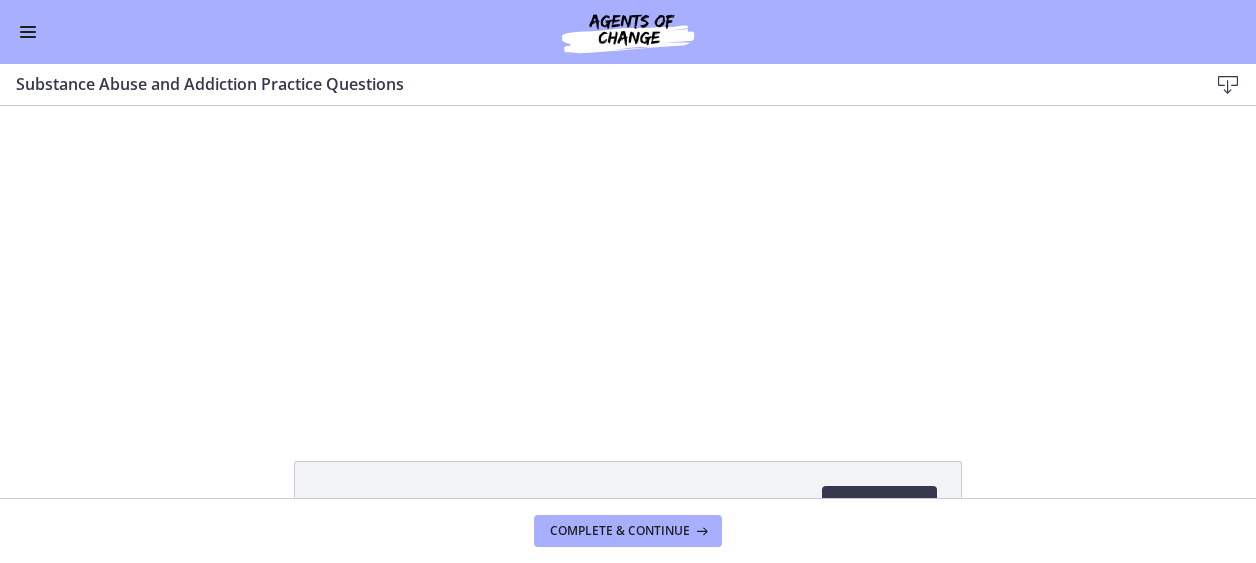 click on "Click for sound
@keyframes VOLUME_SMALL_WAVE_FLASH {
0% { opacity: 0; }
33% { opacity: 1; }
66% { opacity: 1; }
100% { opacity: 0; }
}
@keyframes VOLUME_LARGE_WAVE_FLASH {
0% { opacity: 0; }
33% { opacity: 1; }
66% { opacity: 1; }
100% { opacity: 0; }
}
.volume__small-wave {
animation: VOLUME_SMALL_WAVE_FLASH 2s infinite;
opacity: 0;
}
.volume__large-wave {
animation: VOLUME_LARGE_WAVE_FLASH 2s infinite .3s;
opacity: 0;
}
1:51 0:38" at bounding box center (628, 260) 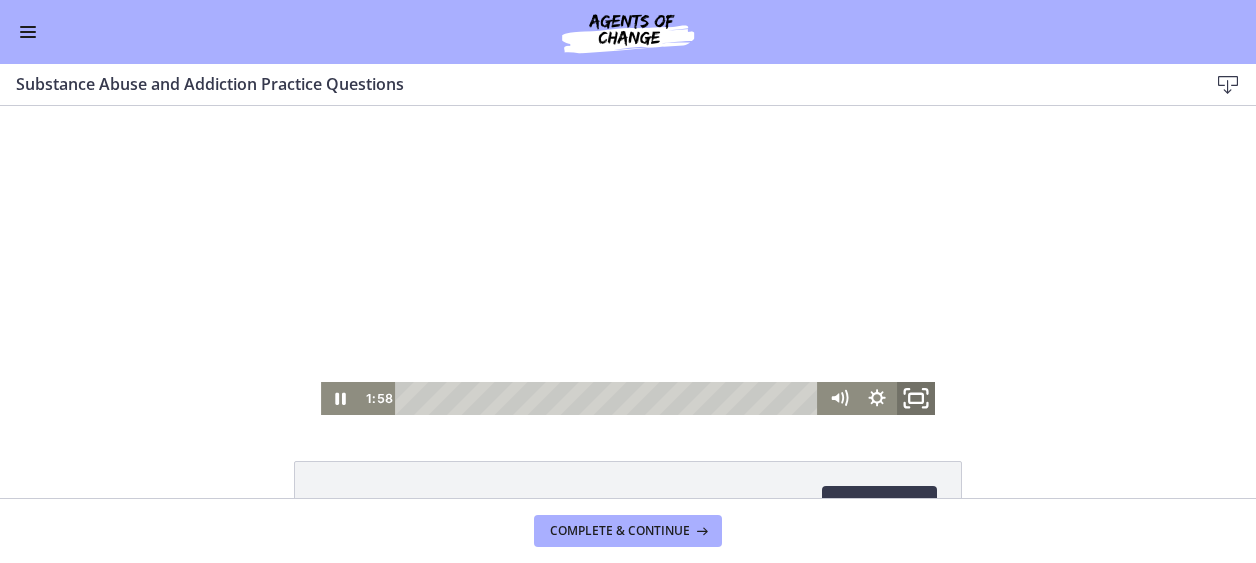 click 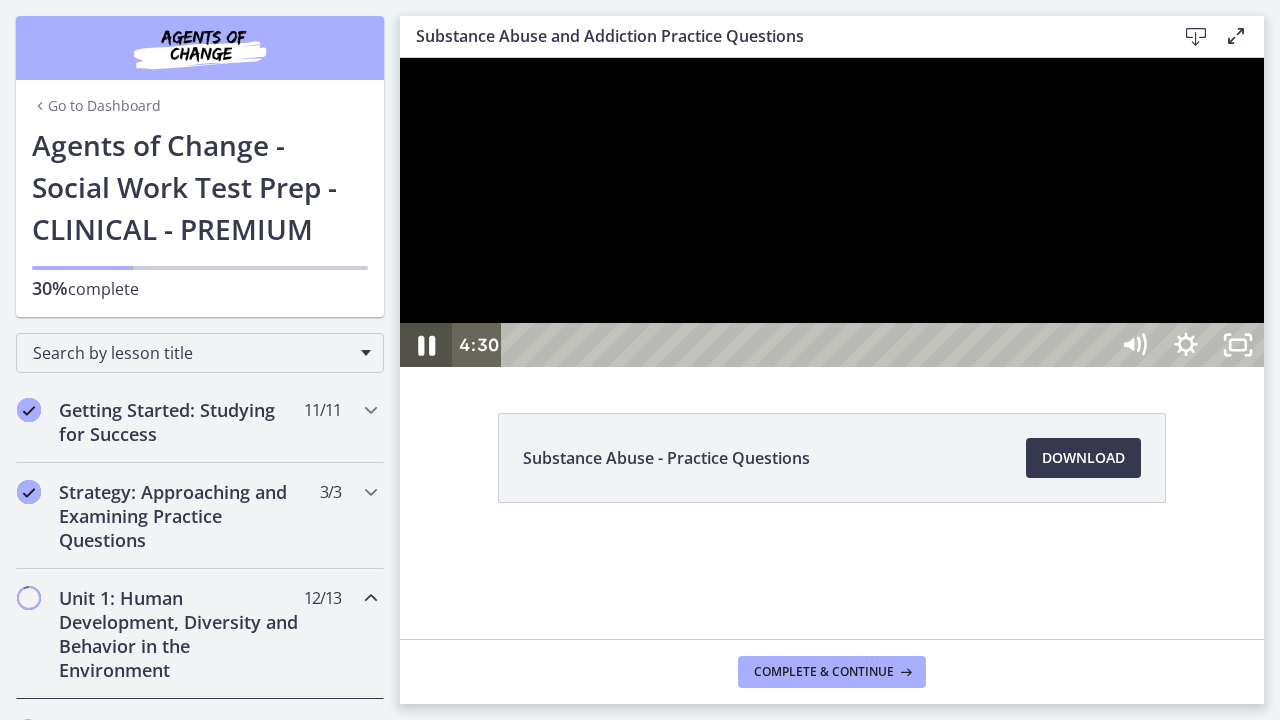 click 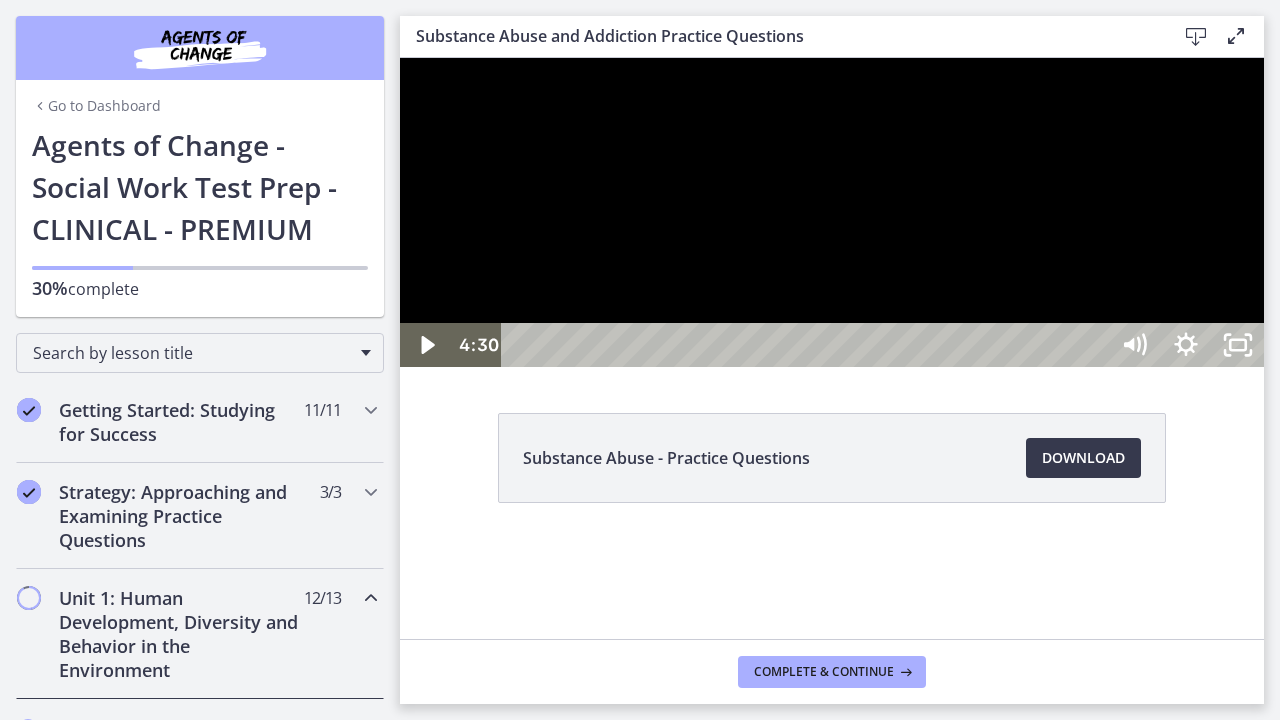 click at bounding box center [832, 212] 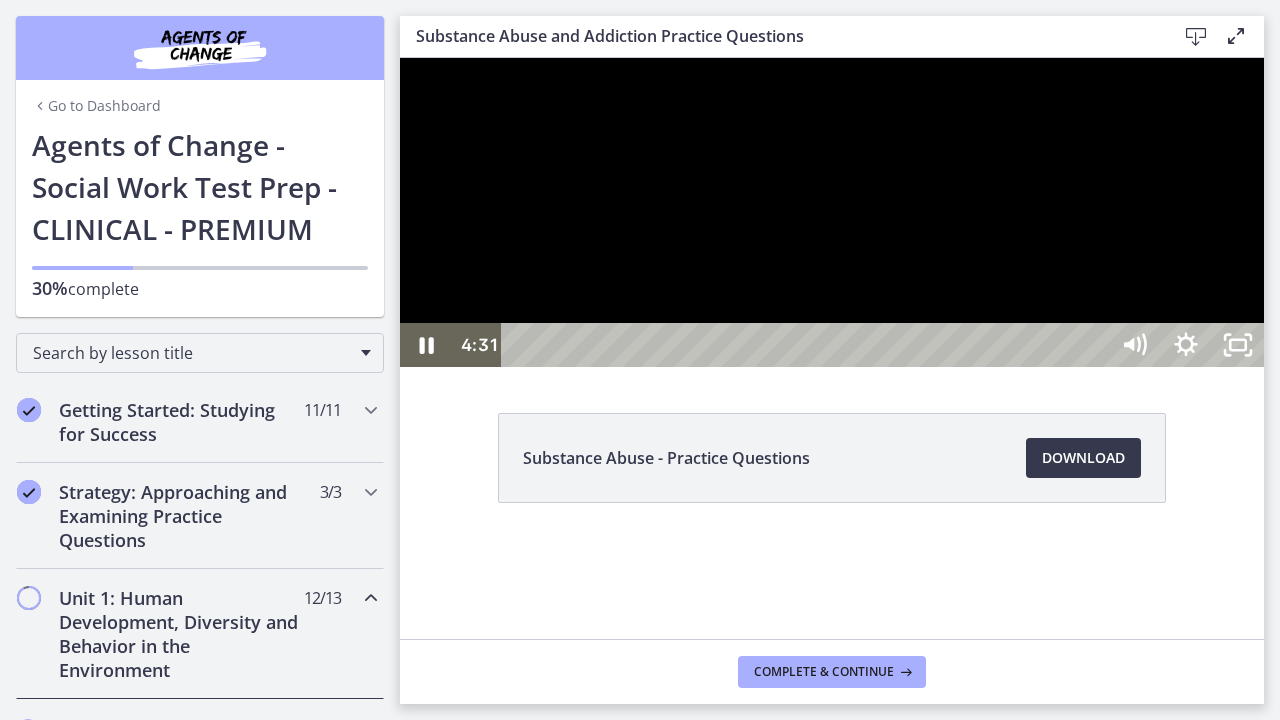 click at bounding box center (832, 212) 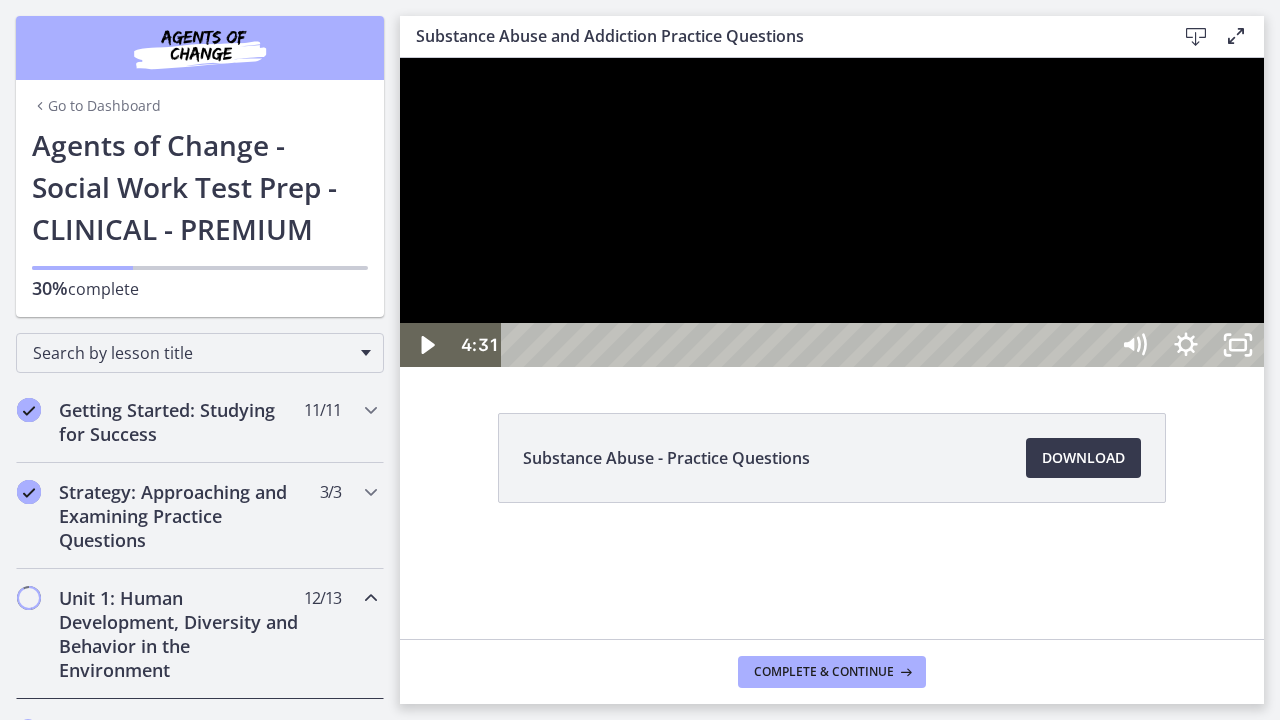 click at bounding box center (832, 212) 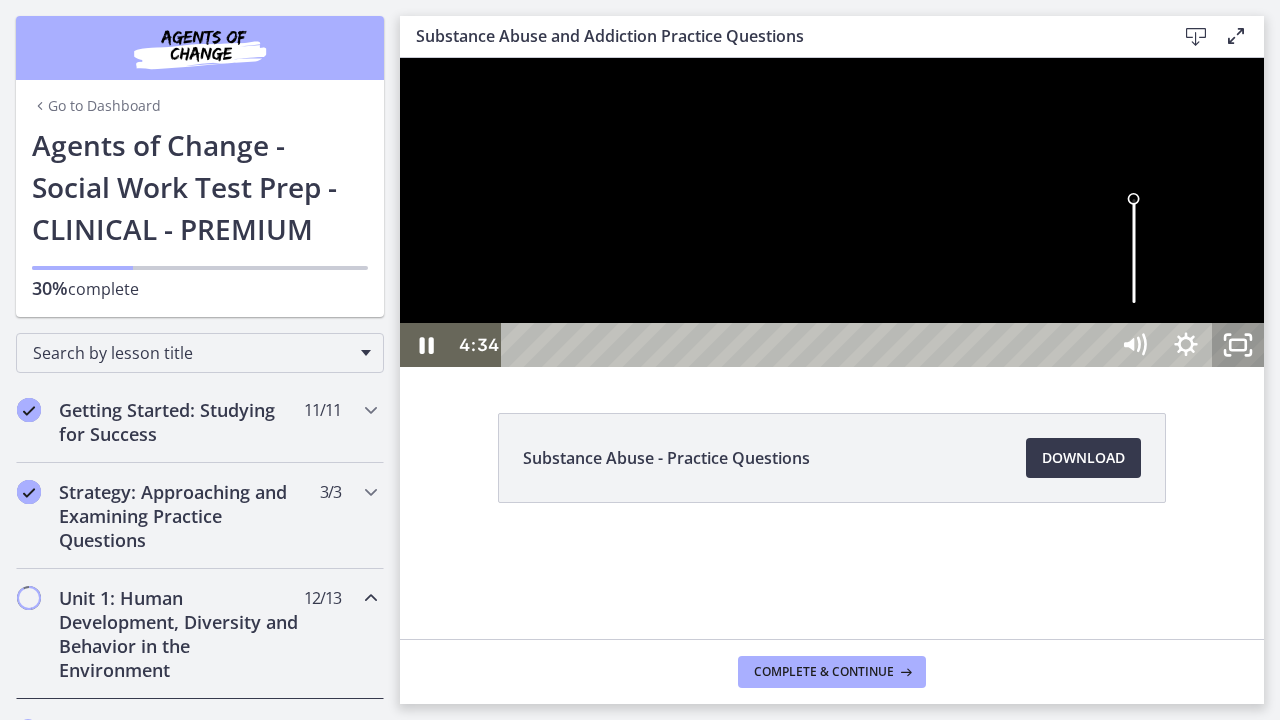 click 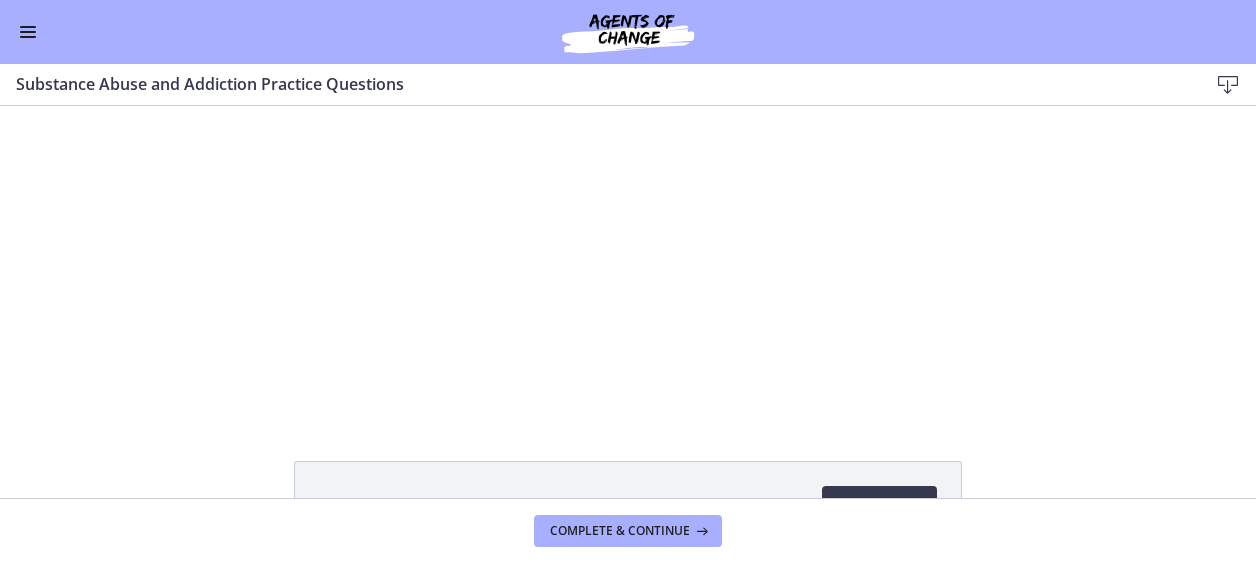 click at bounding box center (28, 32) 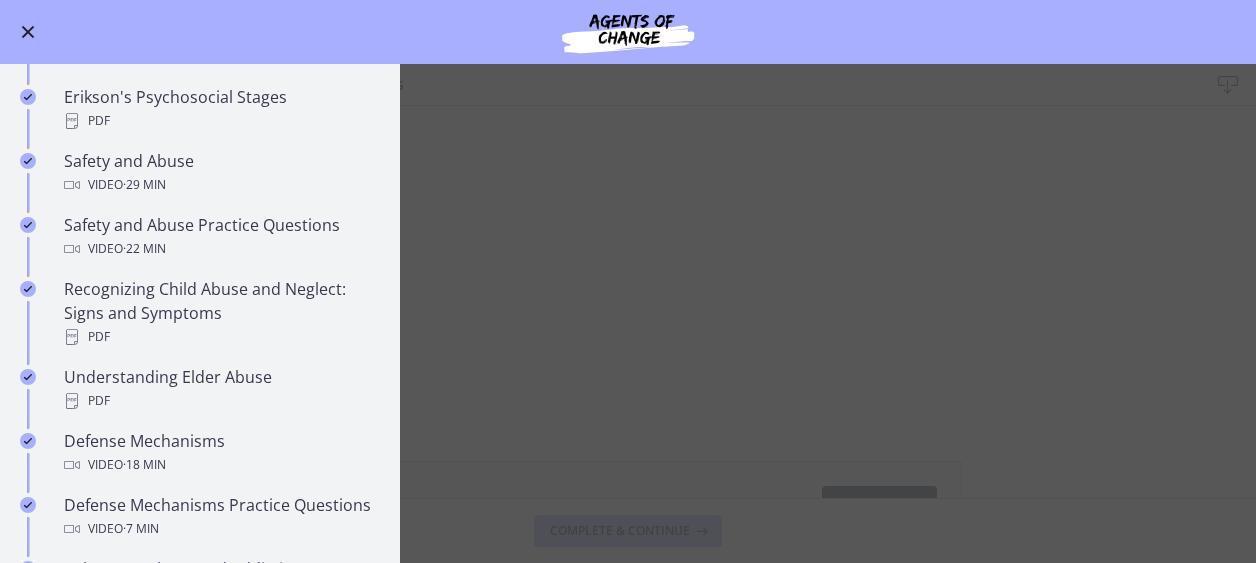 scroll, scrollTop: 800, scrollLeft: 0, axis: vertical 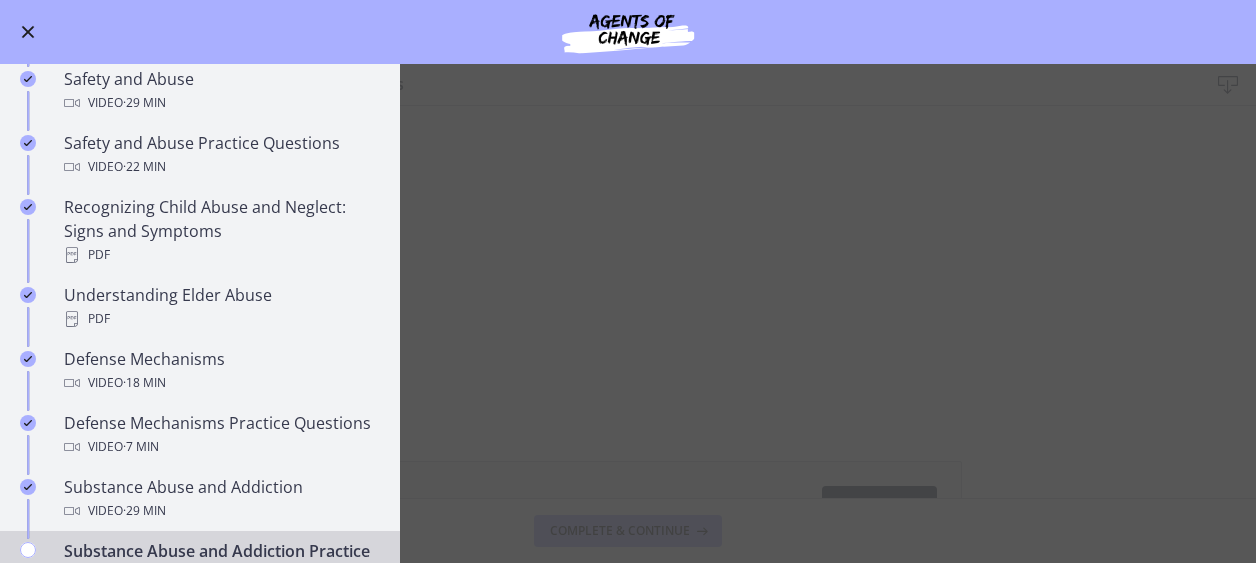 click on "Substance Abuse and Addiction Practice Questions
Download
Enable fullscreen
Substance Abuse - Practice Questions
Download
Opens in a new window
Complete & continue" at bounding box center (628, 313) 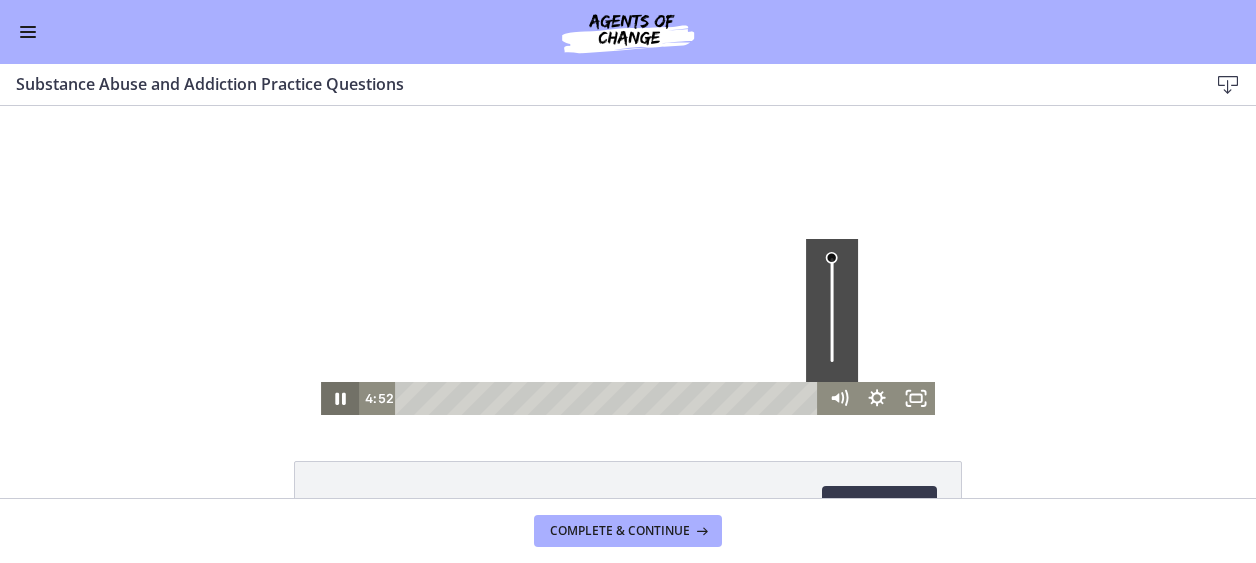 click 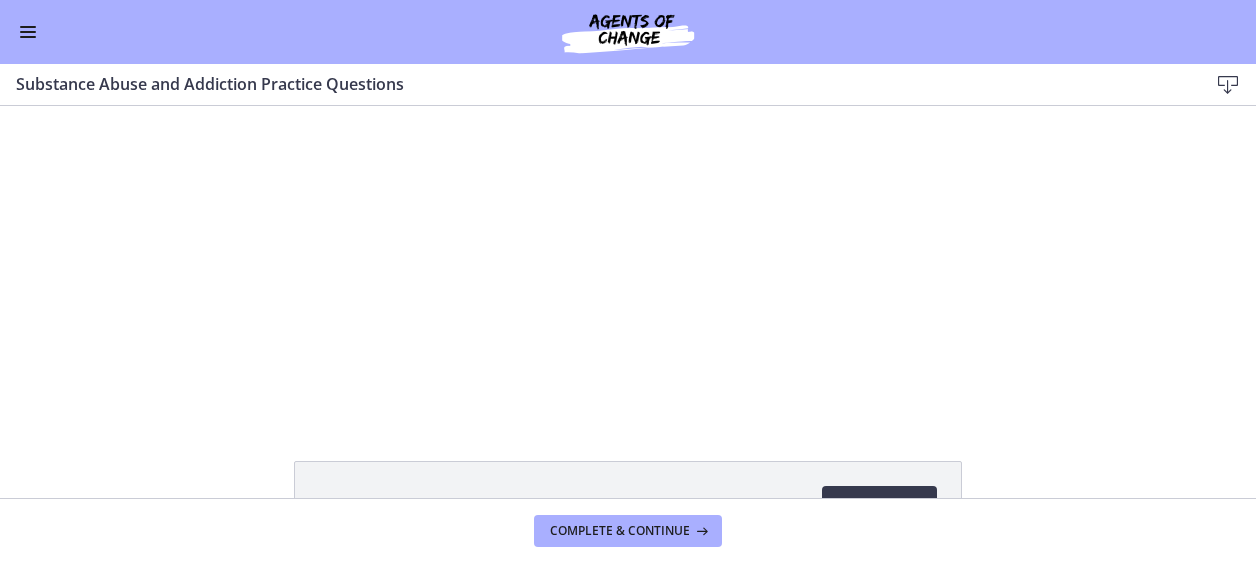 click at bounding box center [28, 32] 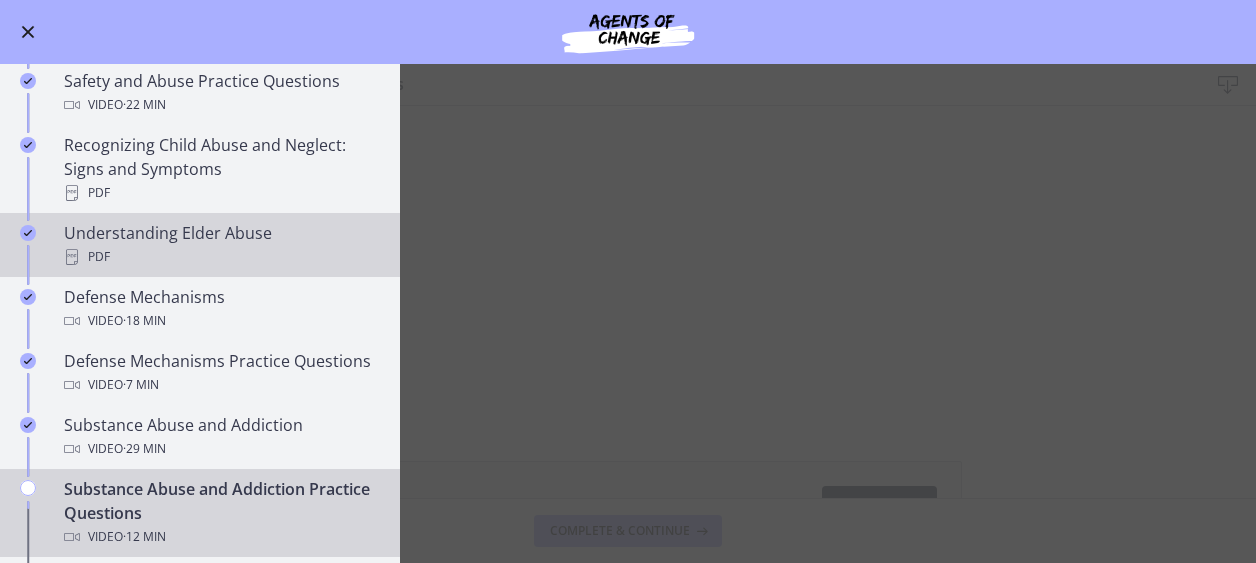 scroll, scrollTop: 900, scrollLeft: 0, axis: vertical 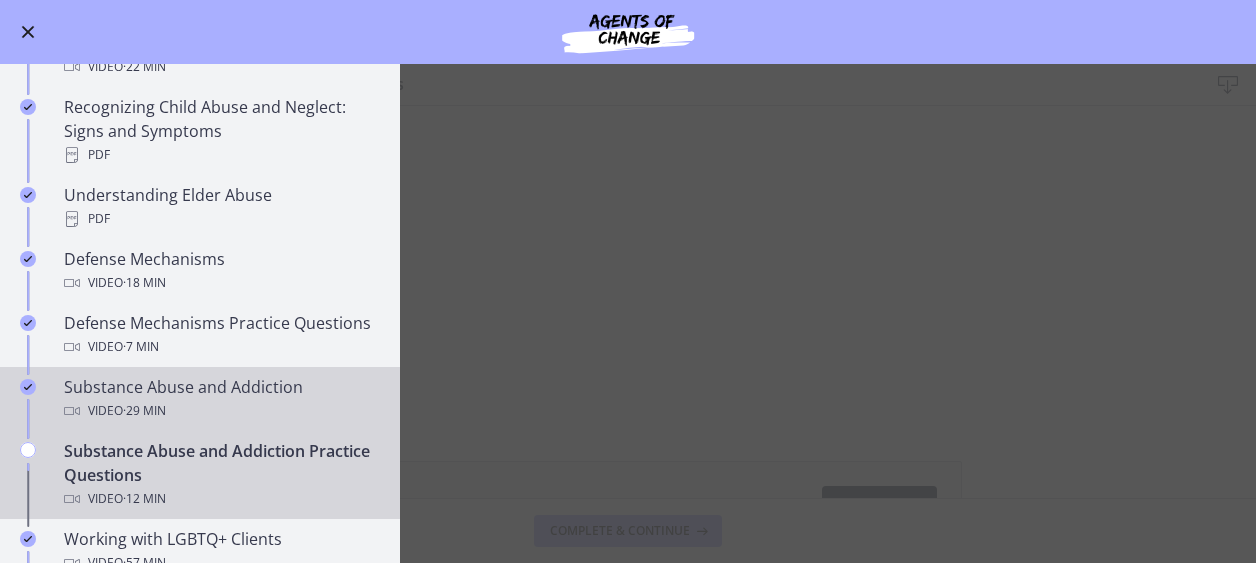 click on "Substance Abuse and Addiction
Video
·  29 min" at bounding box center [220, 399] 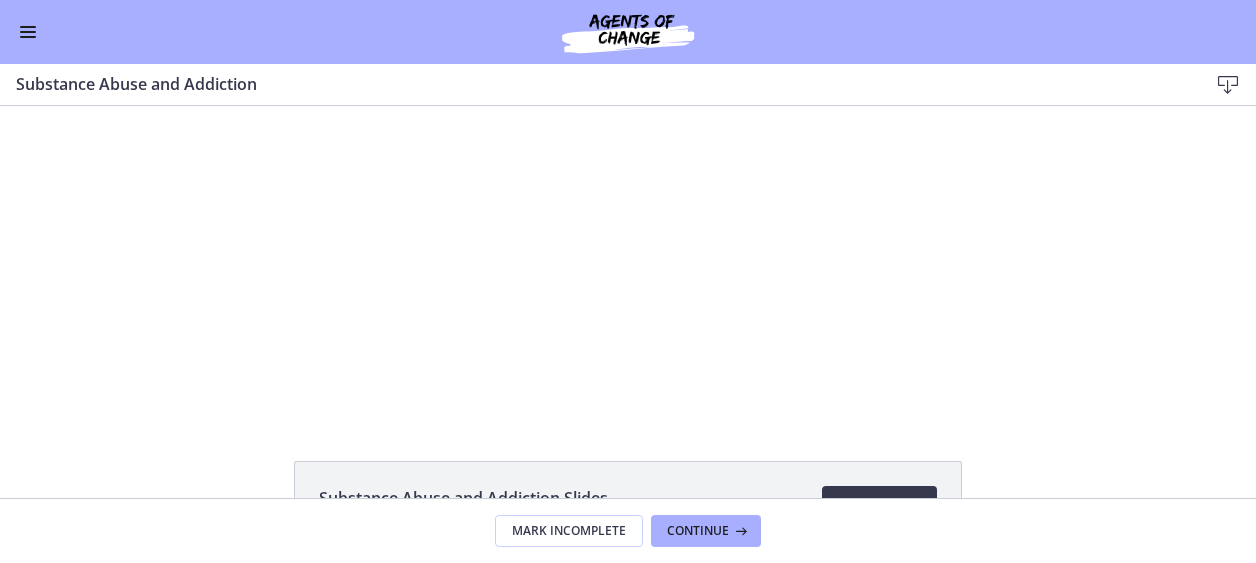 scroll, scrollTop: 0, scrollLeft: 0, axis: both 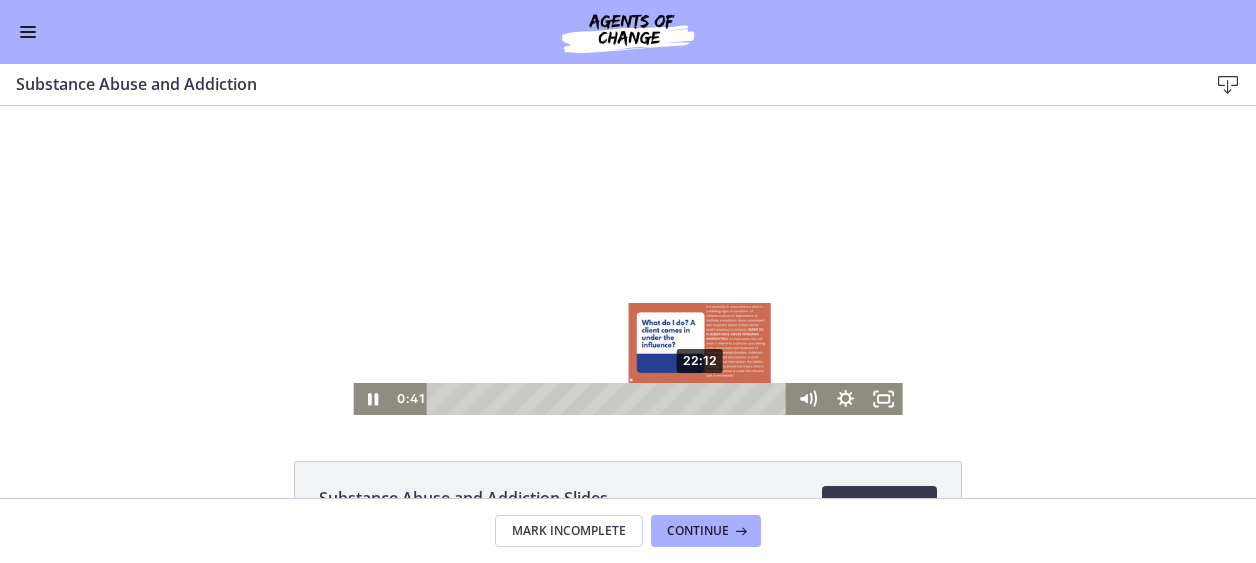 click on "22:12" at bounding box center (610, 399) 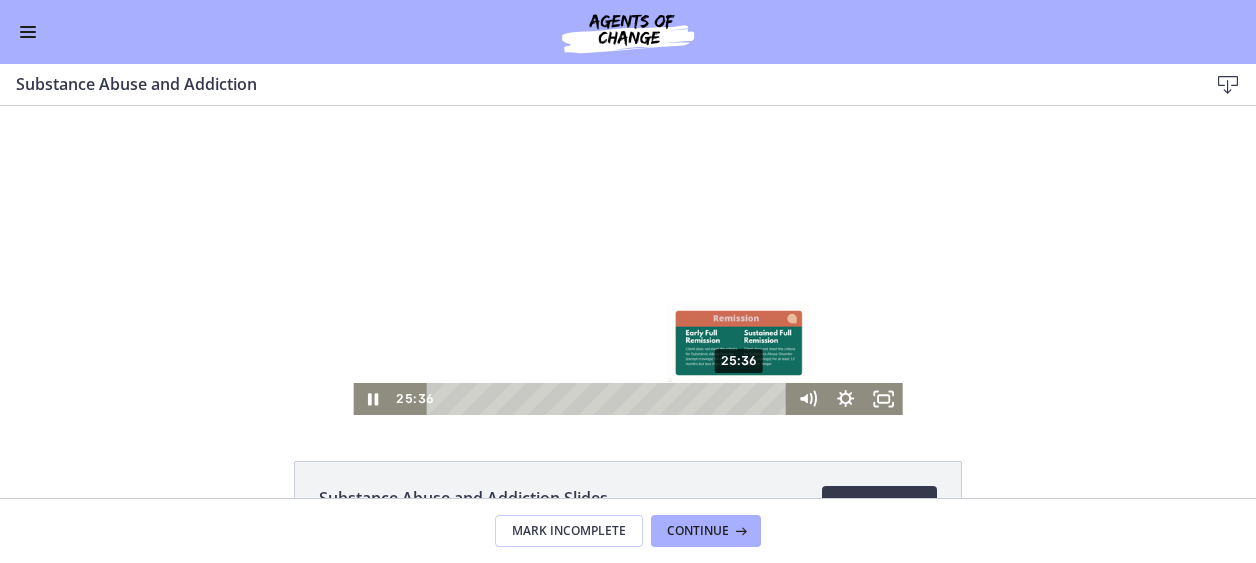 click on "25:36" at bounding box center [610, 399] 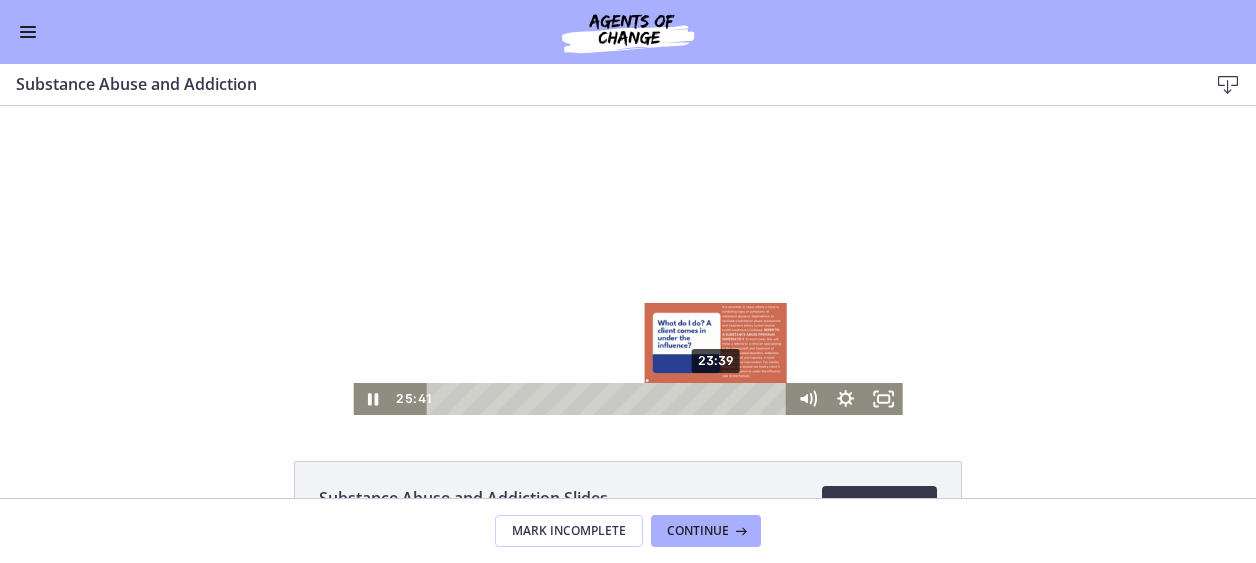 click on "23:39" at bounding box center [610, 399] 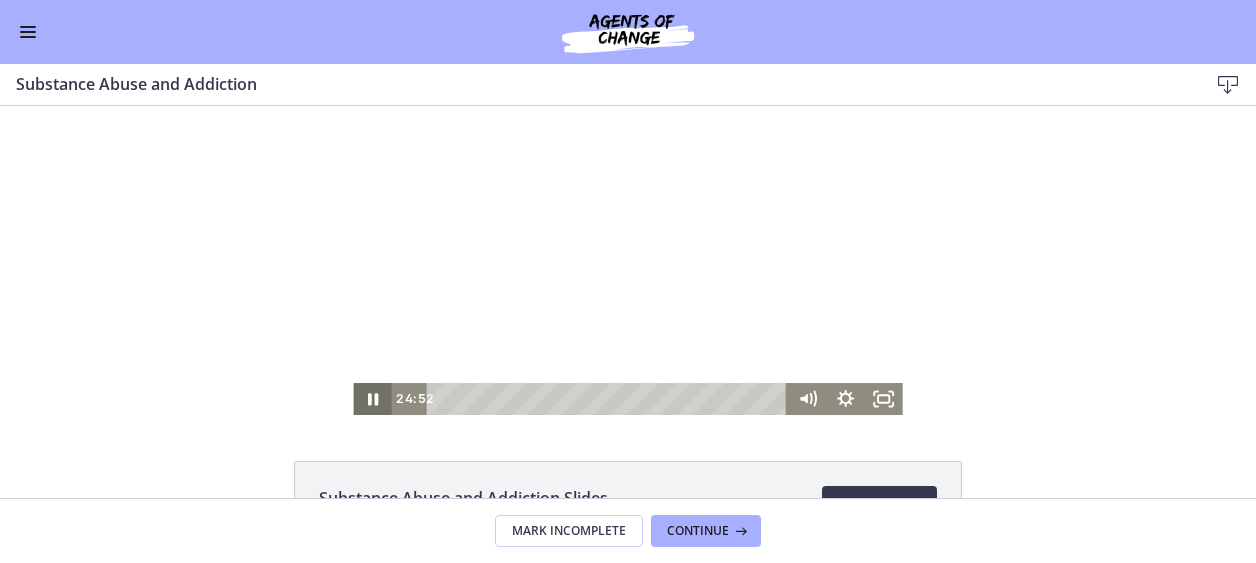 click 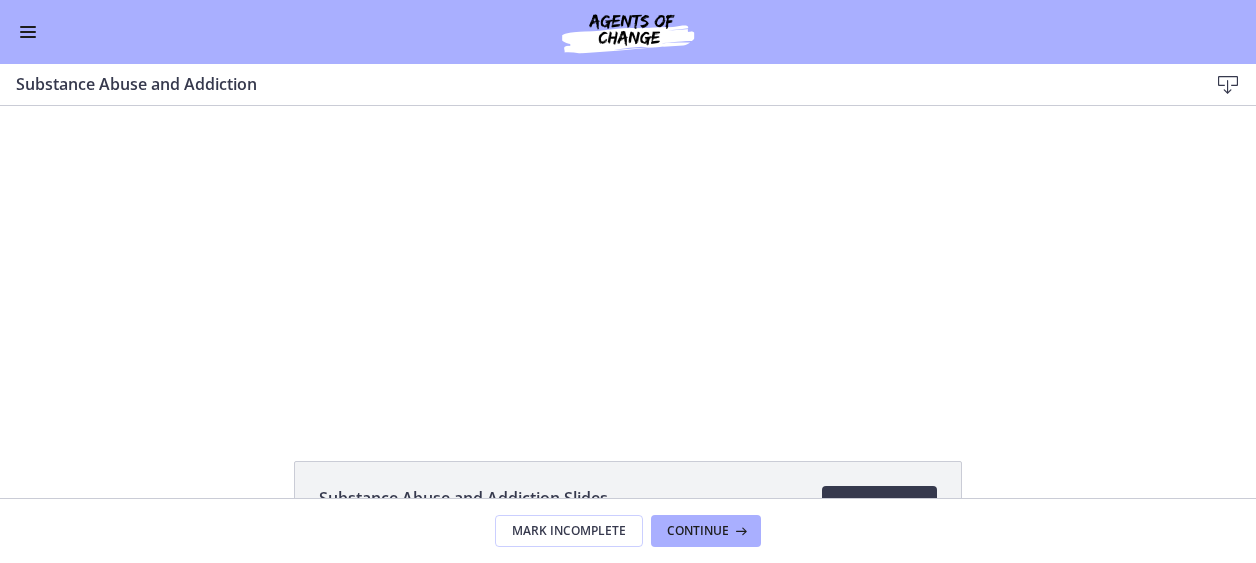 click on "Go to Dashboard" at bounding box center [628, 32] 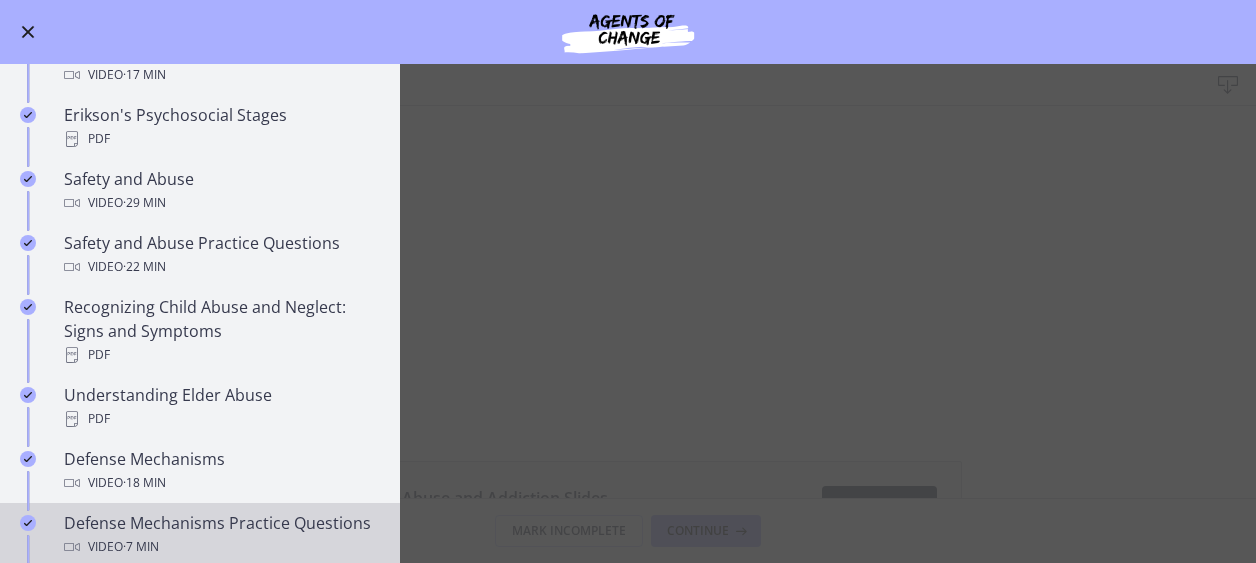 scroll, scrollTop: 500, scrollLeft: 0, axis: vertical 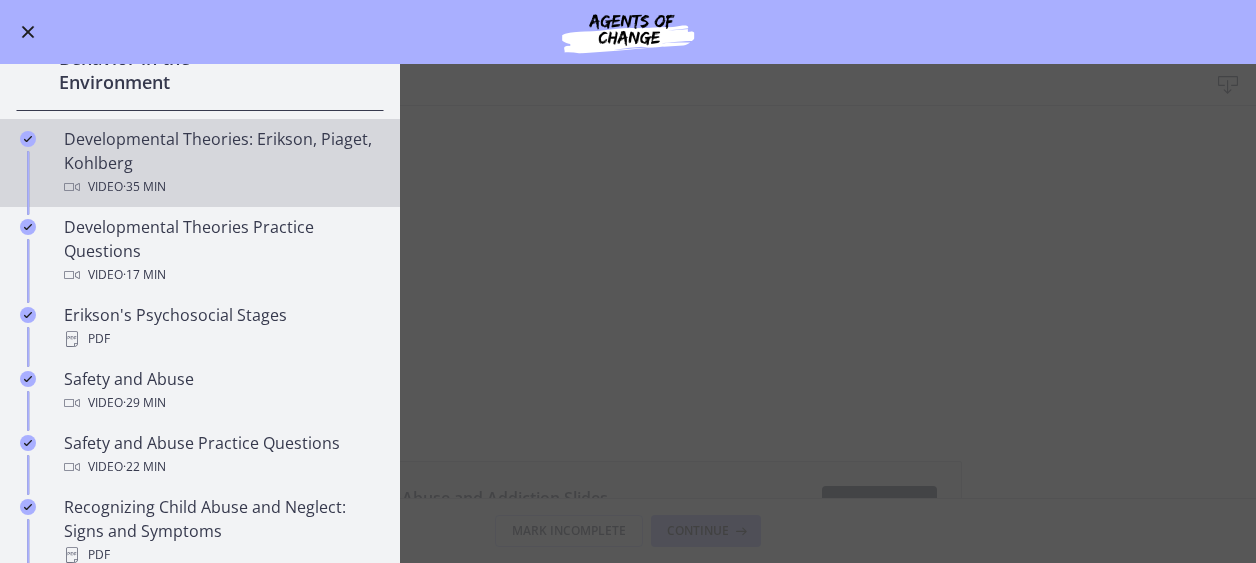 click on "Developmental Theories: Erikson, Piaget, Kohlberg
Video
·  35 min" at bounding box center [220, 163] 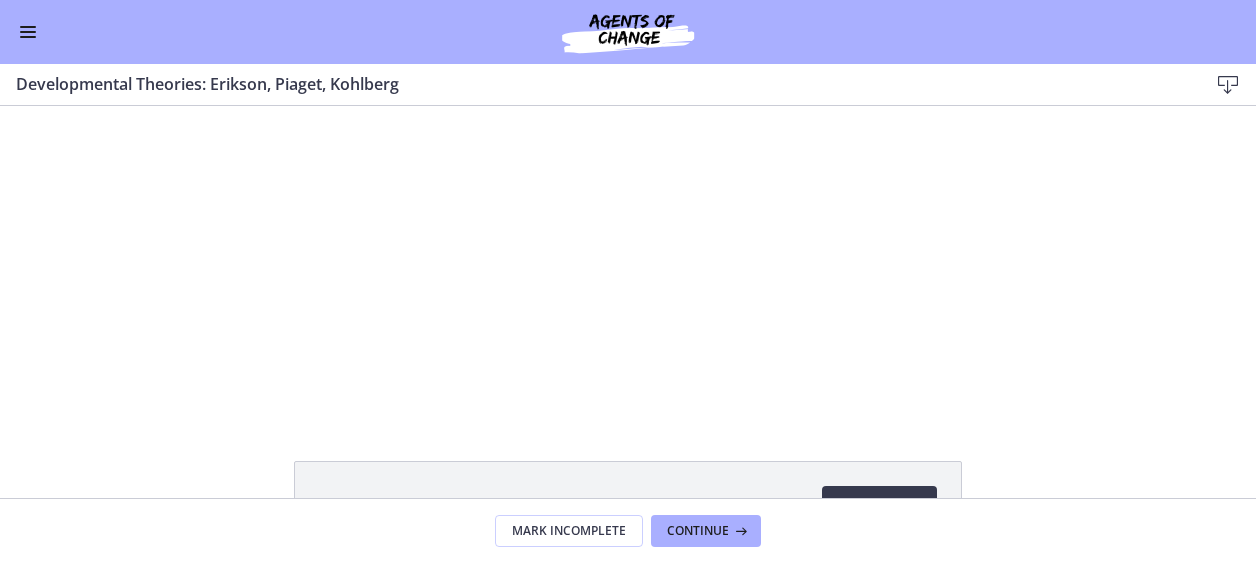 scroll, scrollTop: 0, scrollLeft: 0, axis: both 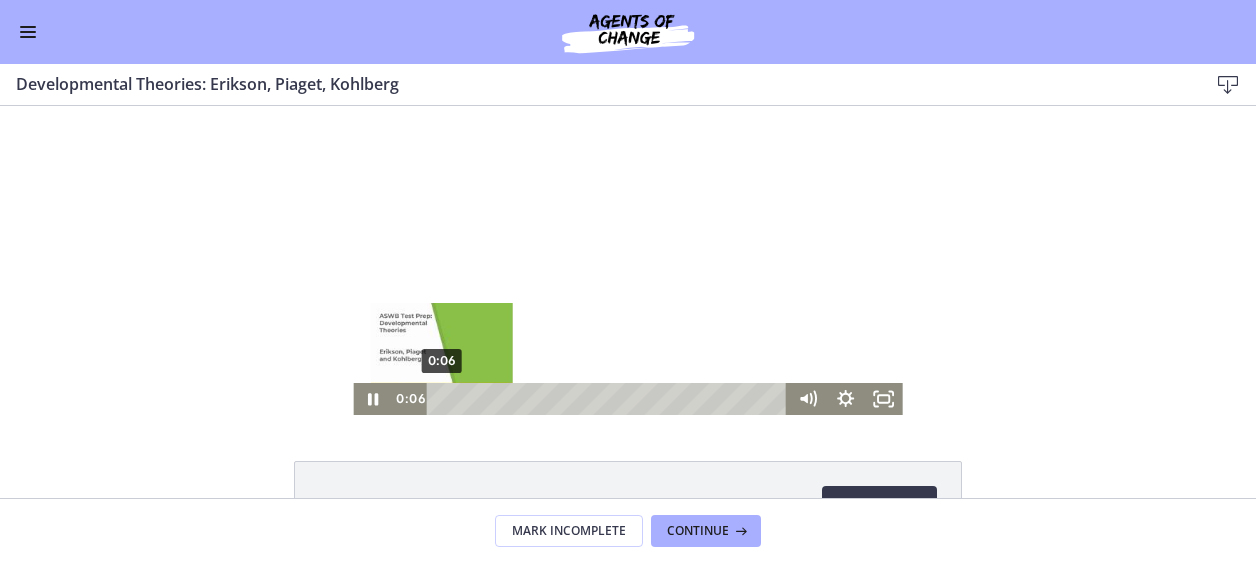 click on "0:06" at bounding box center (610, 399) 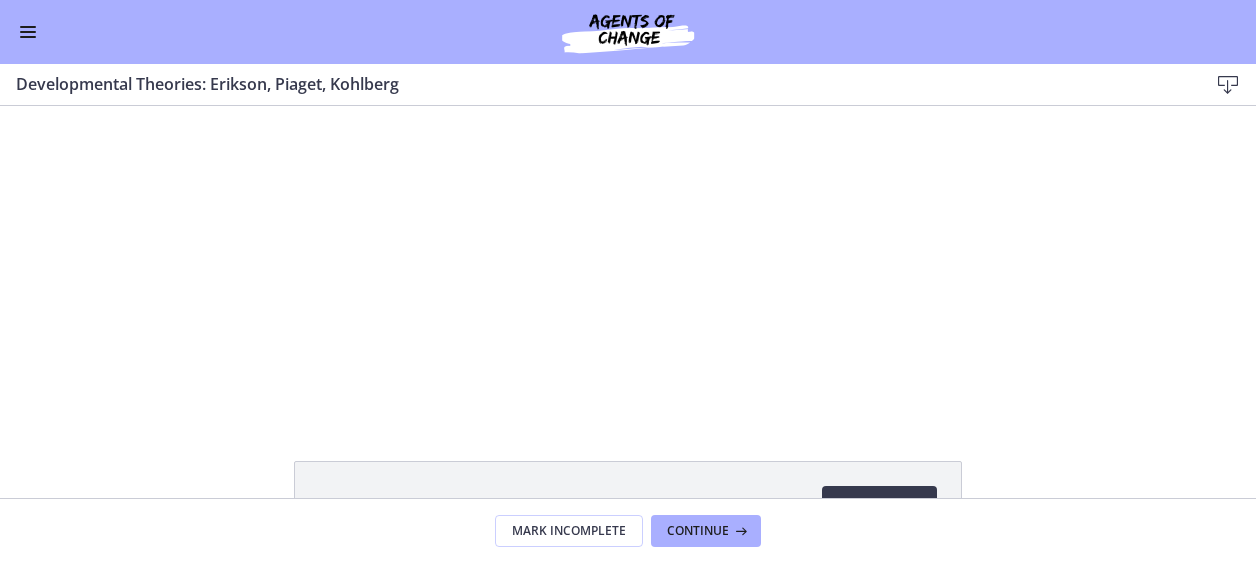 click at bounding box center (28, 32) 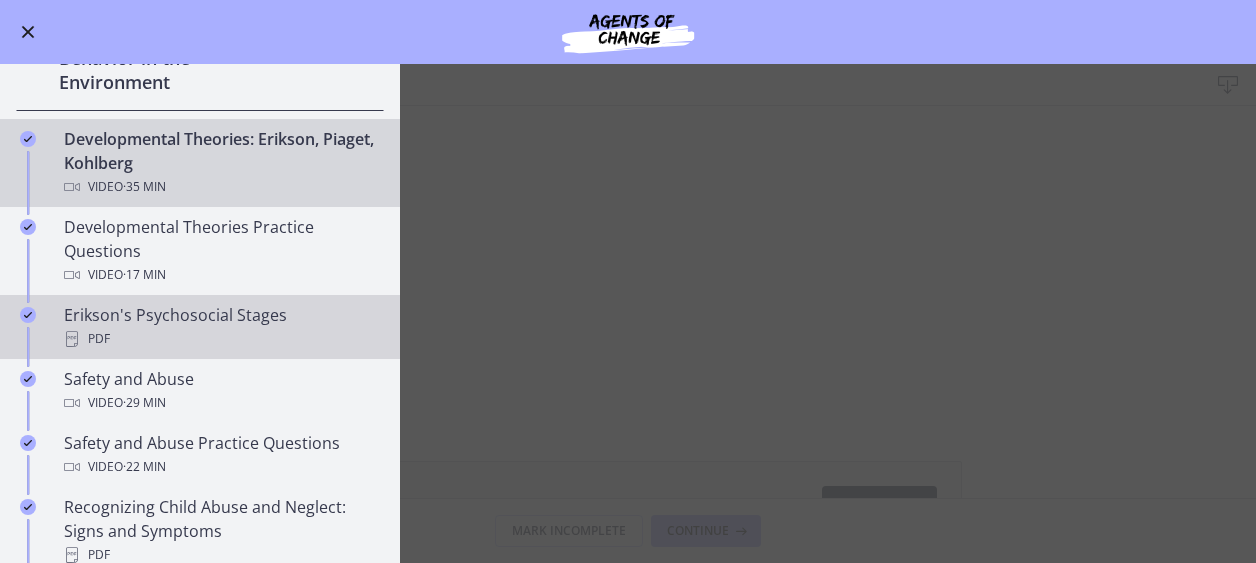 click on "PDF" at bounding box center [220, 339] 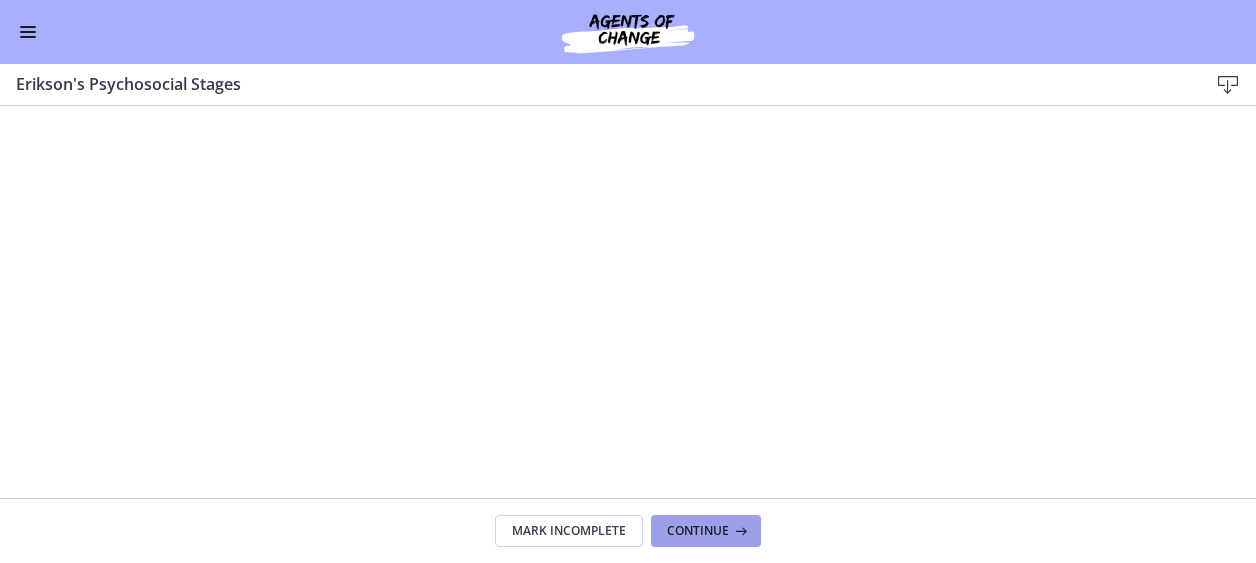 click on "Continue" at bounding box center (698, 531) 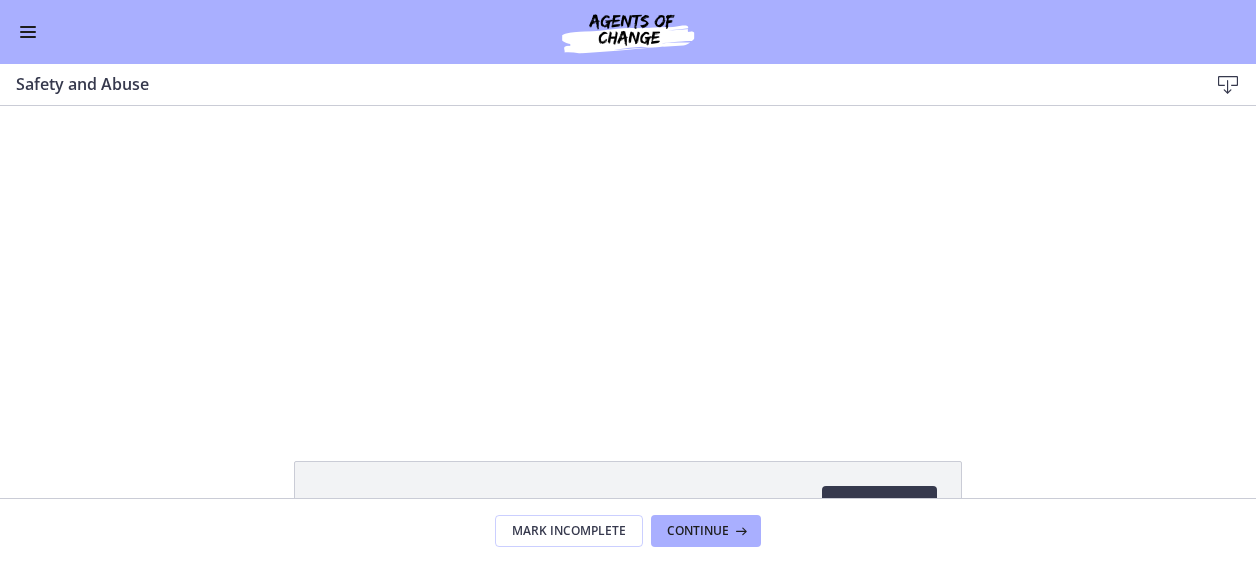 scroll, scrollTop: 0, scrollLeft: 0, axis: both 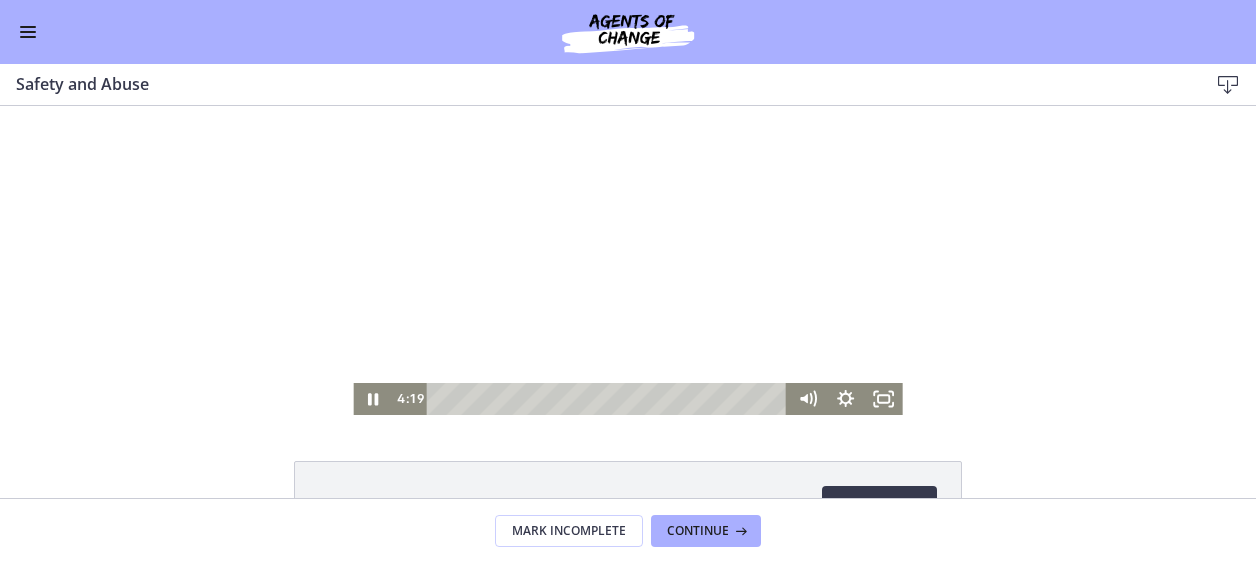 click at bounding box center [610, 399] 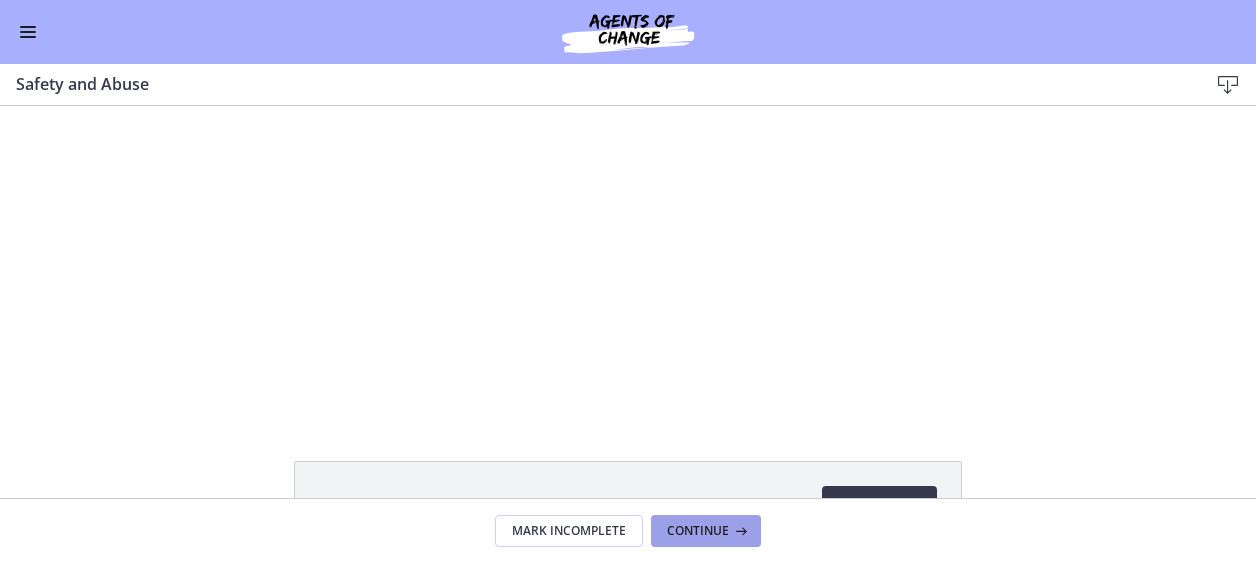 click on "Continue" at bounding box center (698, 531) 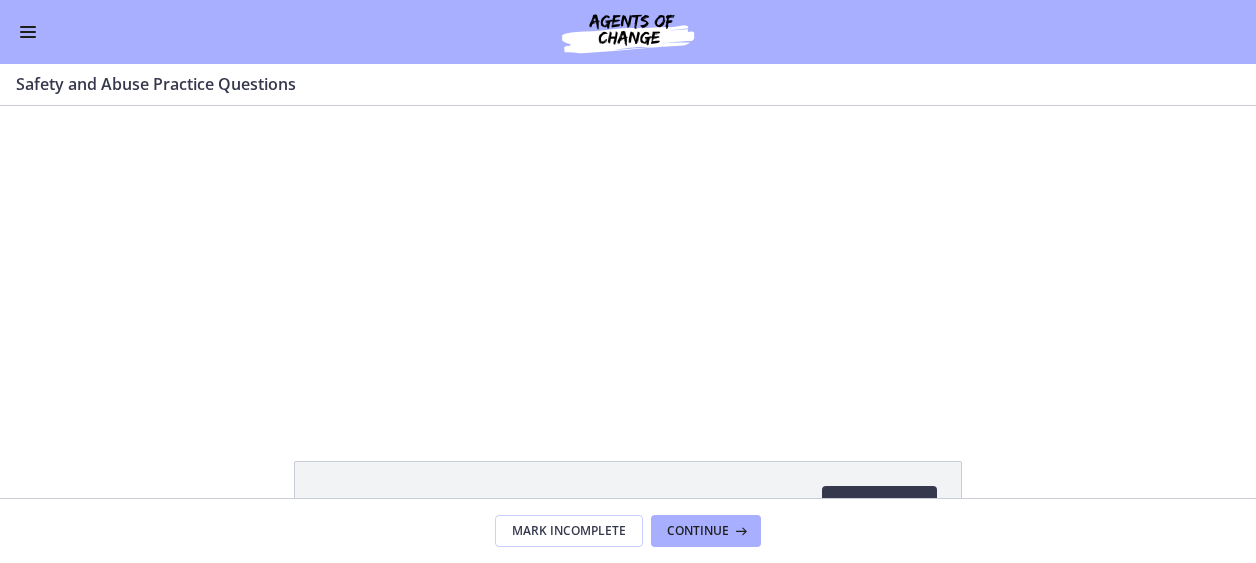 scroll, scrollTop: 0, scrollLeft: 0, axis: both 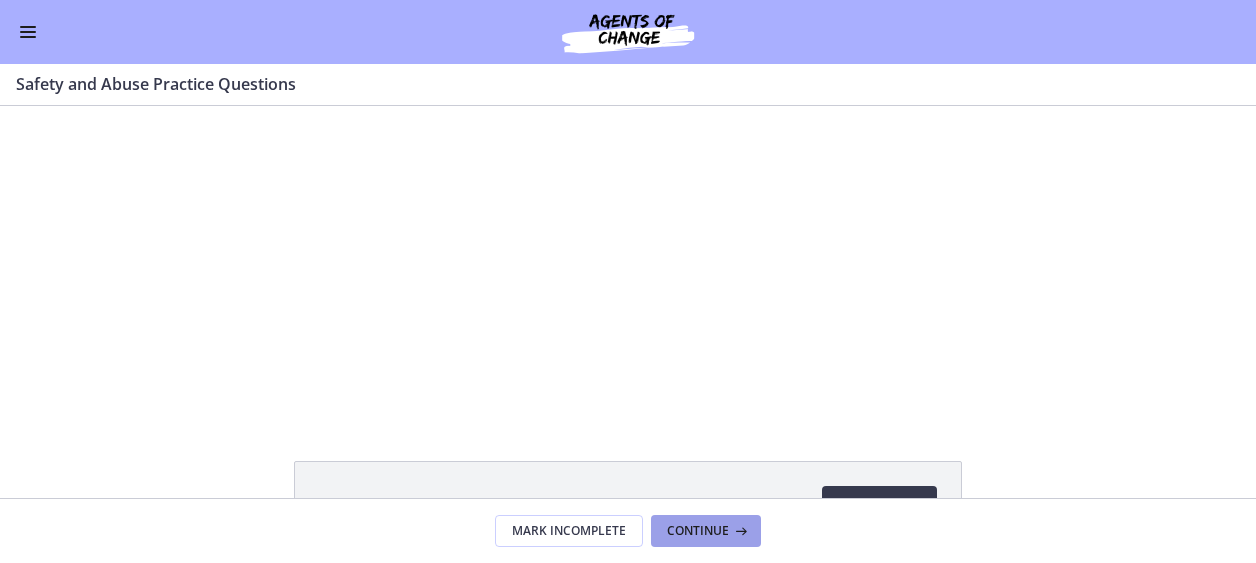 click on "Continue" at bounding box center [698, 531] 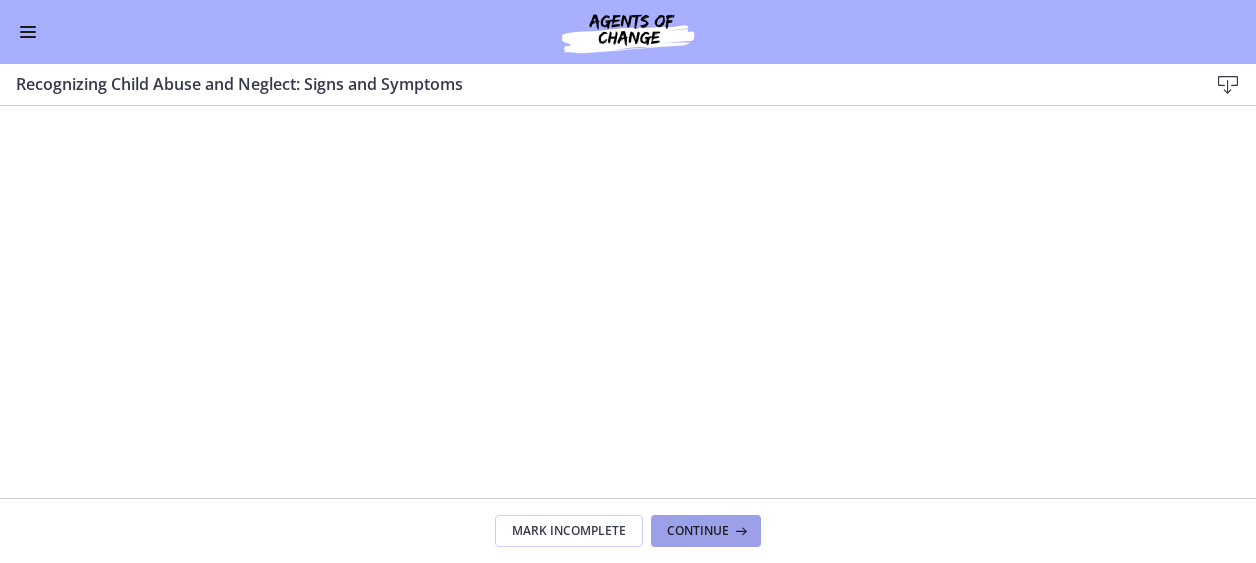 click on "Continue" at bounding box center [698, 531] 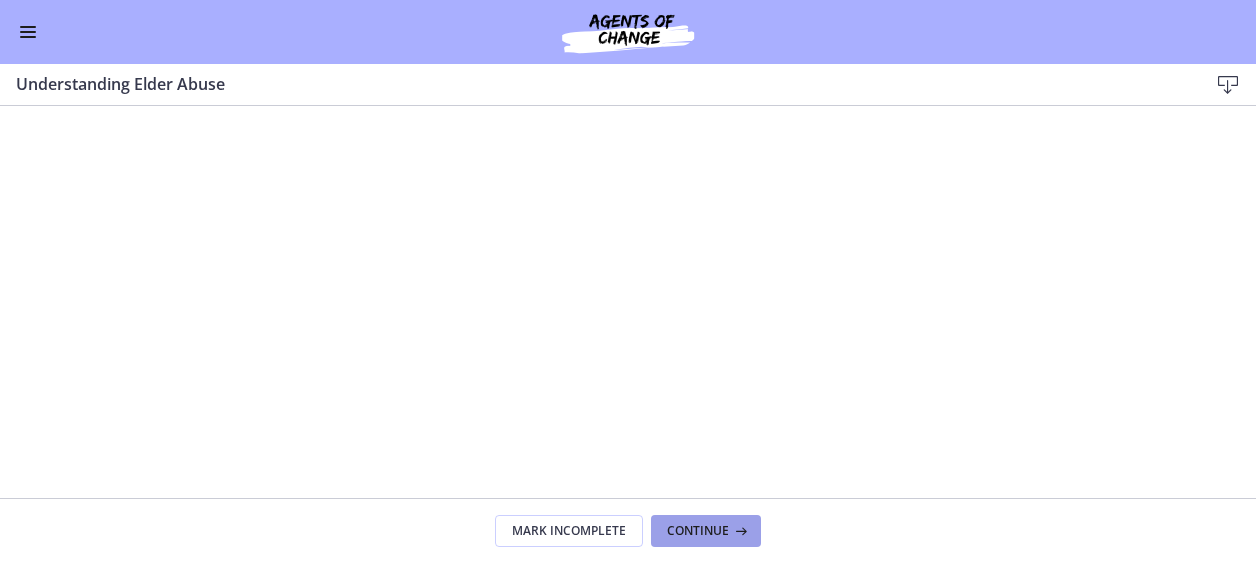 click on "Continue" at bounding box center (698, 531) 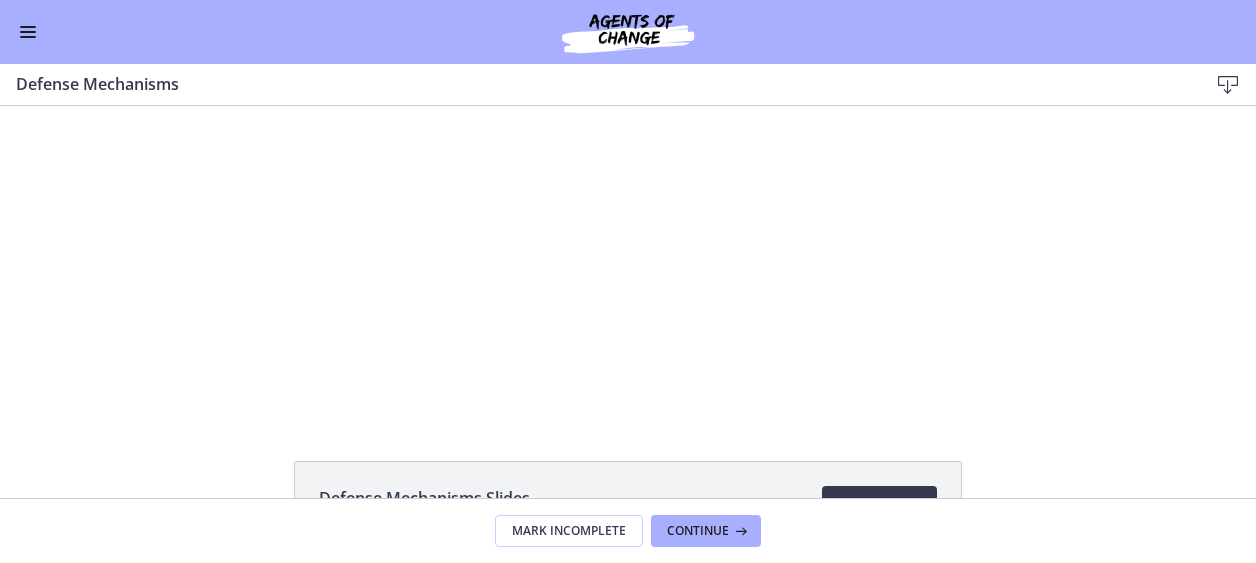 scroll, scrollTop: 0, scrollLeft: 0, axis: both 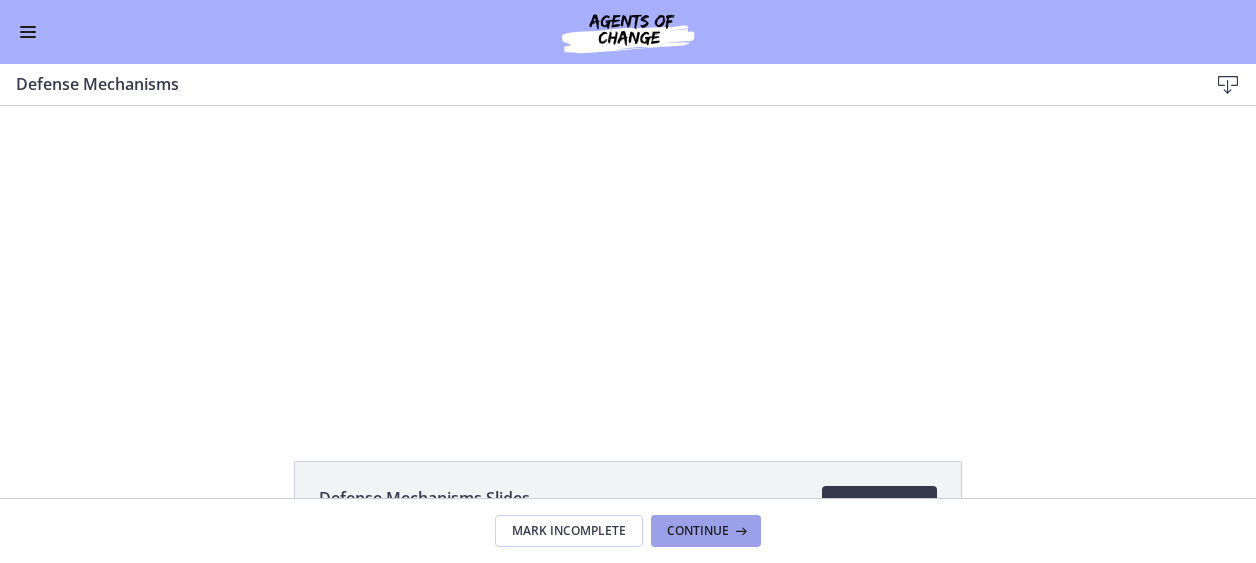 click on "Continue" at bounding box center (698, 531) 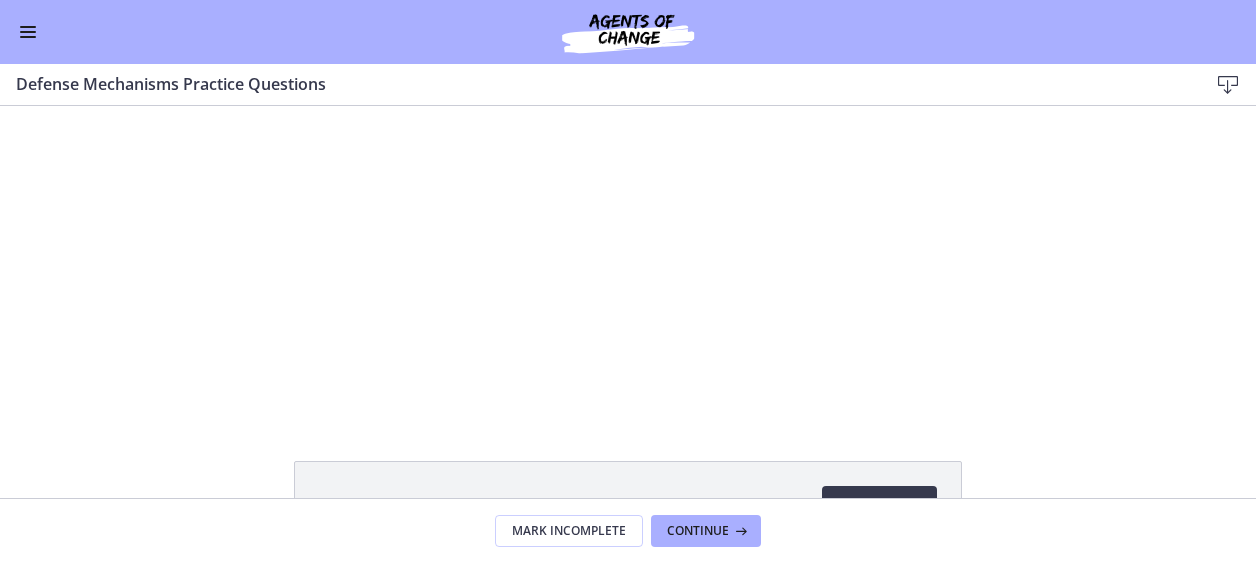 scroll, scrollTop: 0, scrollLeft: 0, axis: both 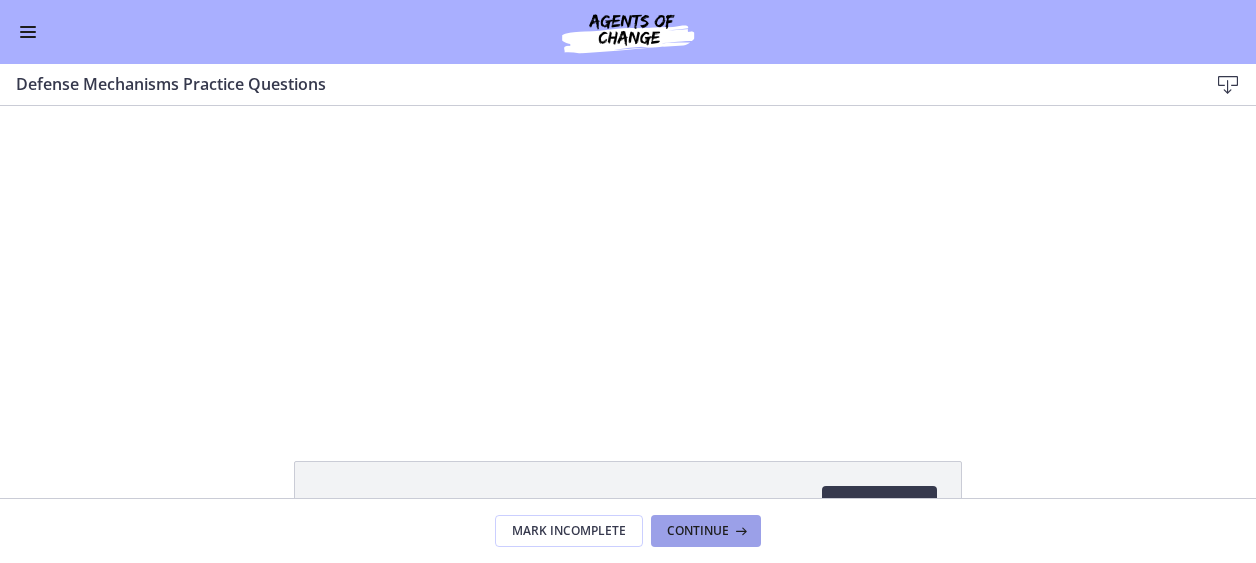 click on "Continue" at bounding box center (698, 531) 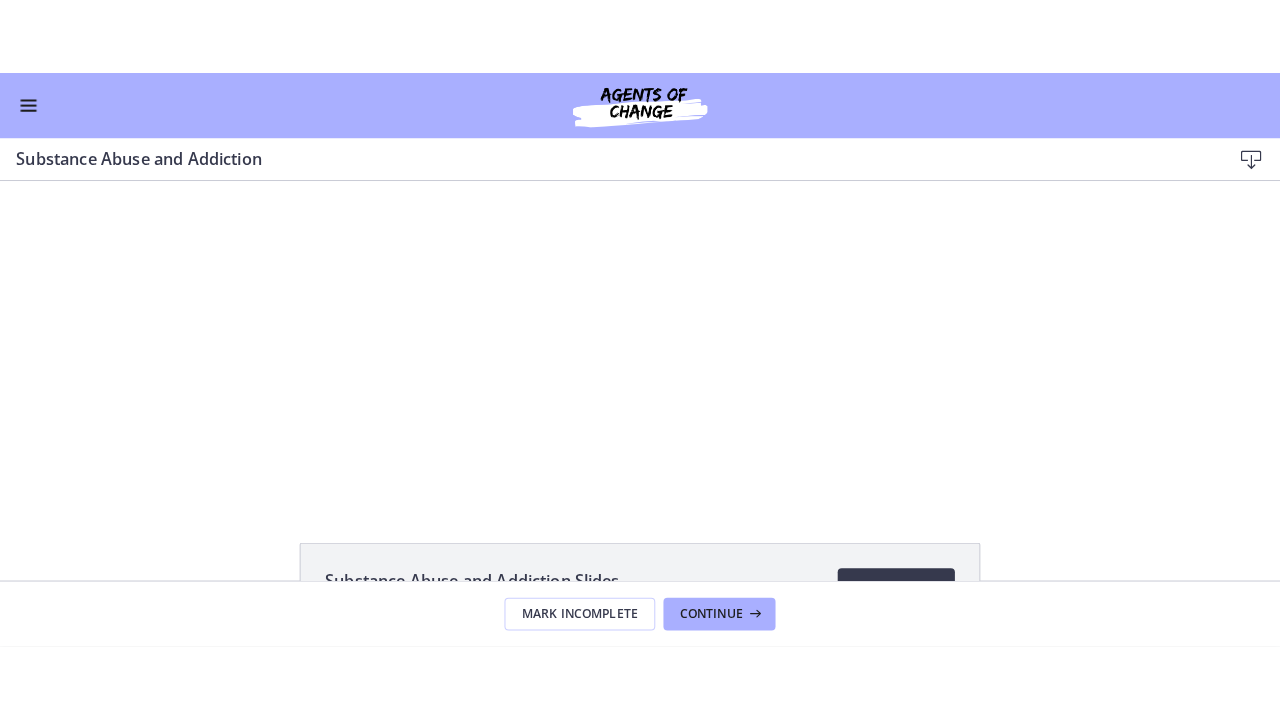 scroll, scrollTop: 0, scrollLeft: 0, axis: both 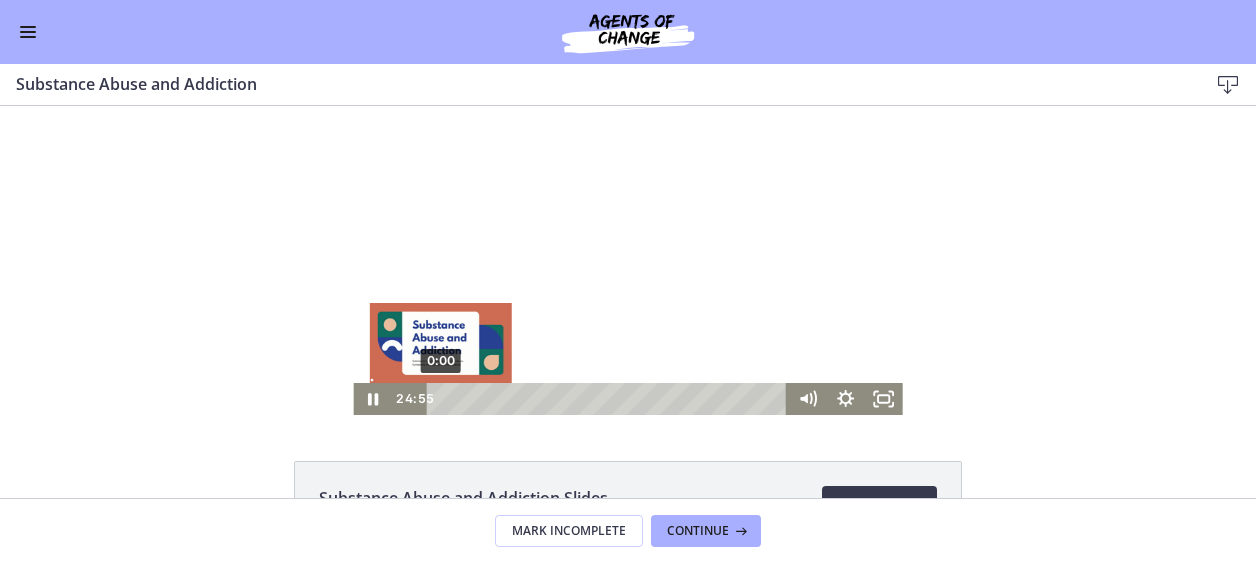 click on "0:00" at bounding box center (610, 399) 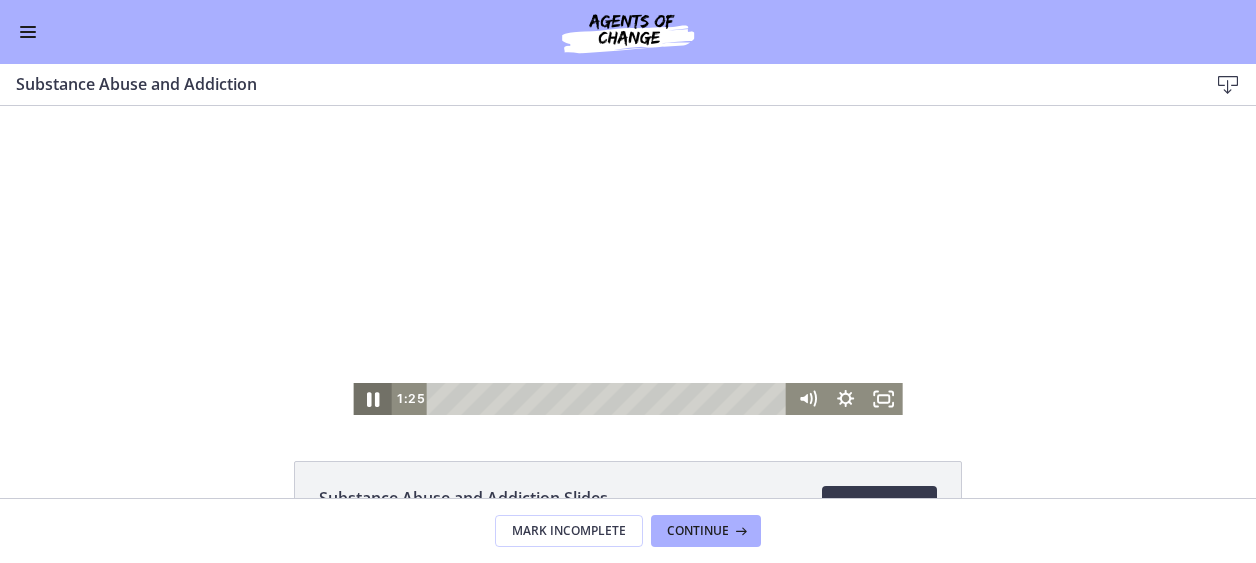 click 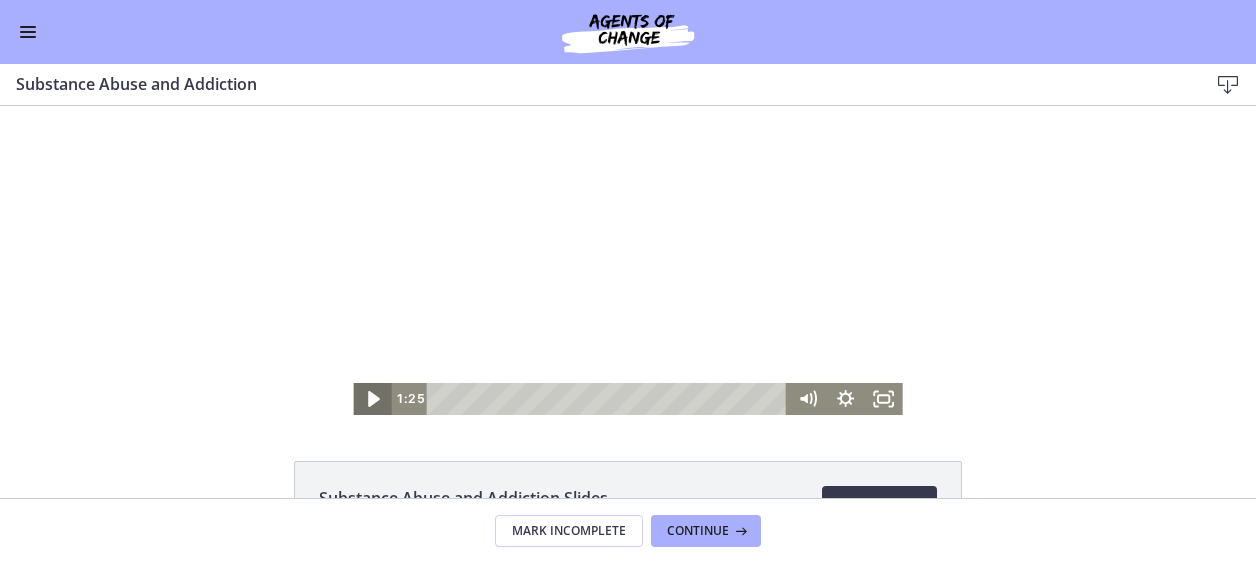 click 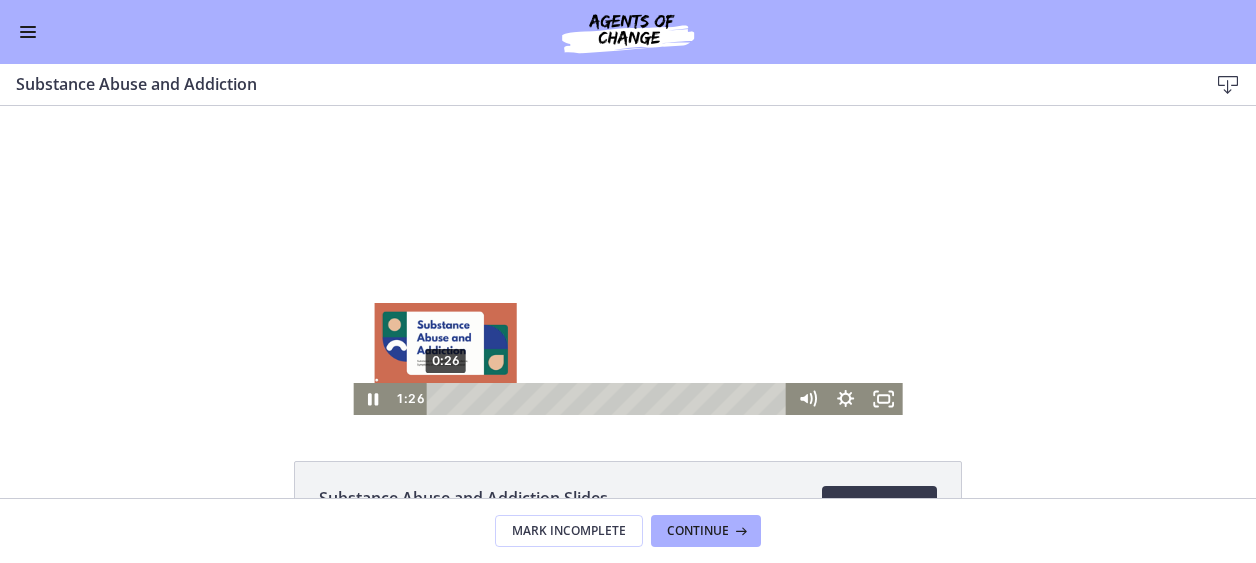 click on "0:26" at bounding box center (610, 399) 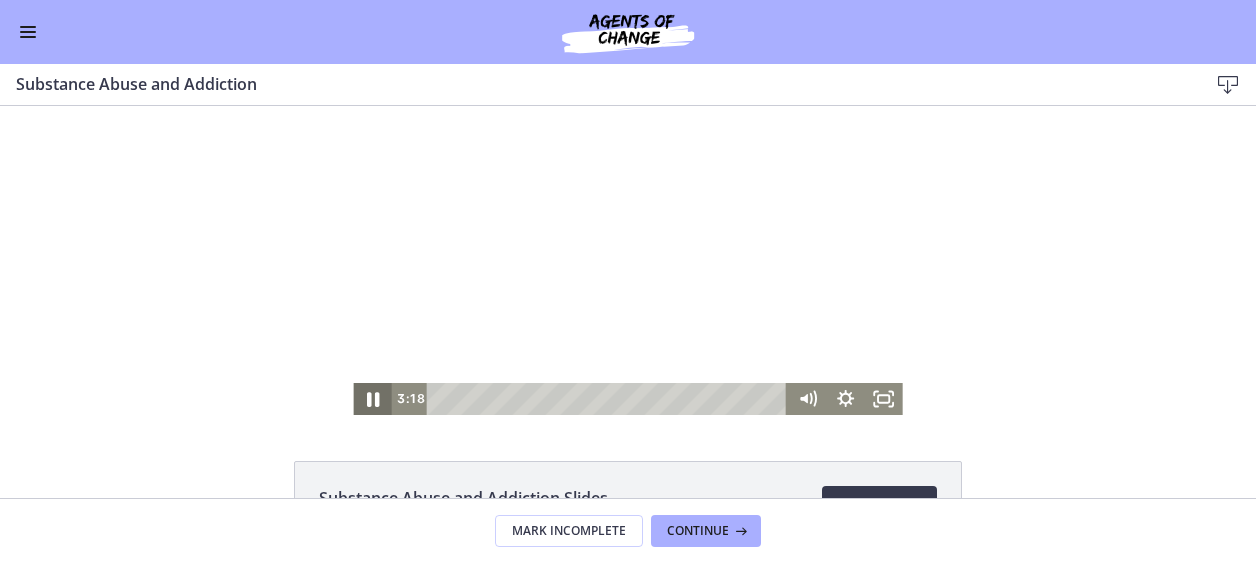 click 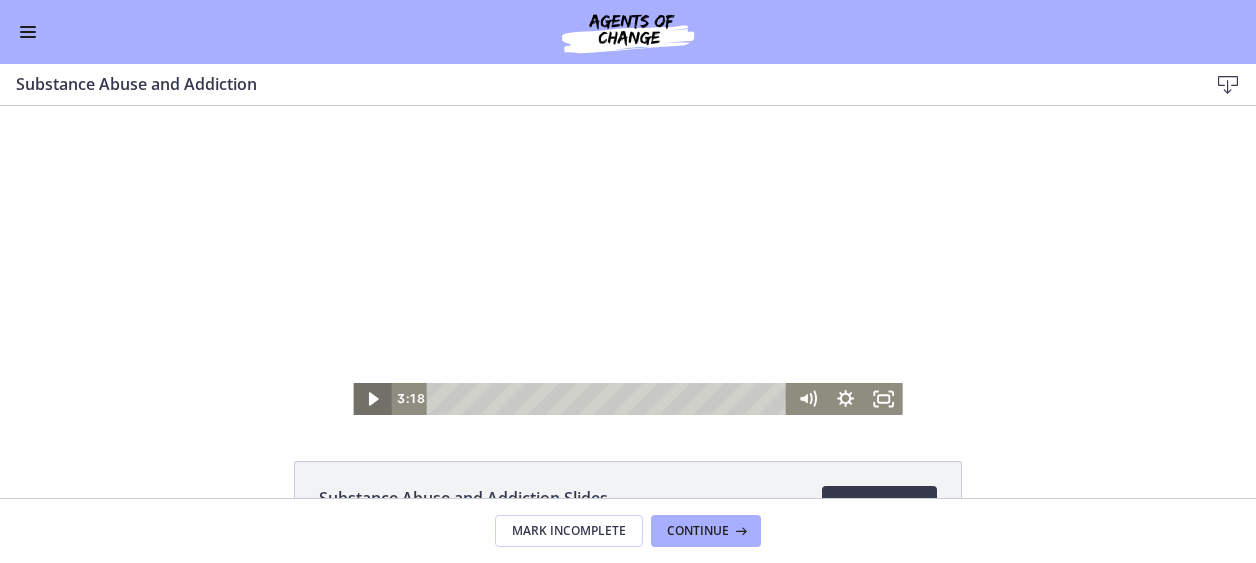 click 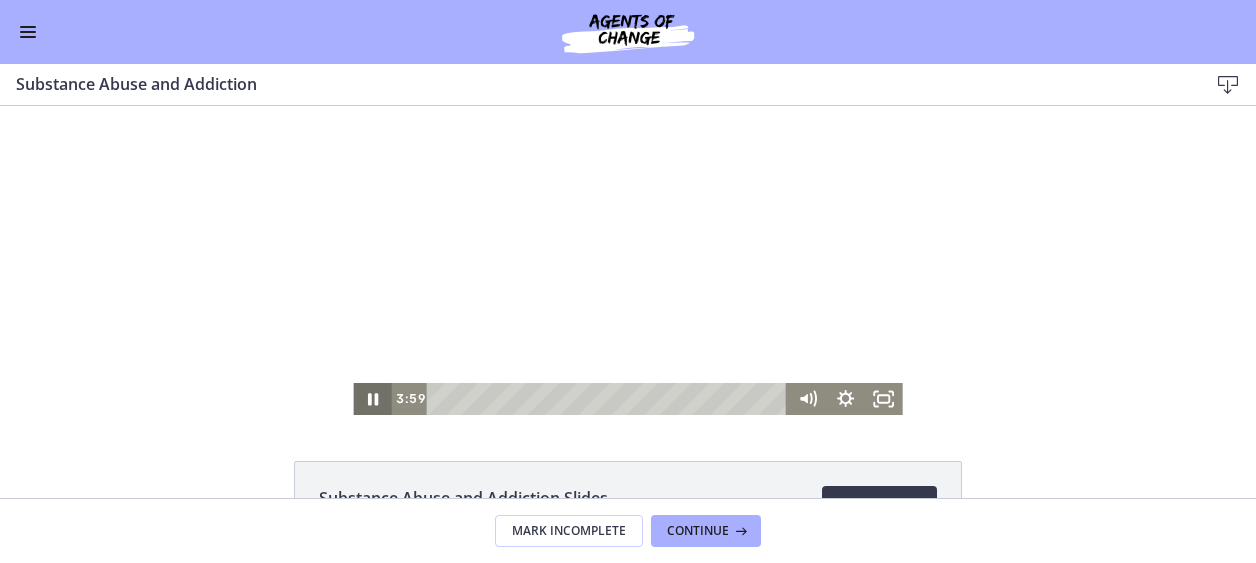 click 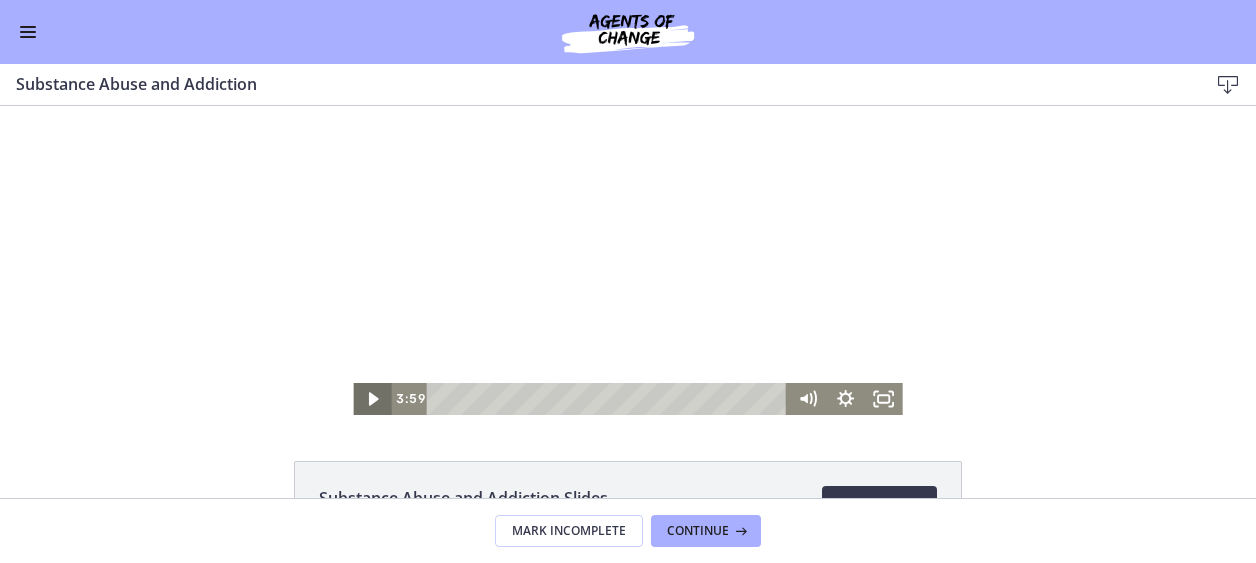 click 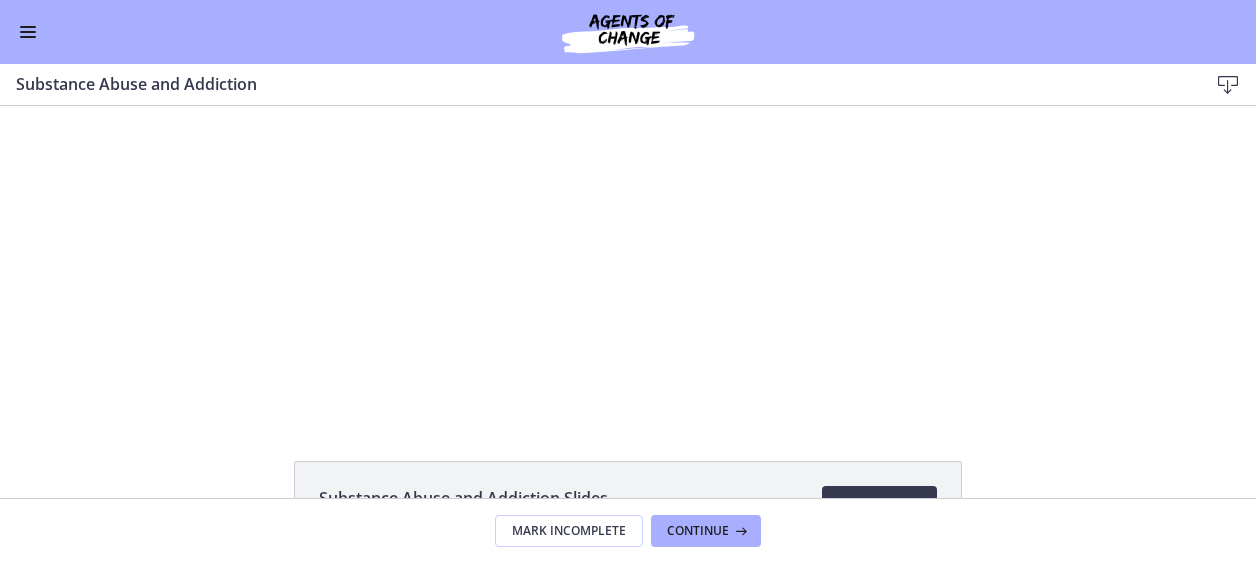 type 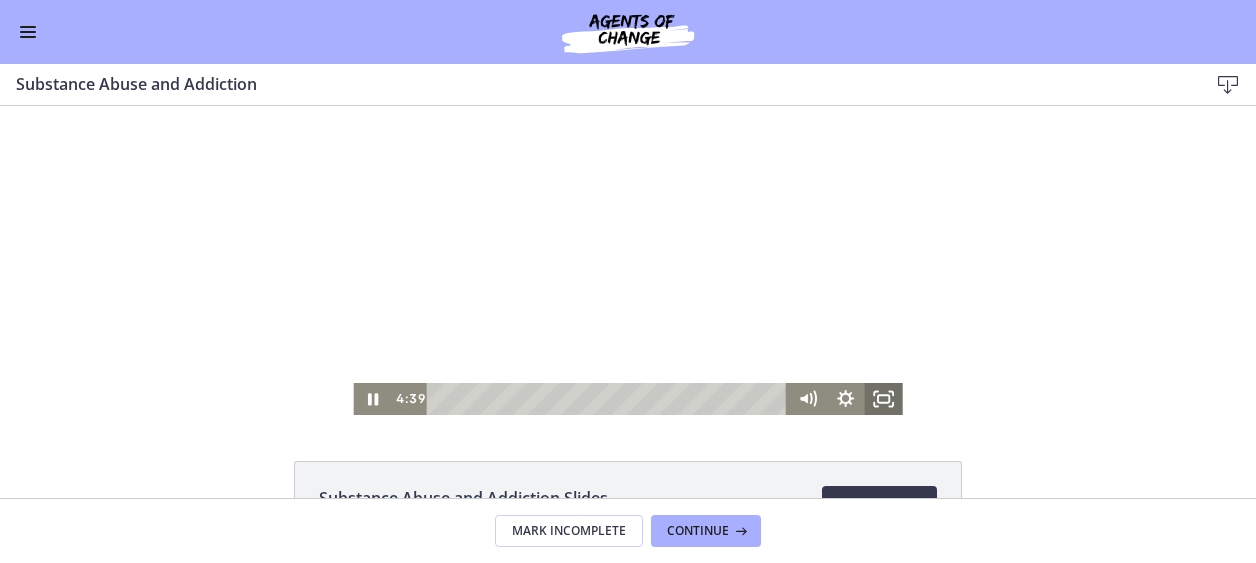click 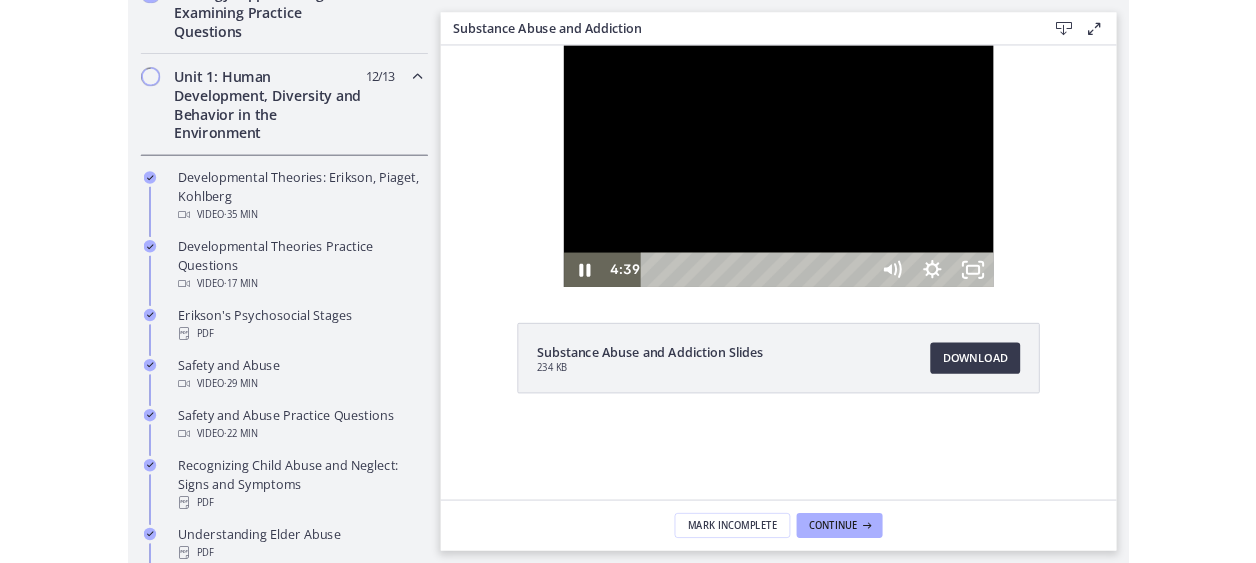 scroll, scrollTop: 504, scrollLeft: 0, axis: vertical 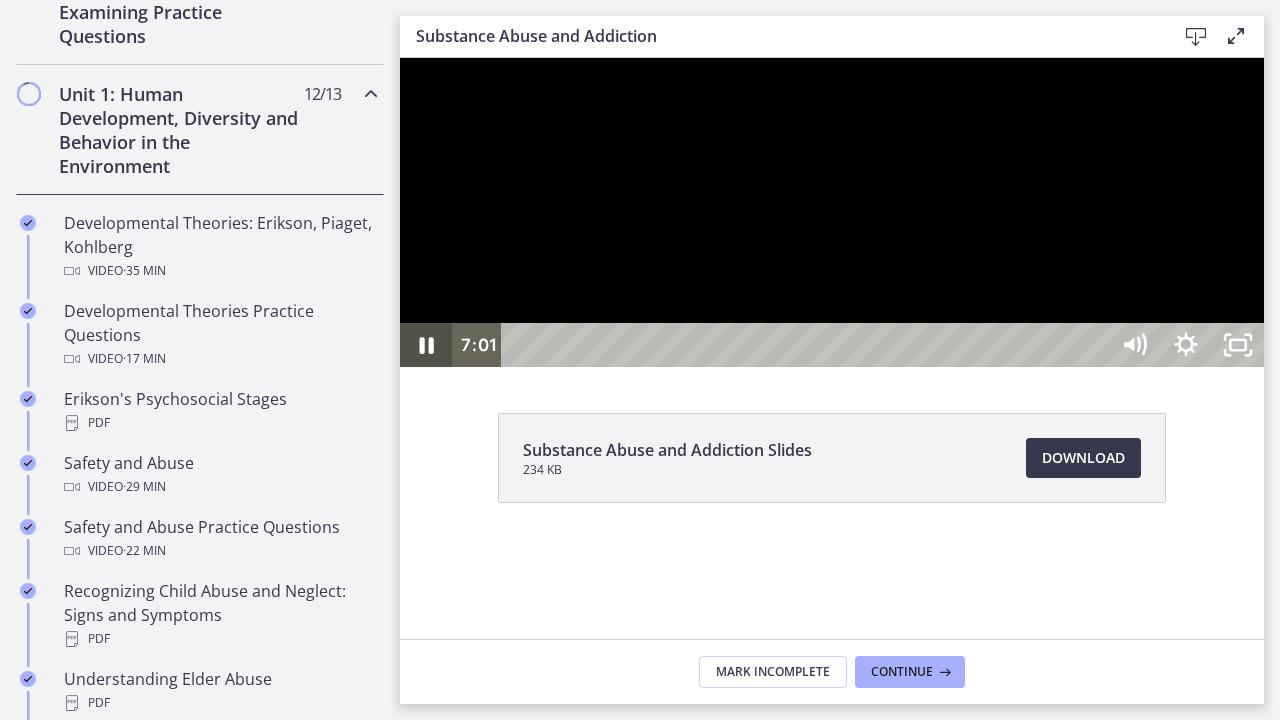 click 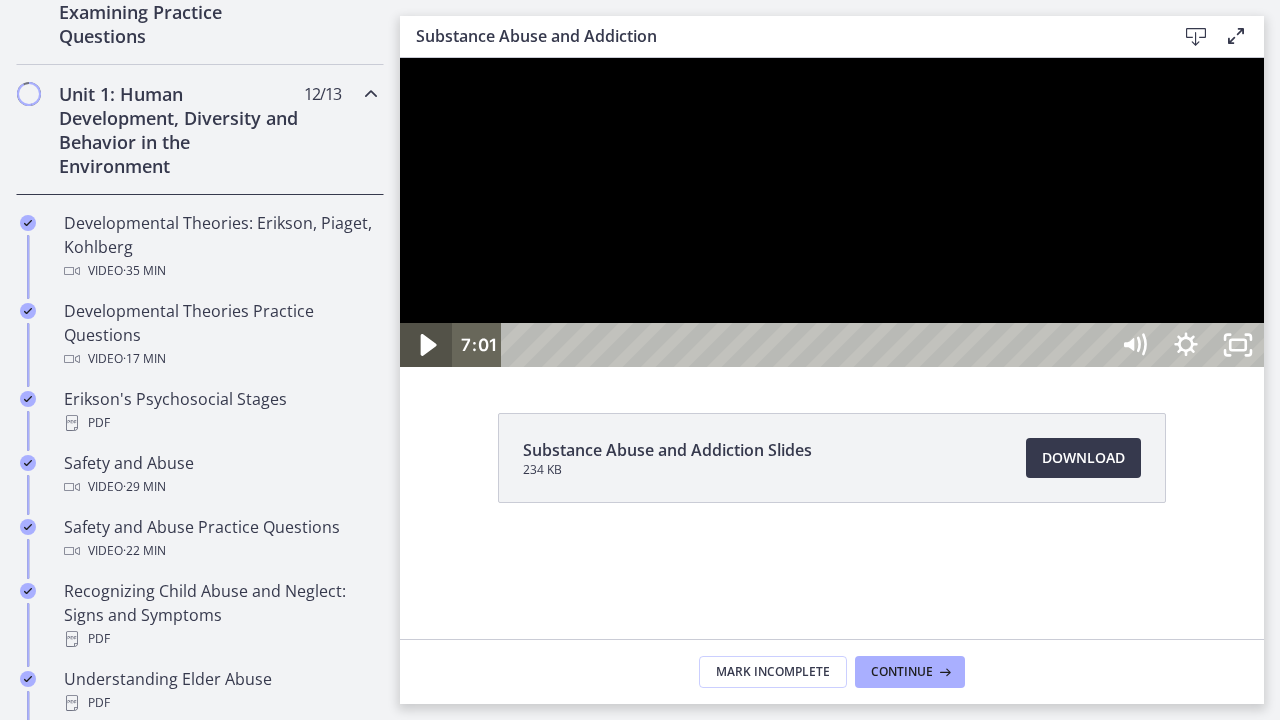 click 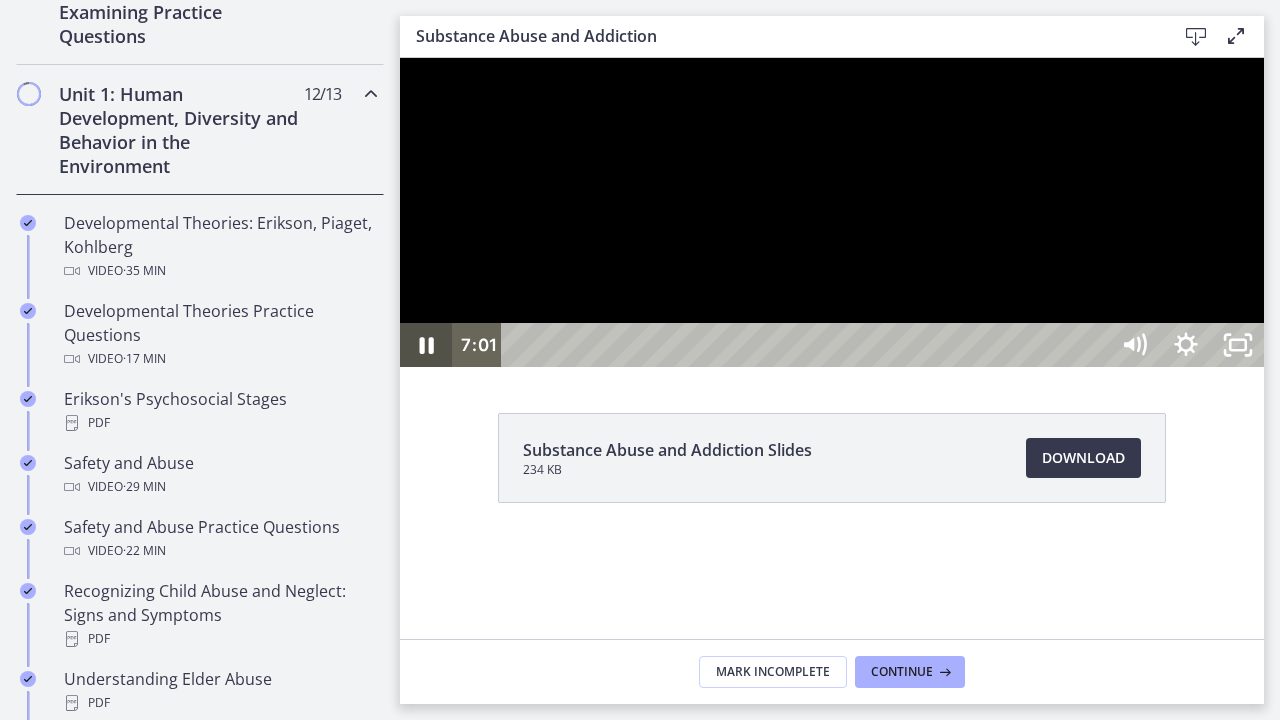 click 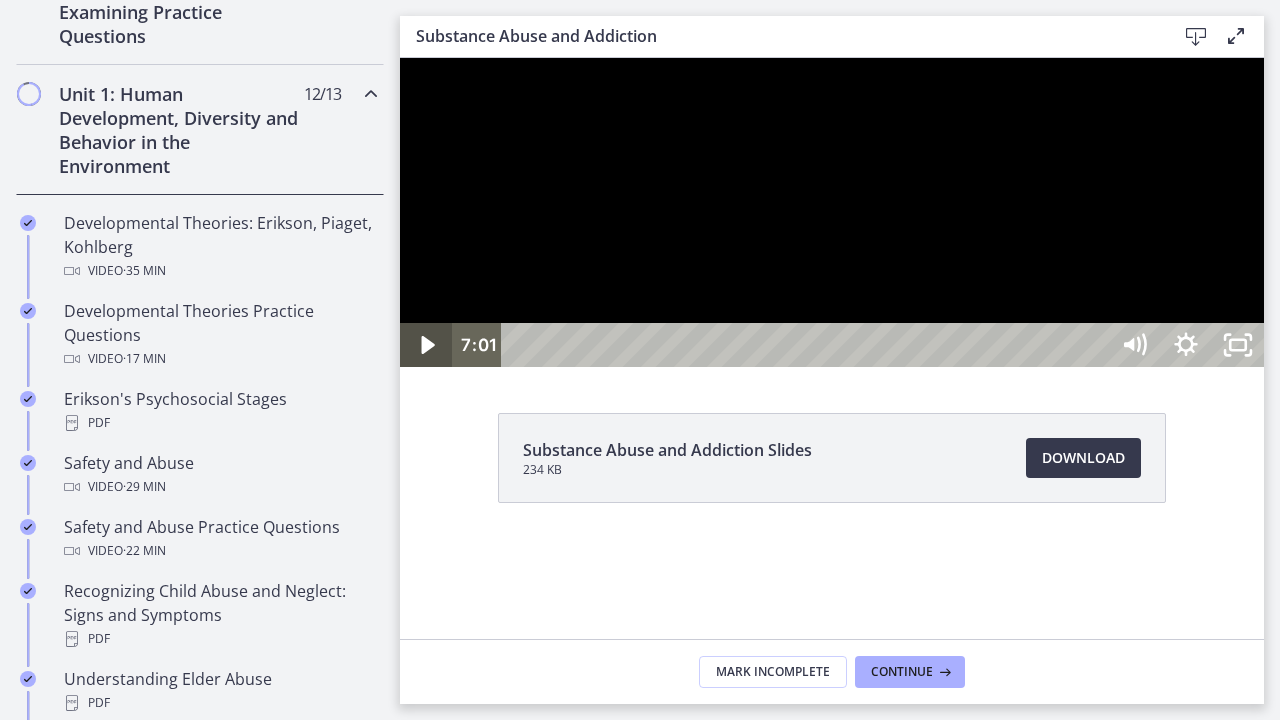 click 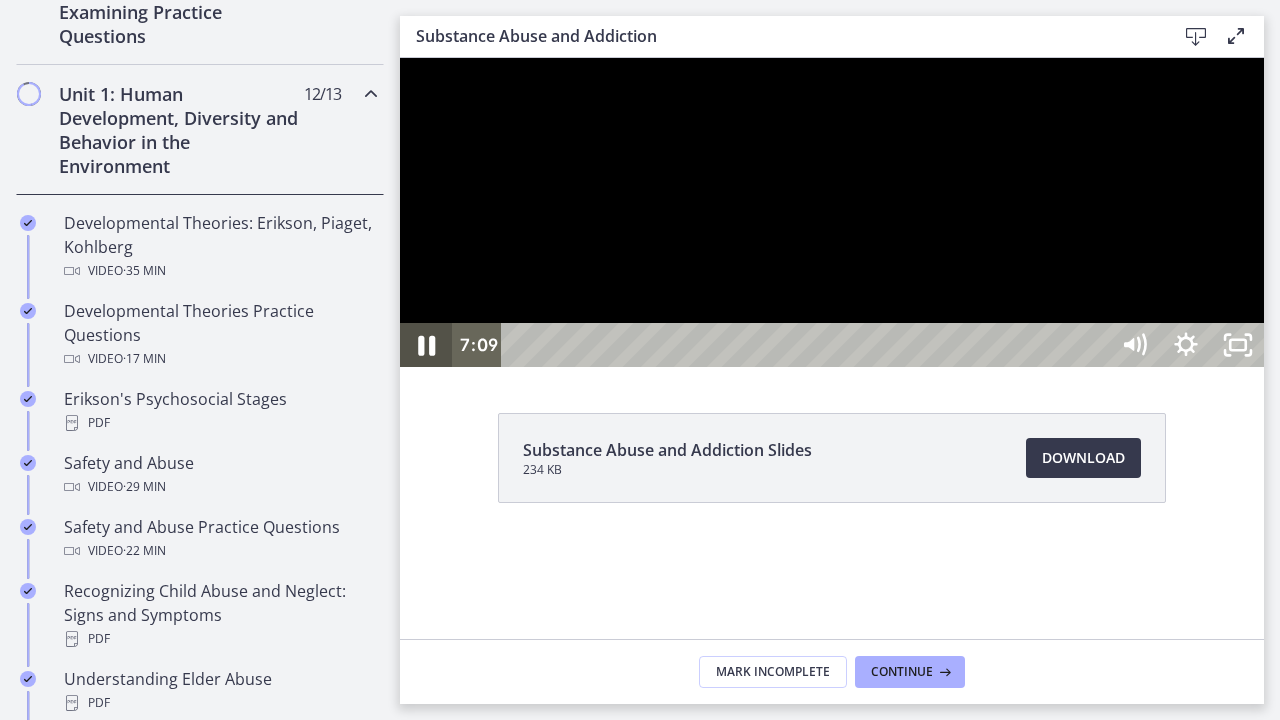 click 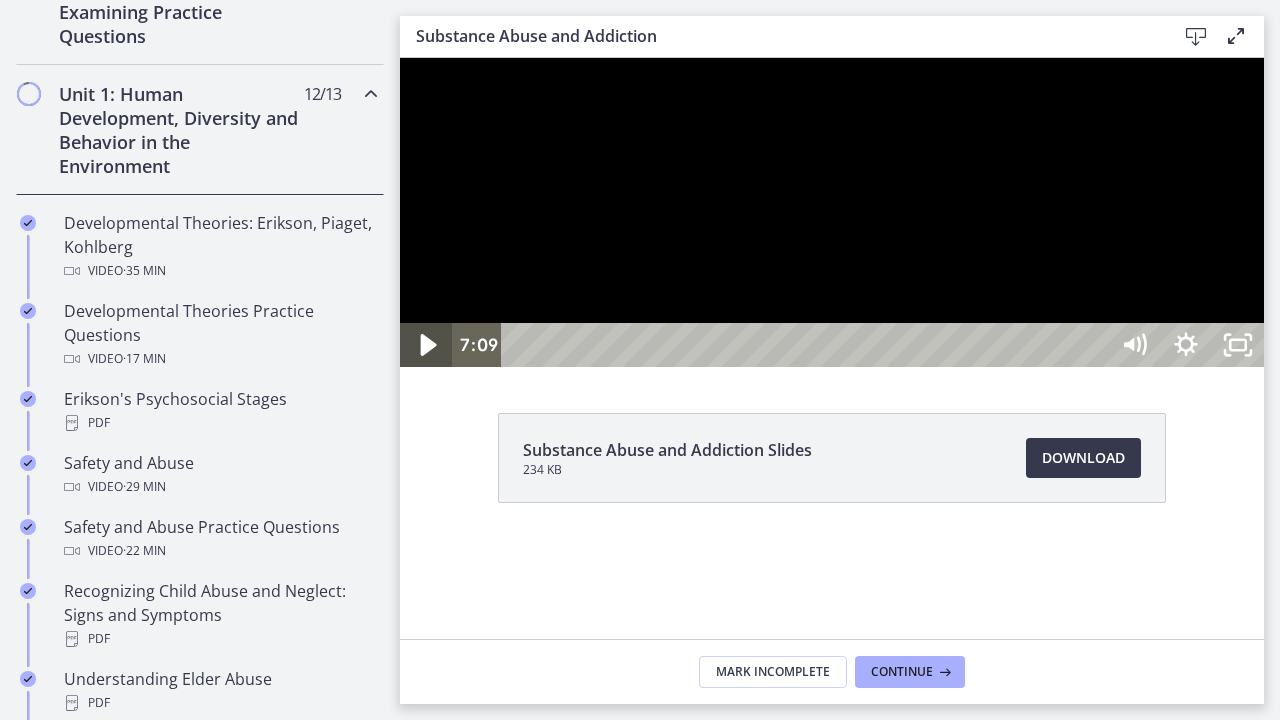 click 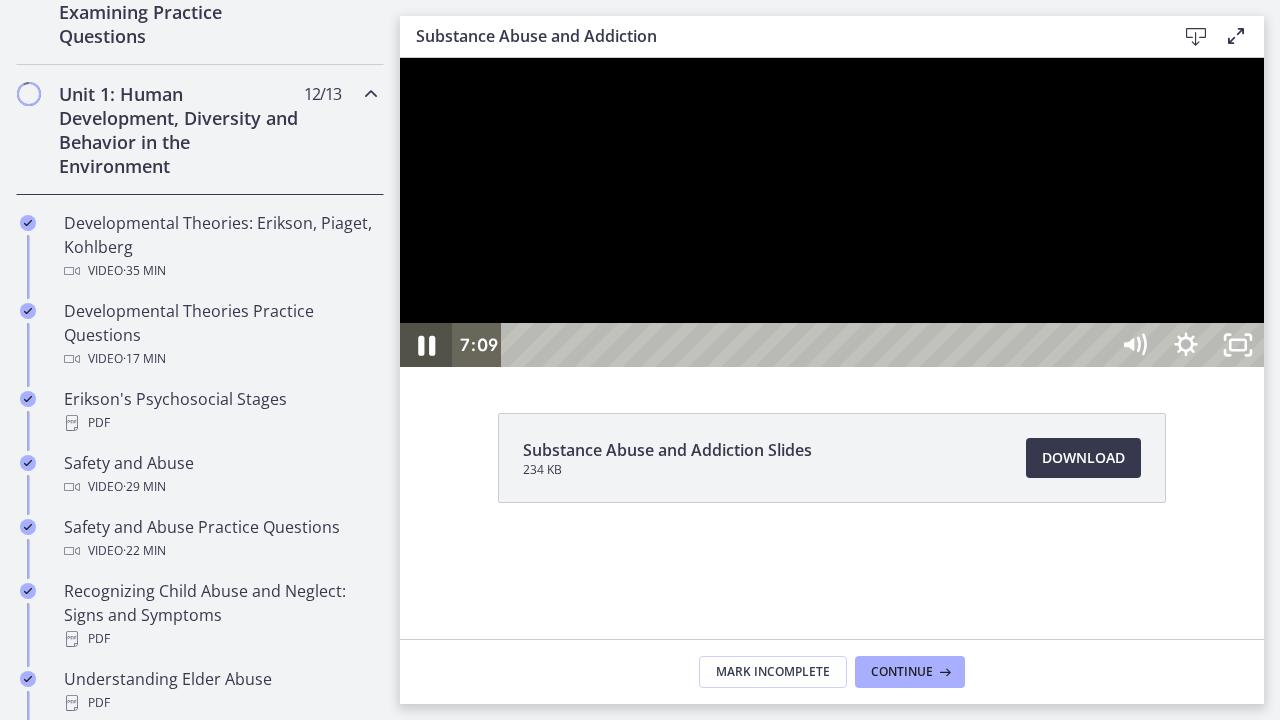 click 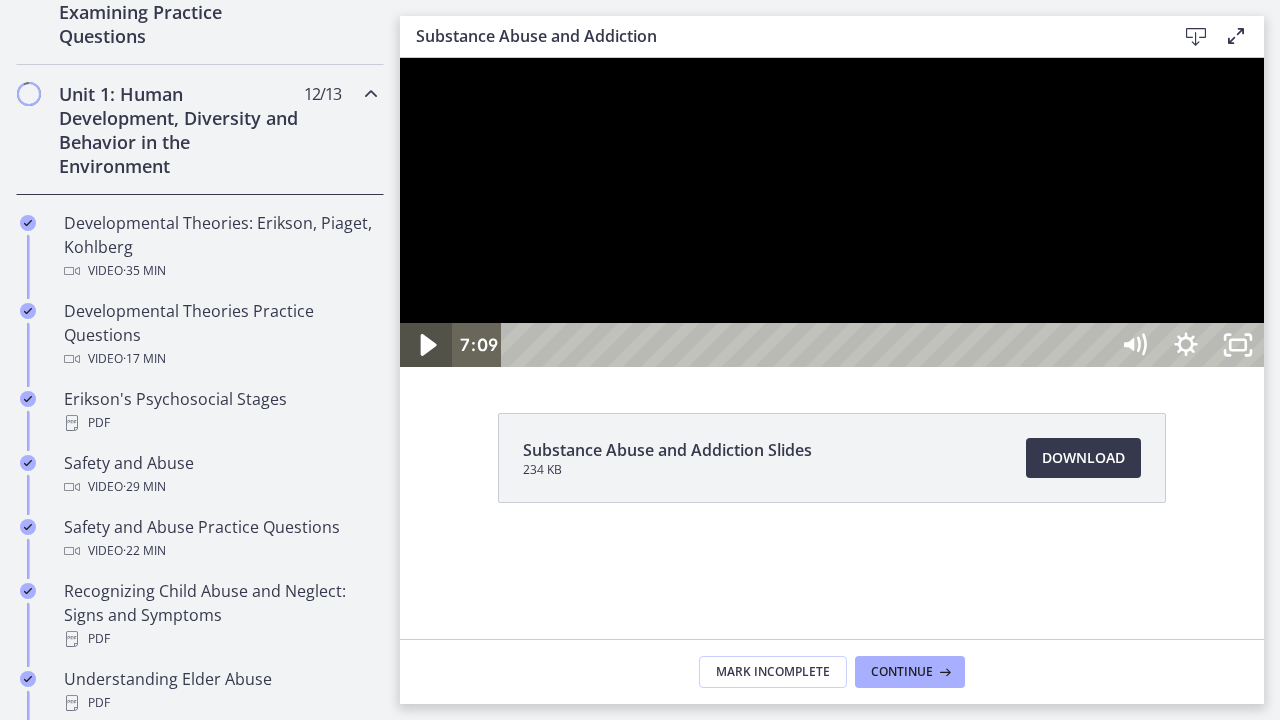click 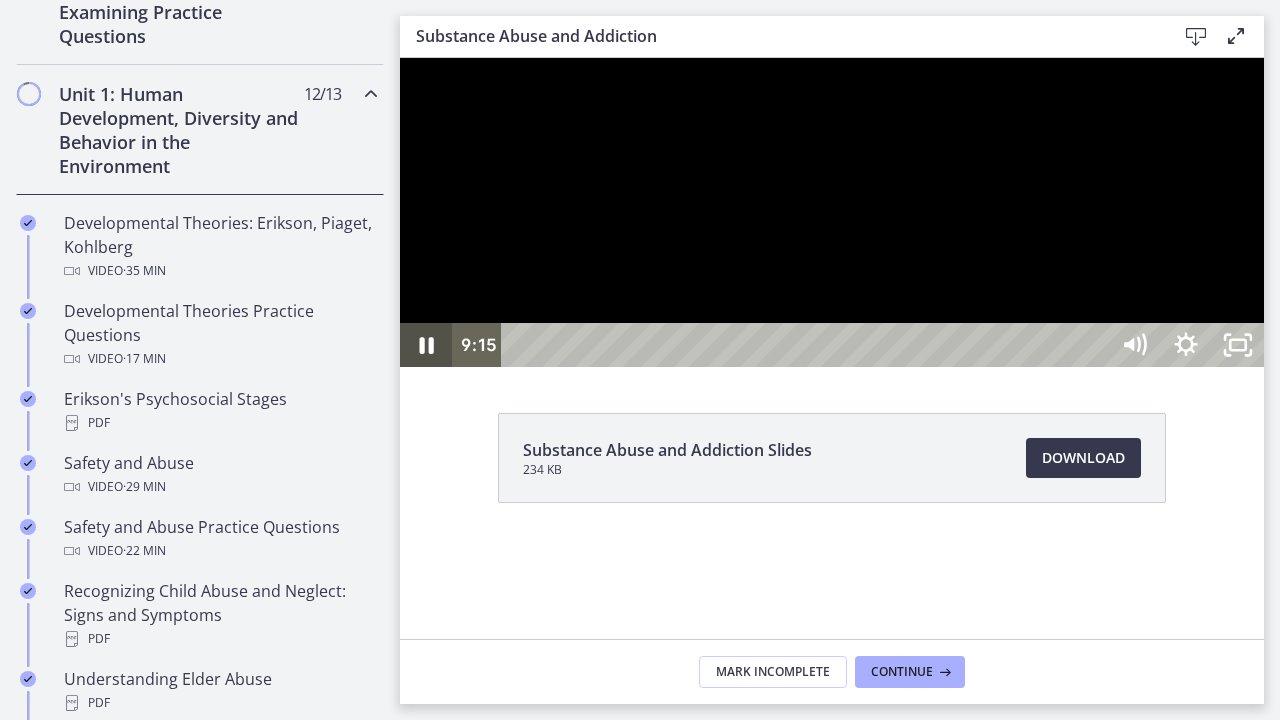click 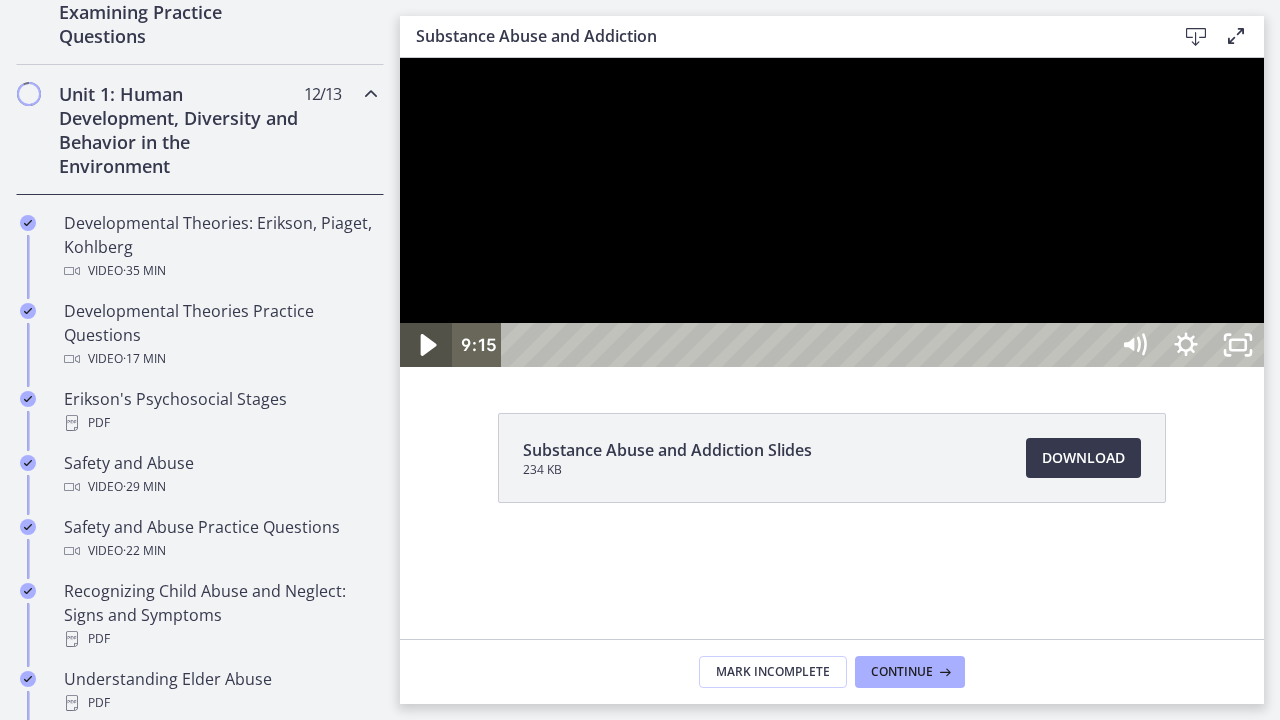 click 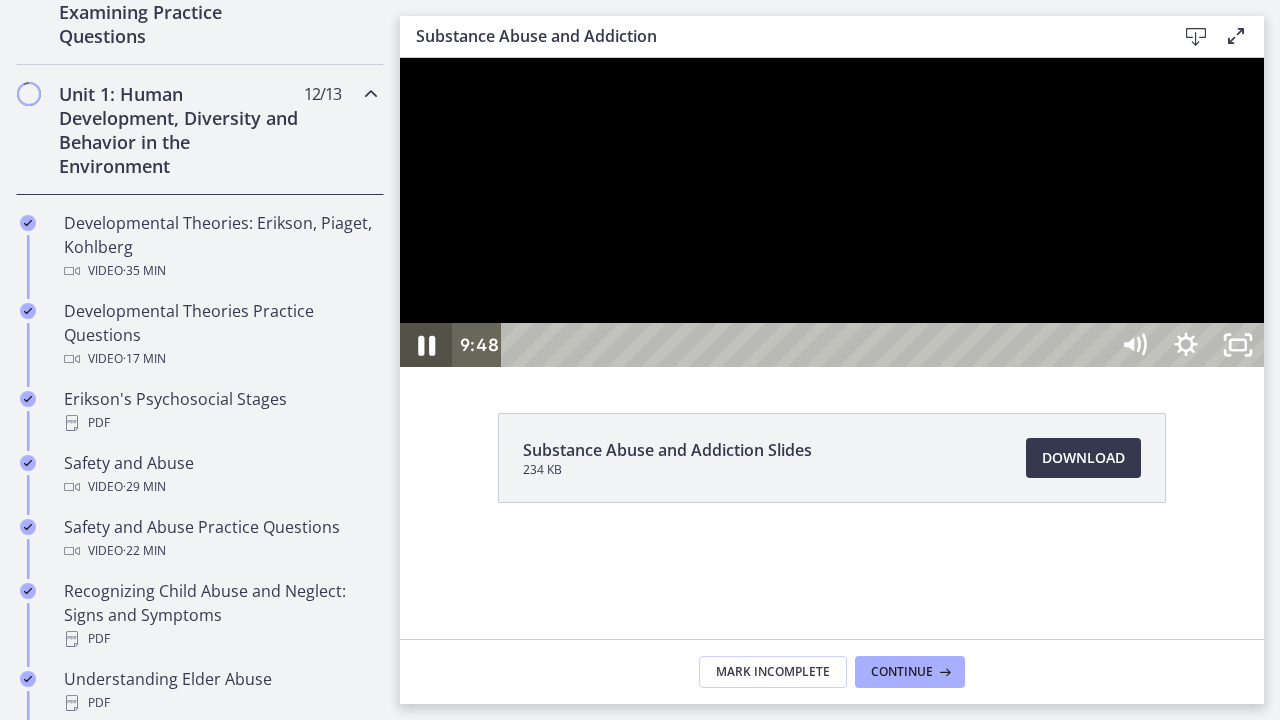 click 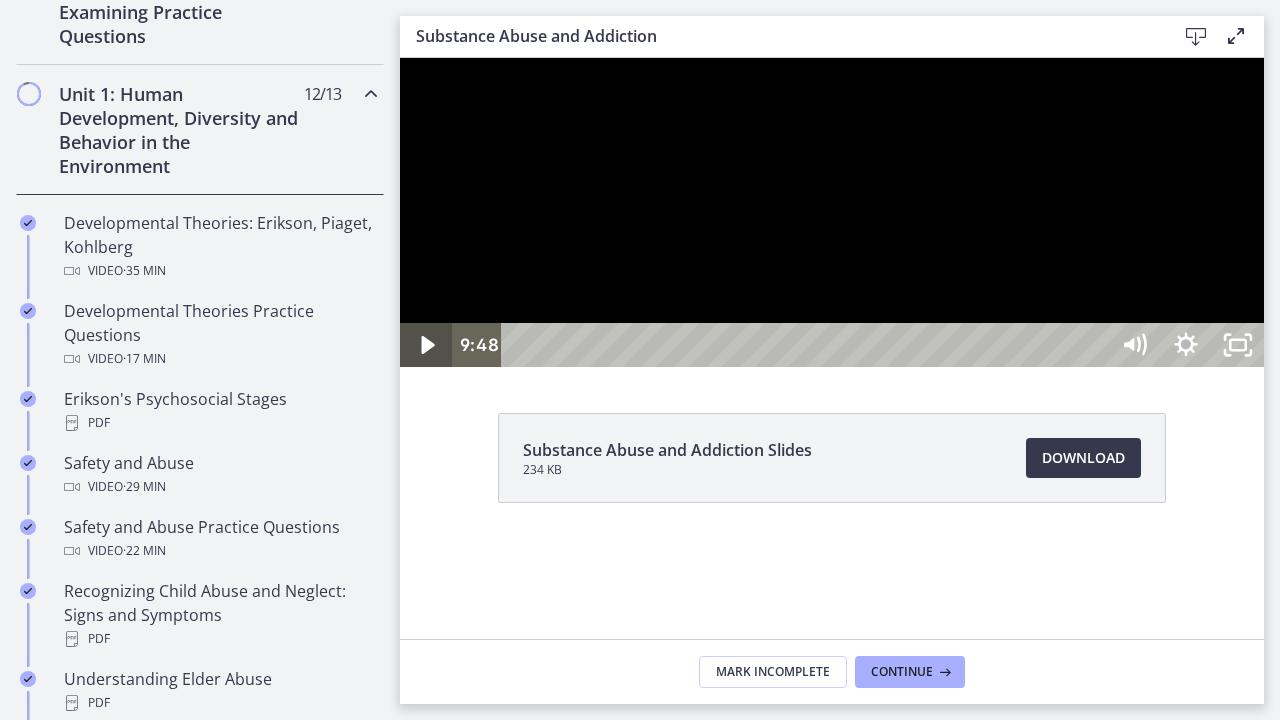 click 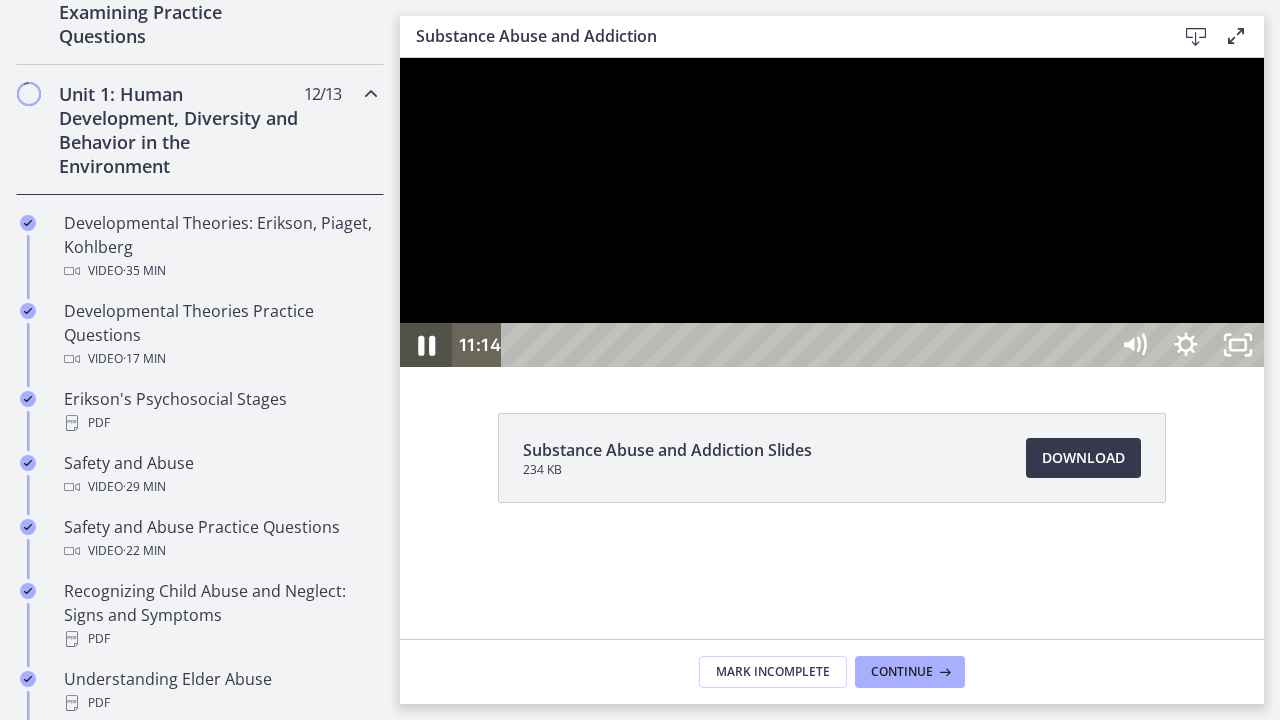 click 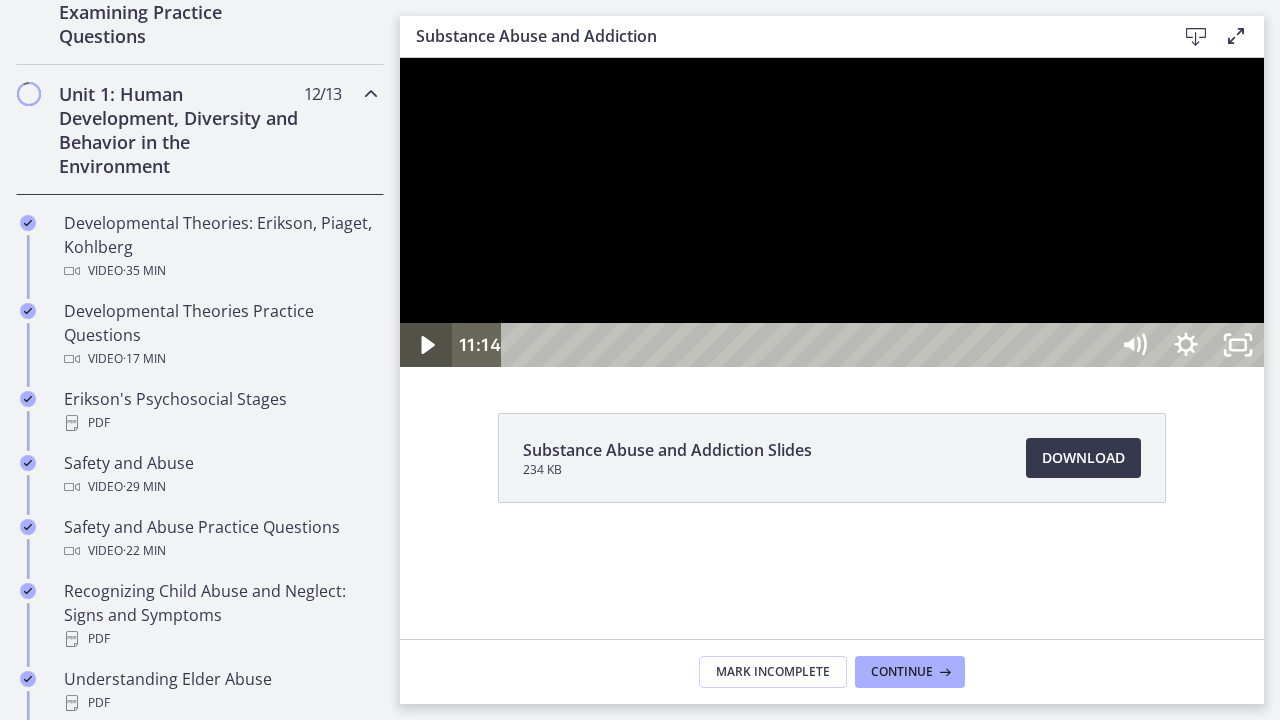 click 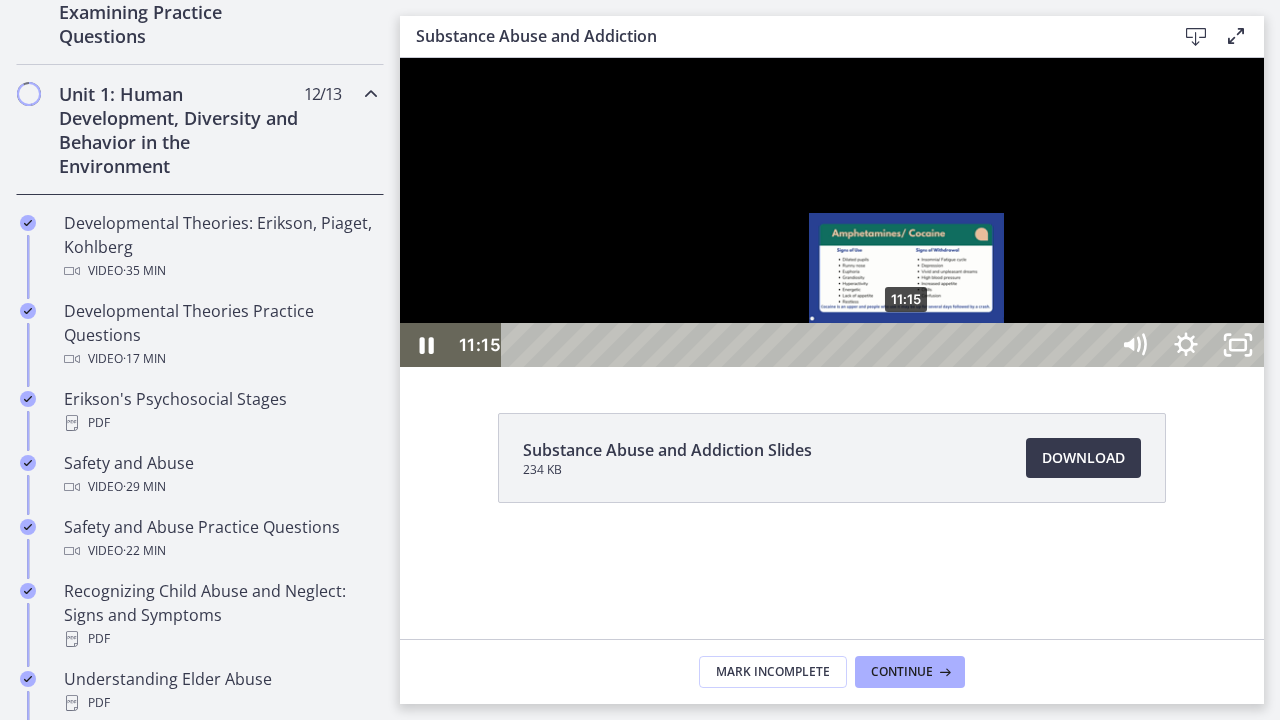click on "11:15" at bounding box center [807, 345] 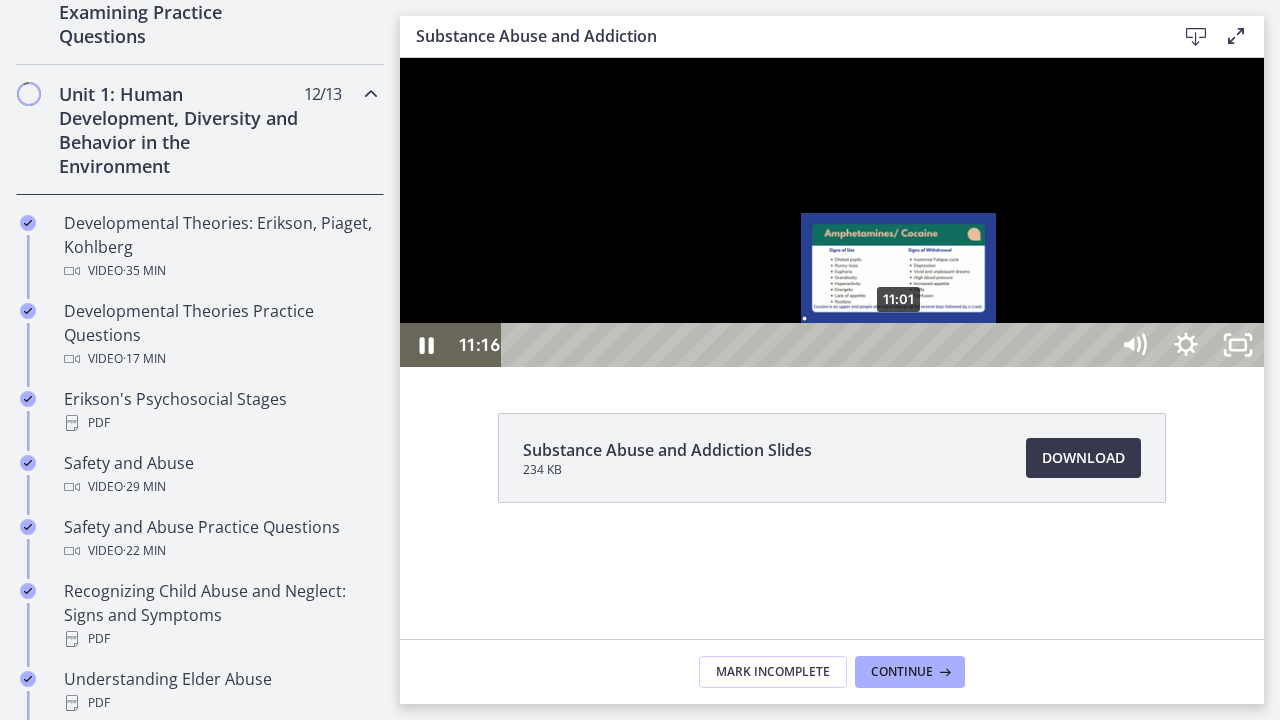 click at bounding box center (906, 345) 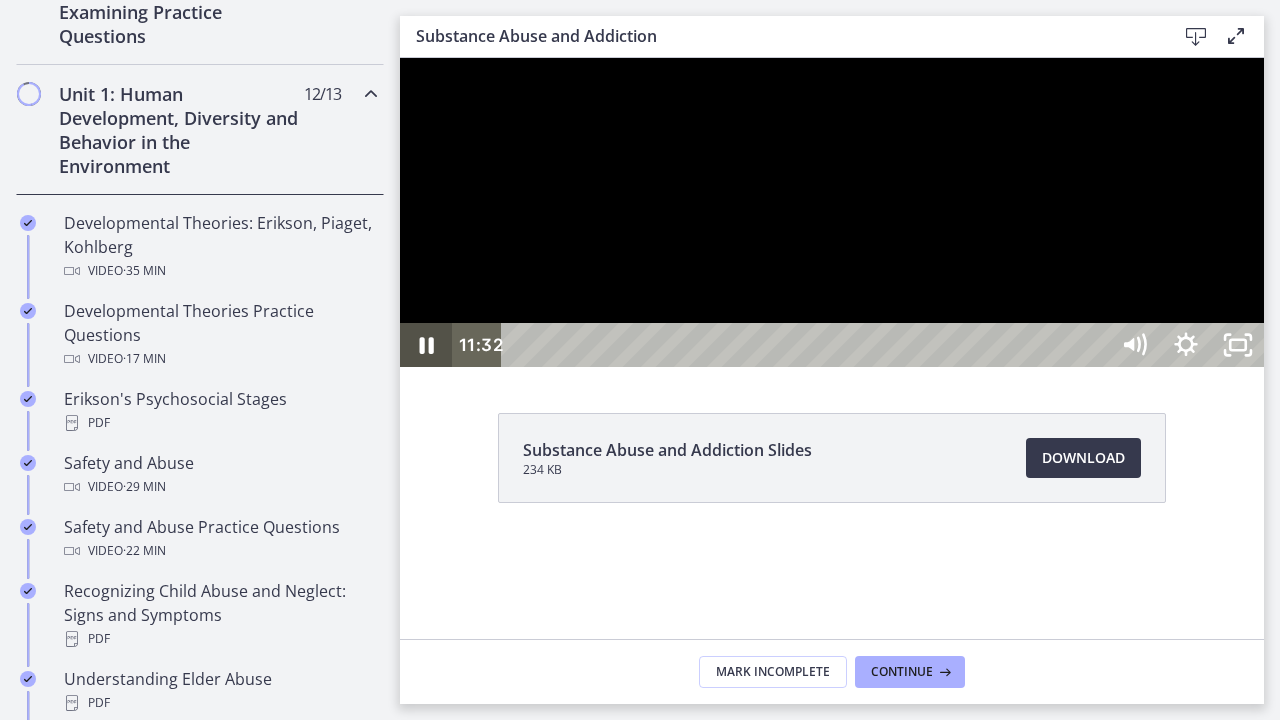 click 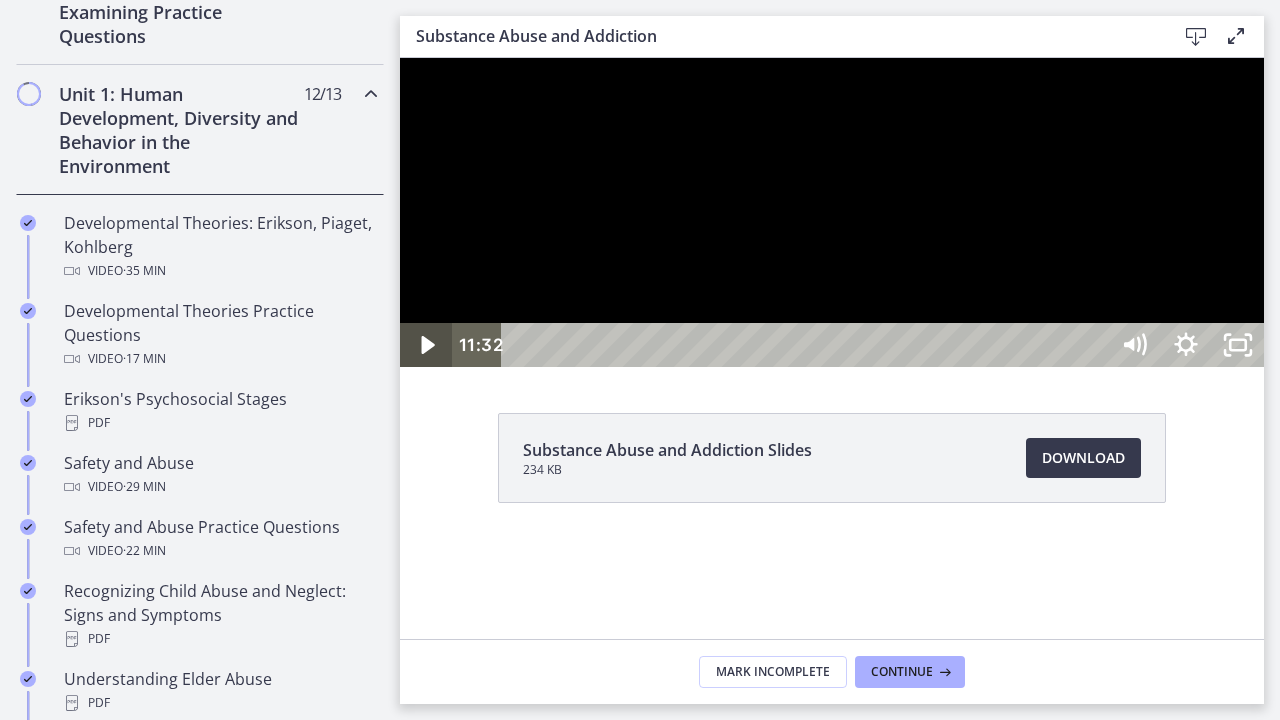 click 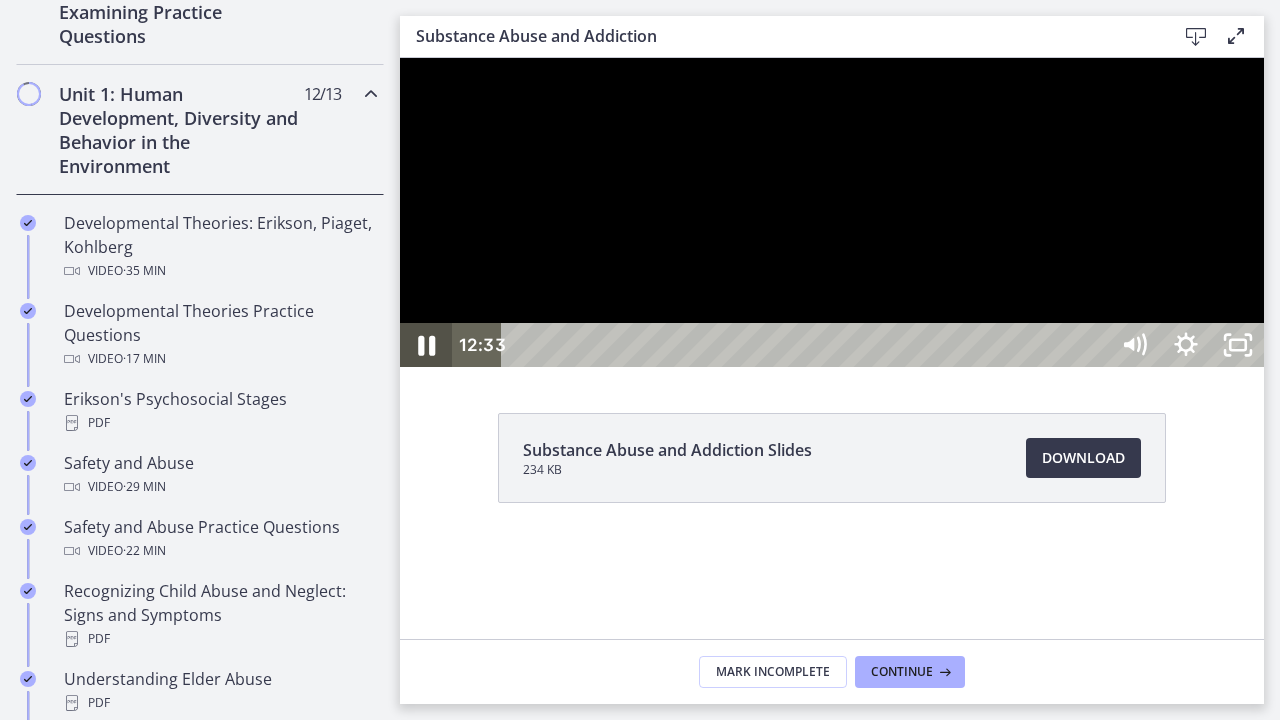 click 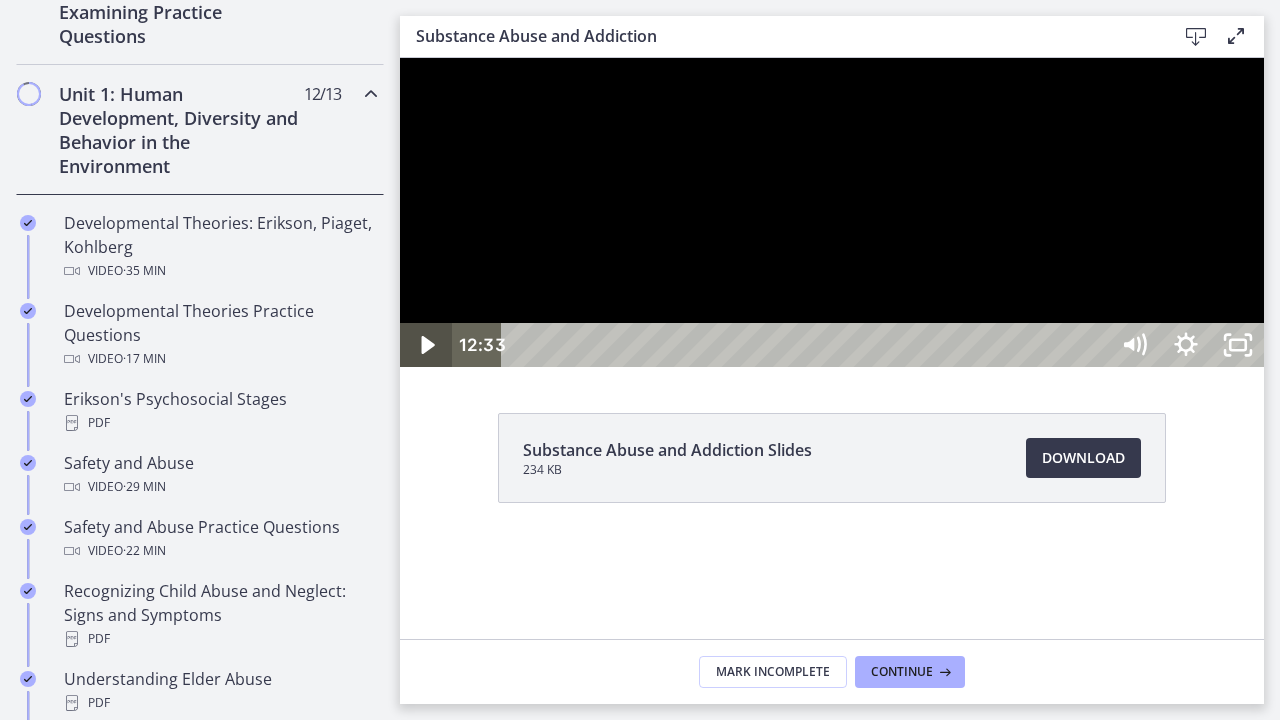 click 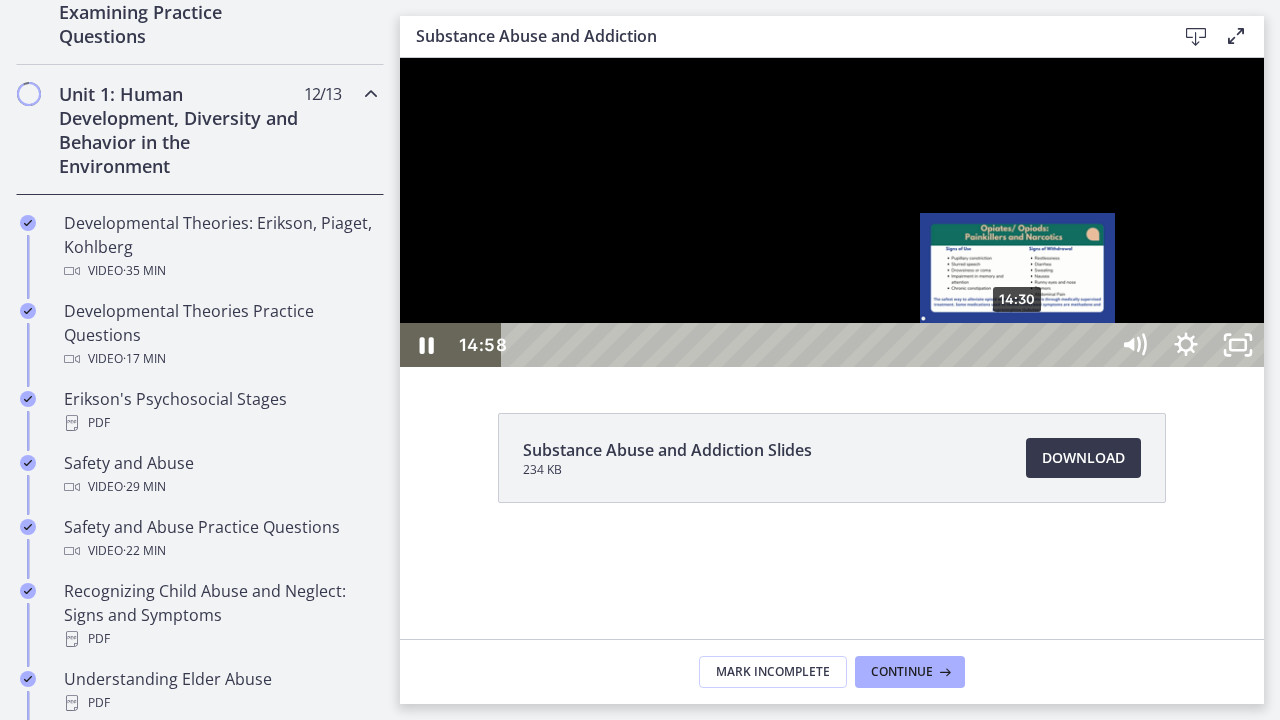 click on "14:30" at bounding box center [807, 345] 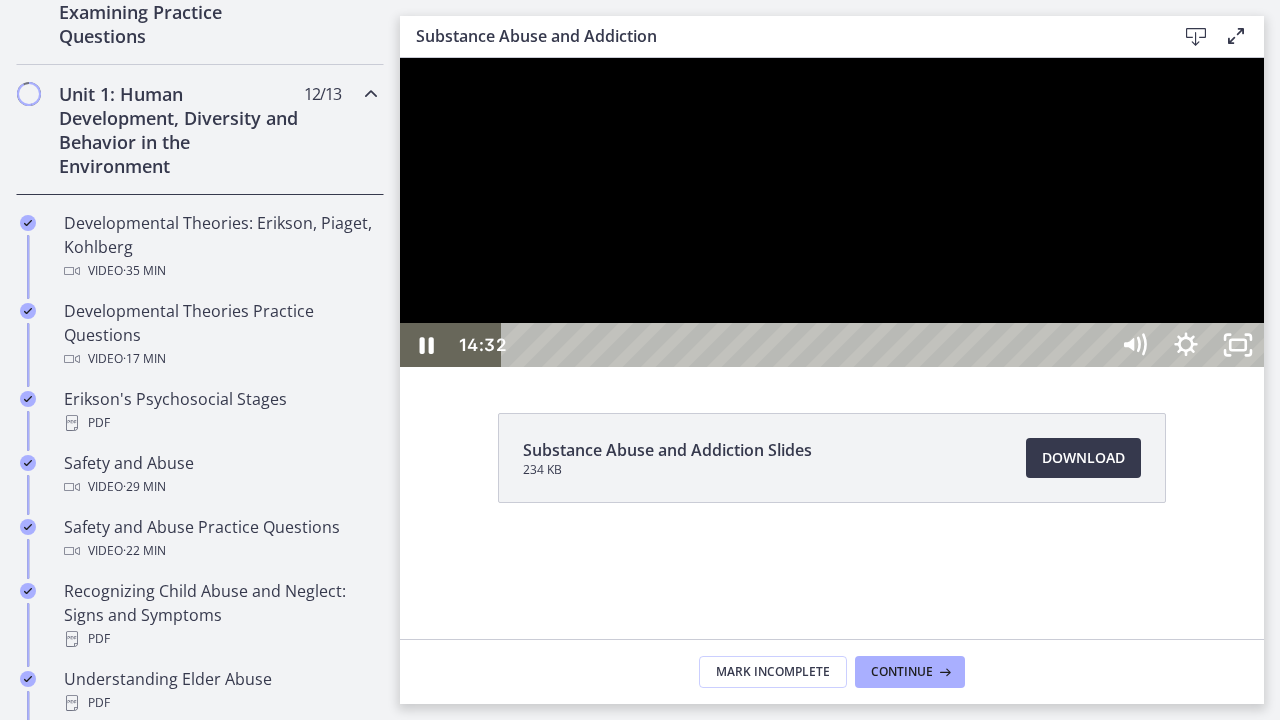 click at bounding box center [832, 212] 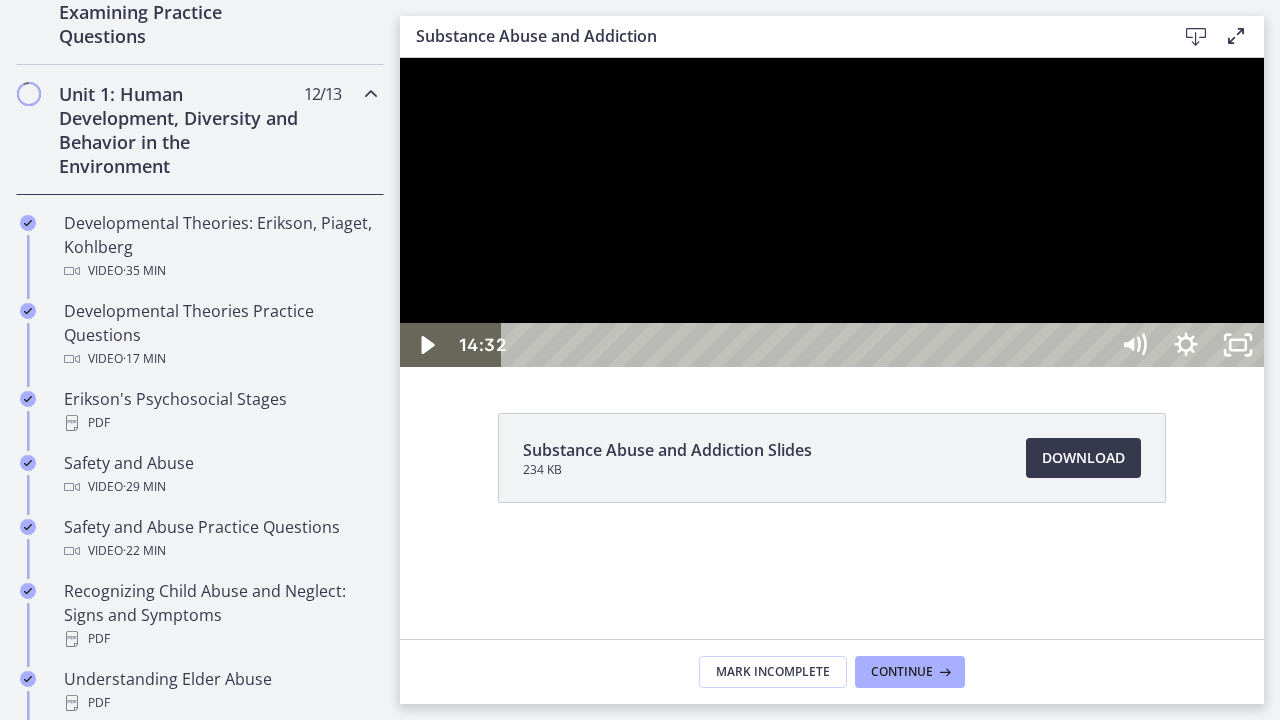 click at bounding box center (832, 212) 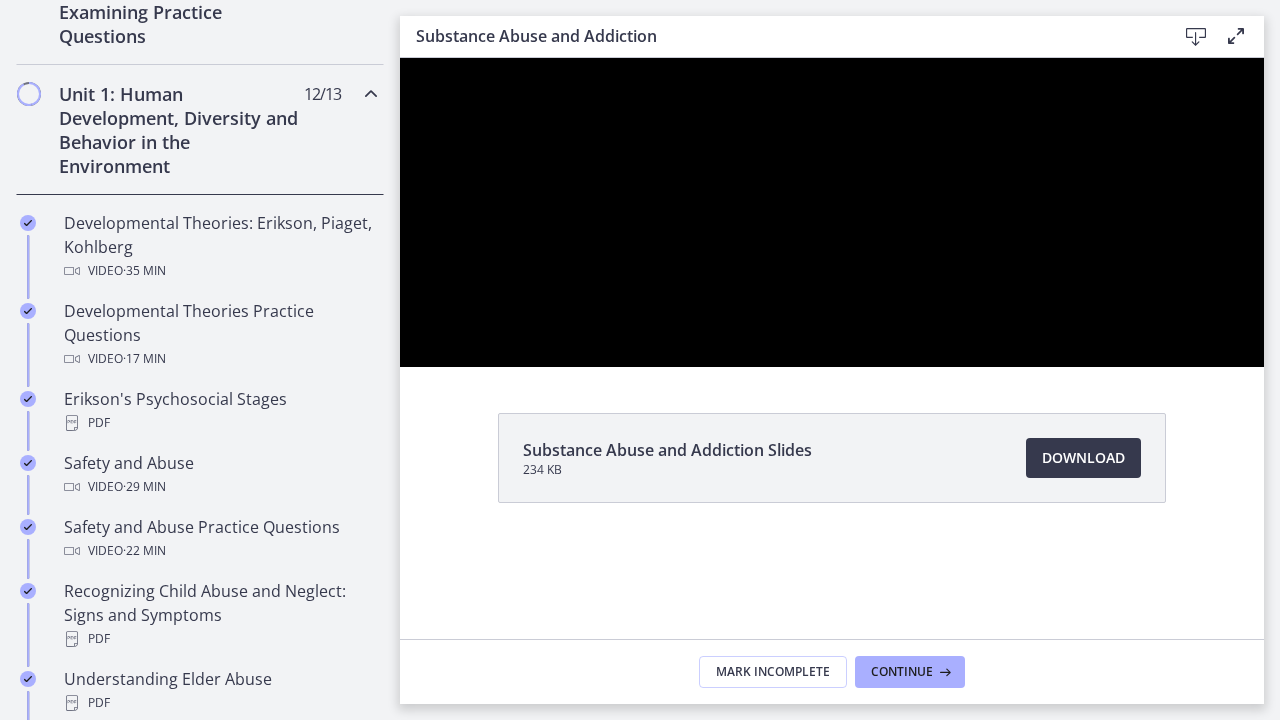 click at bounding box center (832, 212) 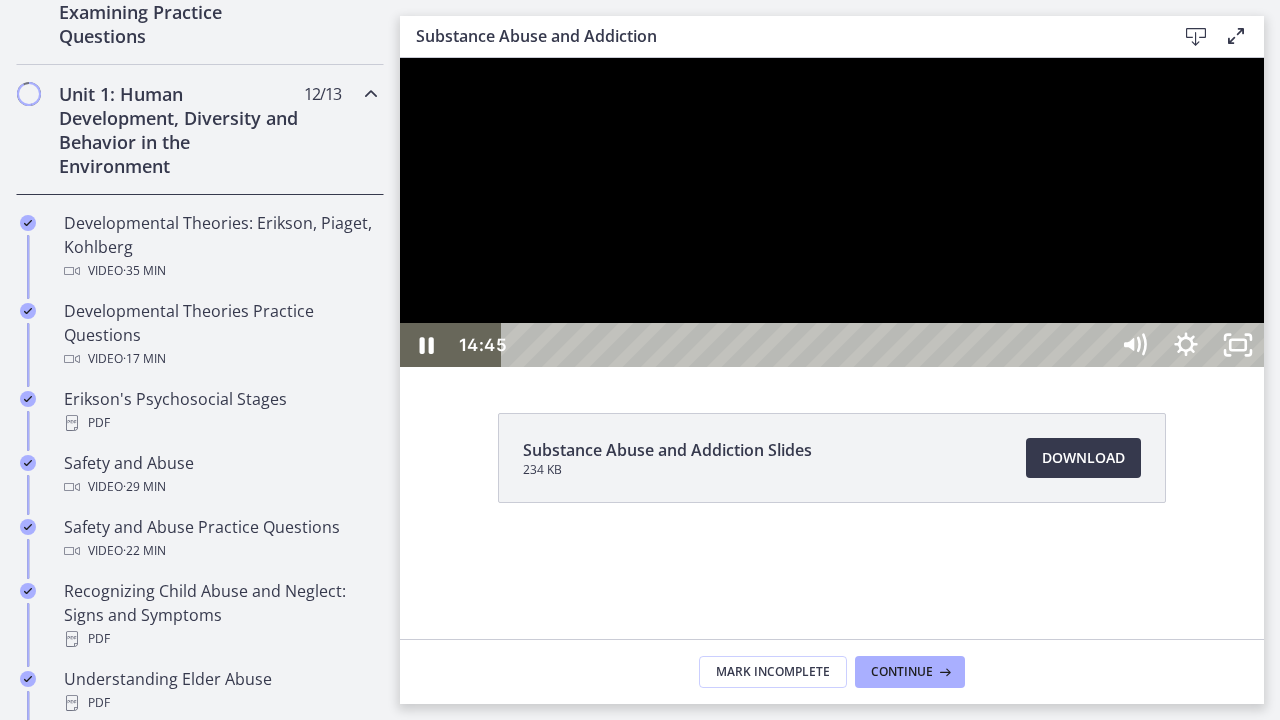 click at bounding box center (832, 212) 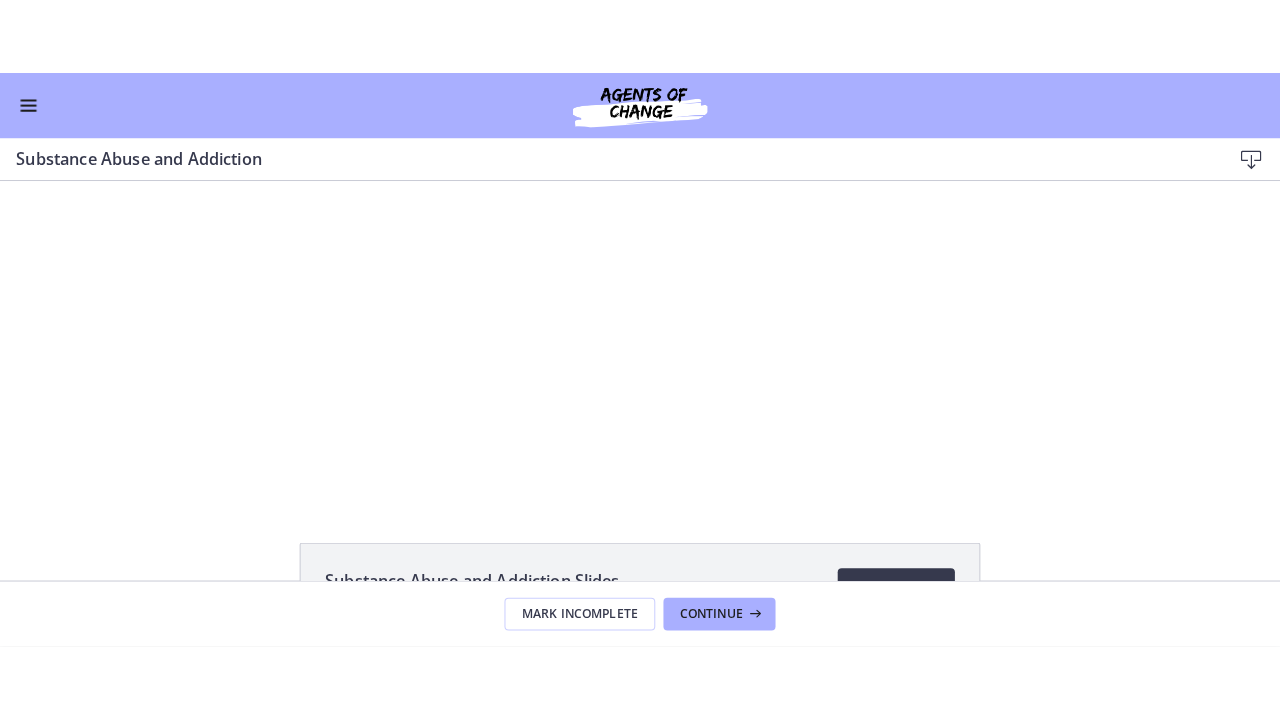 scroll, scrollTop: 500, scrollLeft: 0, axis: vertical 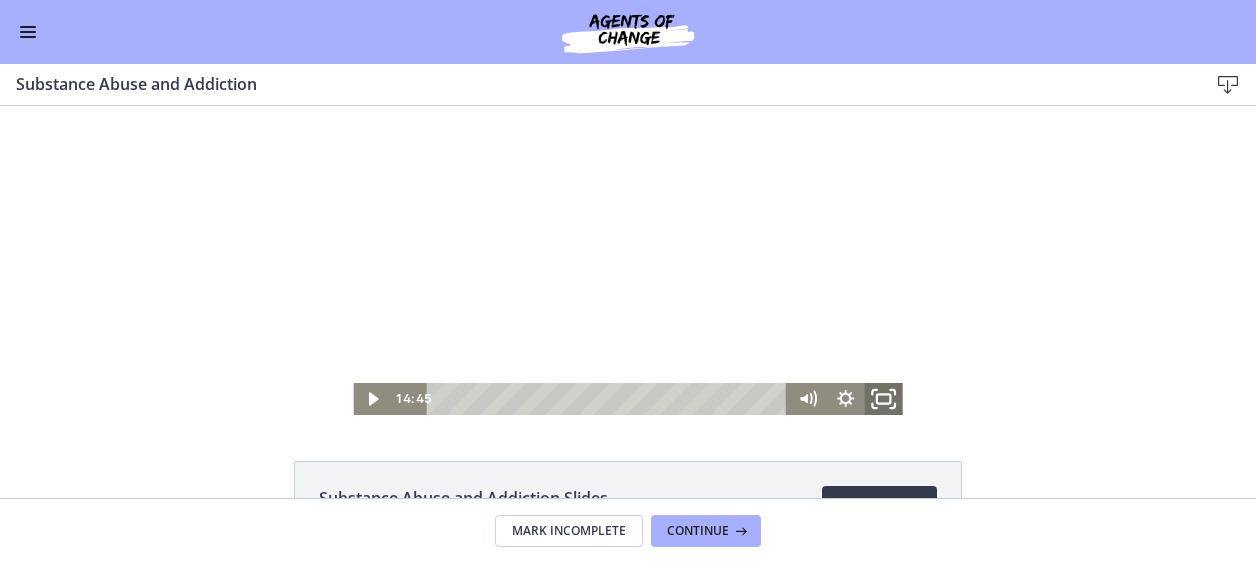 click 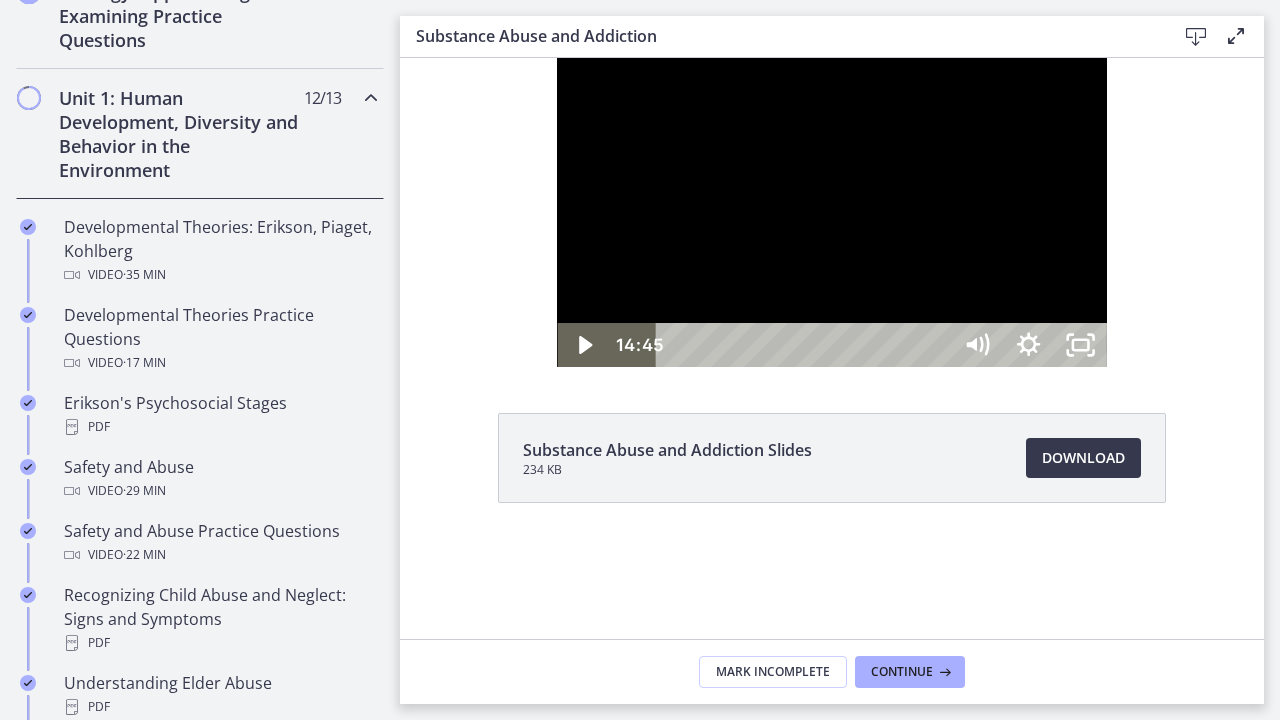 scroll, scrollTop: 504, scrollLeft: 0, axis: vertical 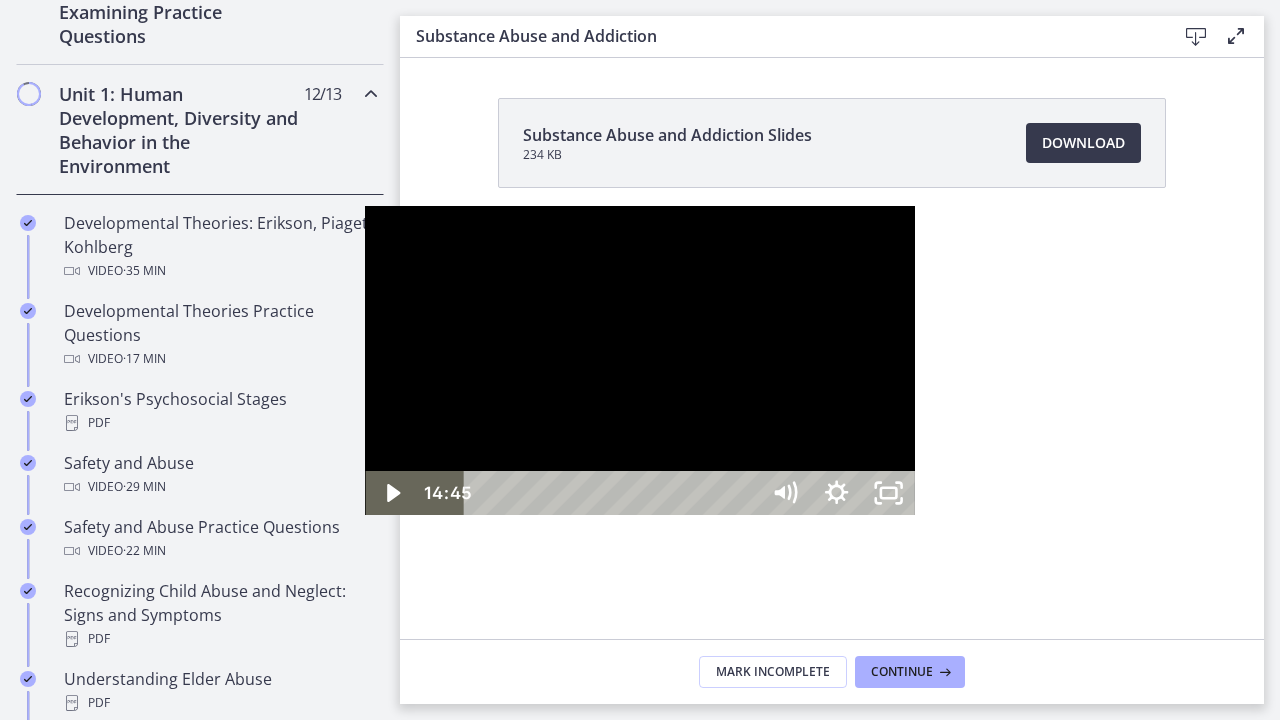 click at bounding box center (639, 360) 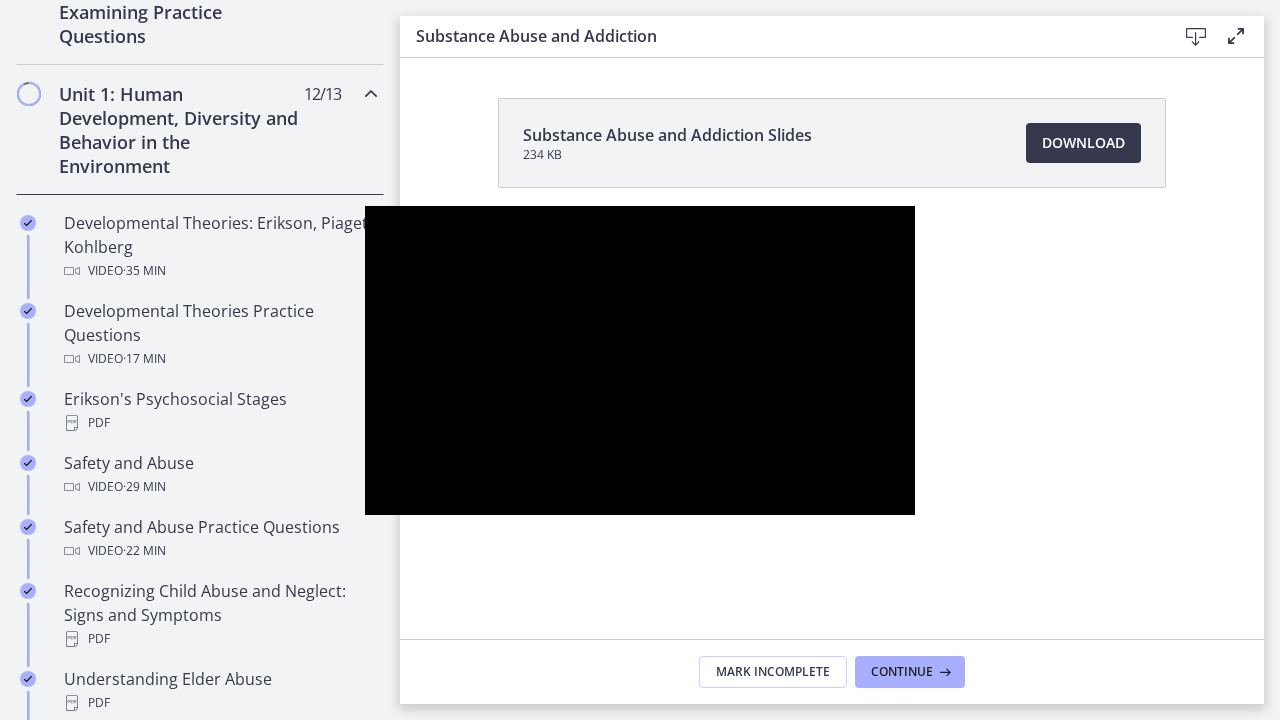 click at bounding box center (639, 360) 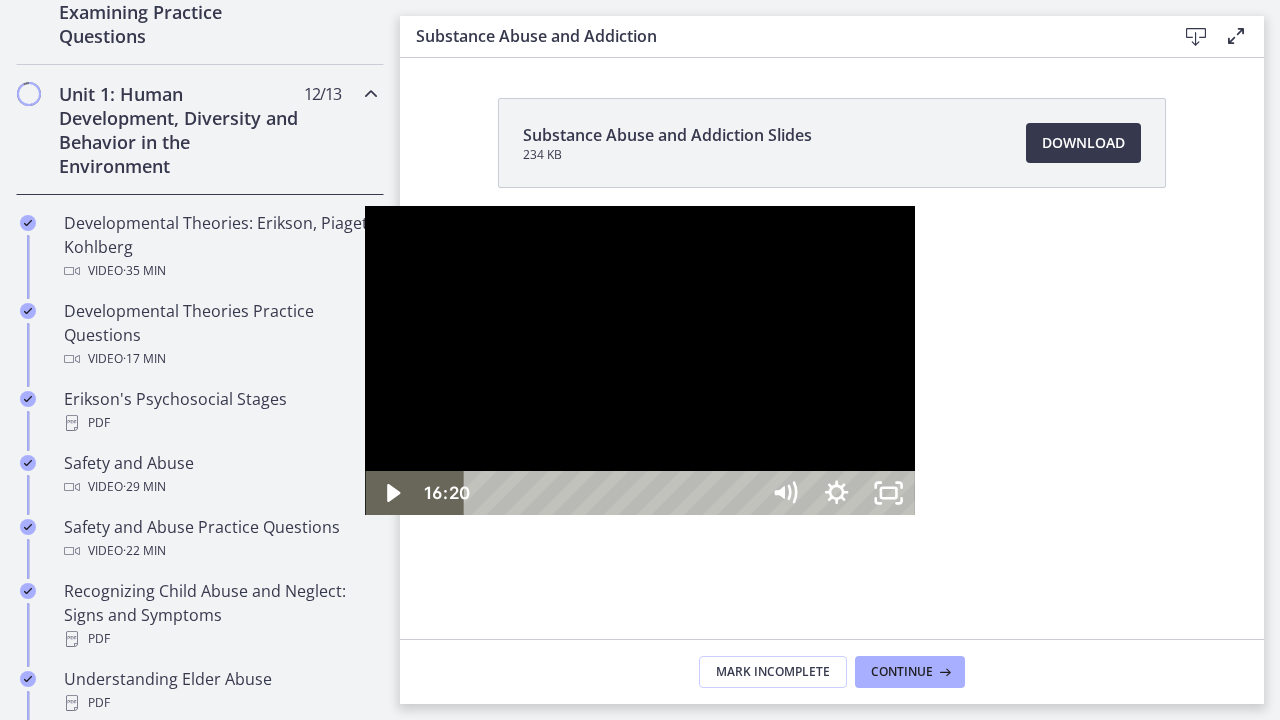 click at bounding box center [639, 360] 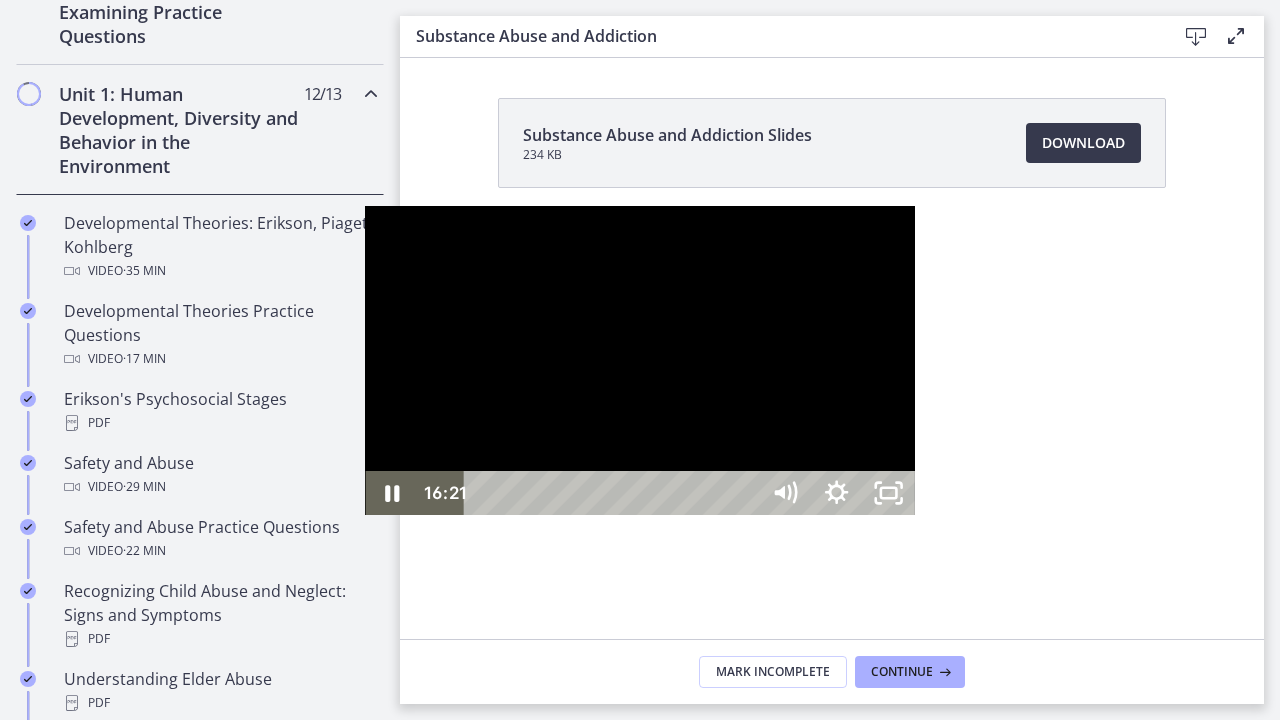 click at bounding box center [639, 360] 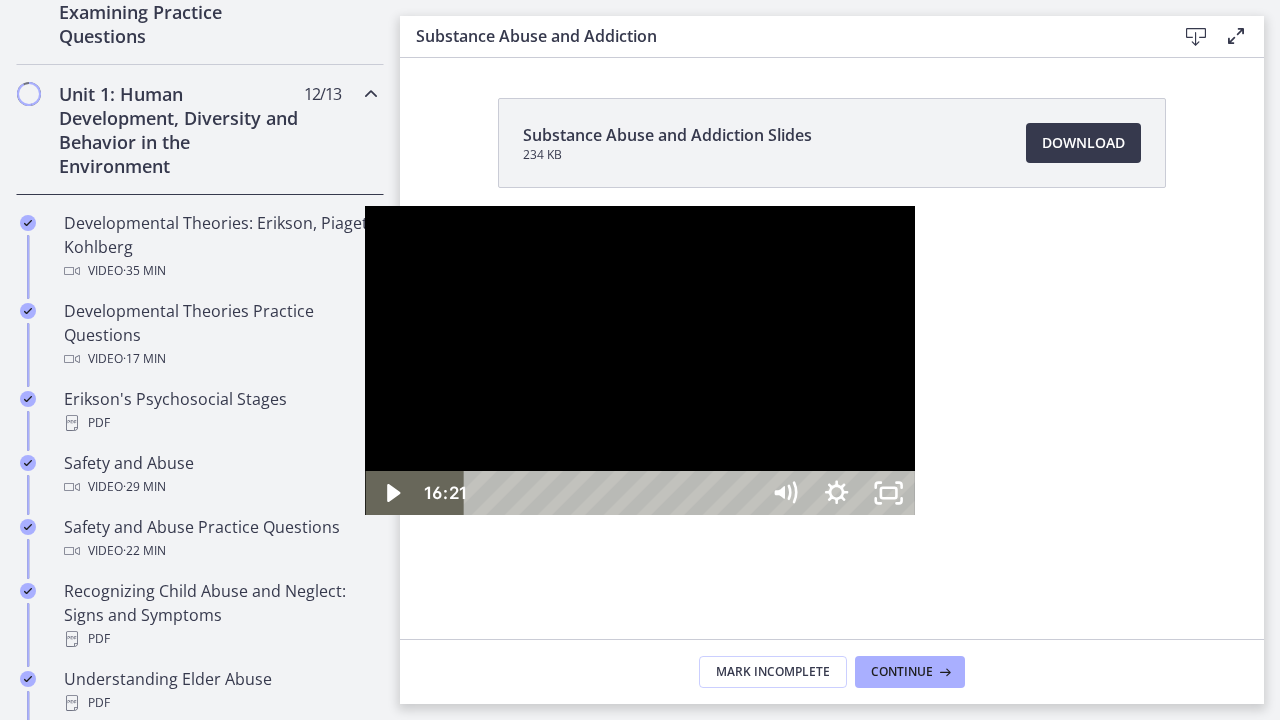click at bounding box center [639, 360] 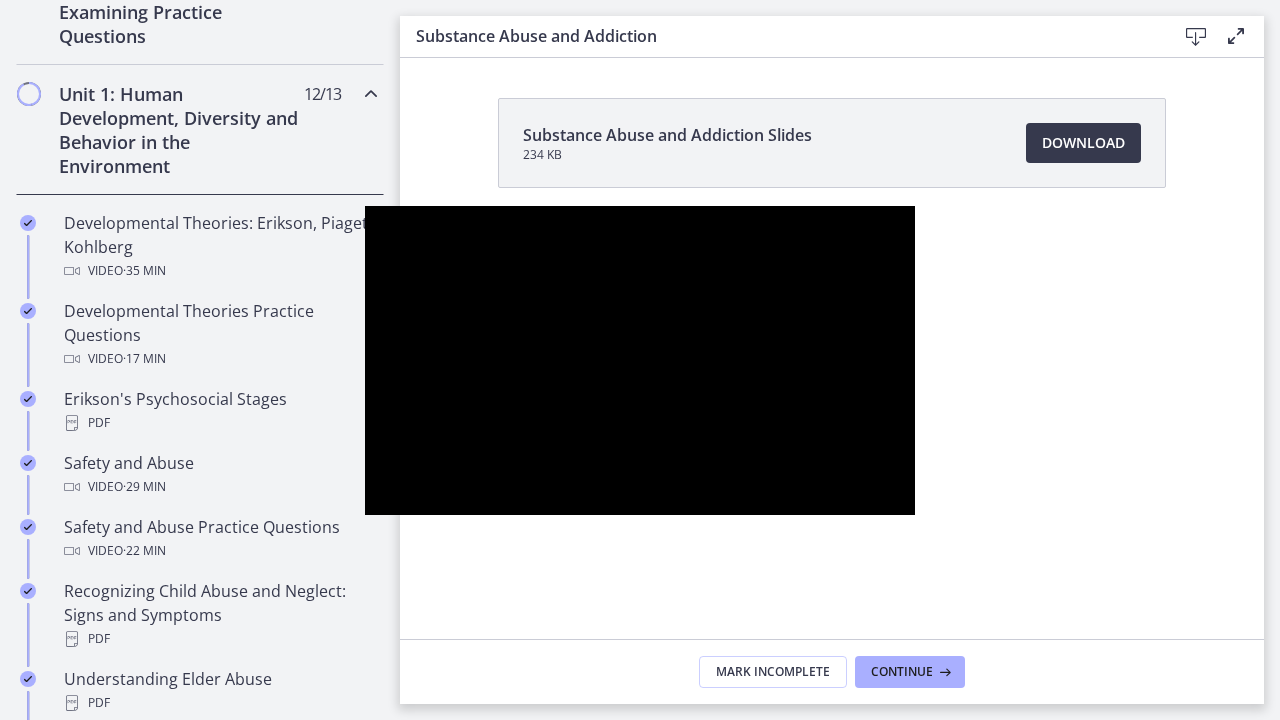 click at bounding box center (639, 360) 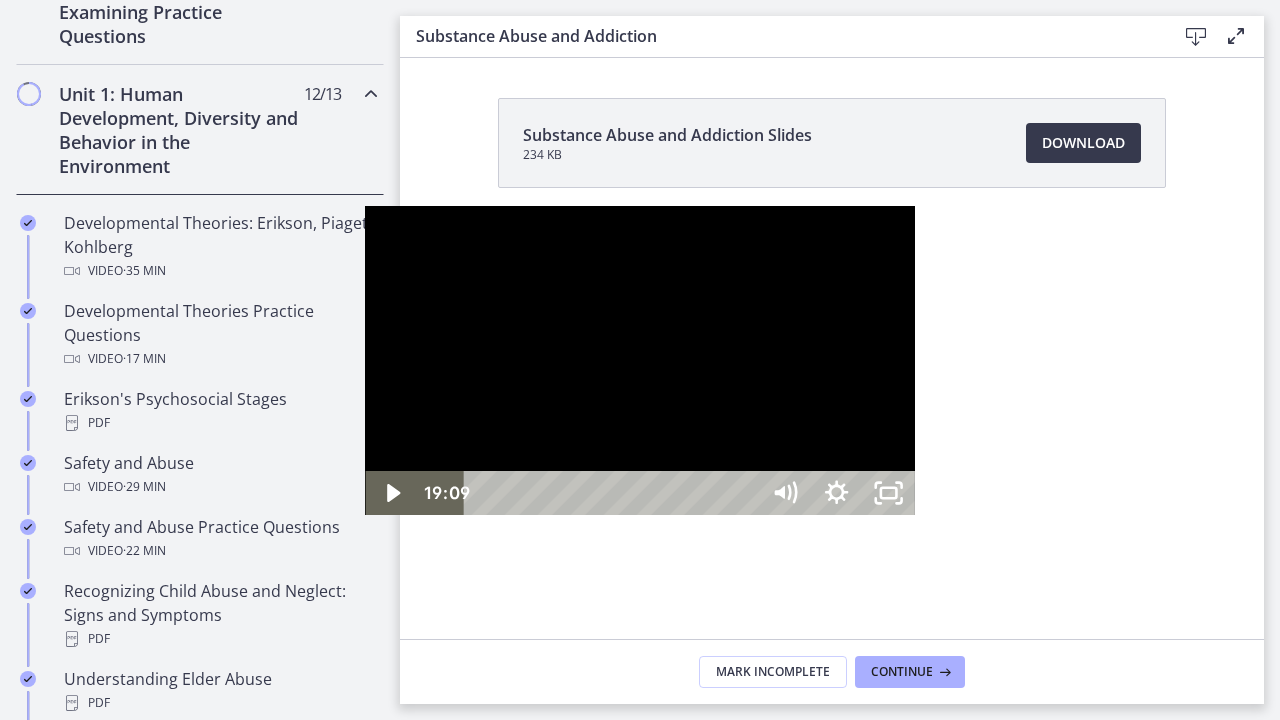 click at bounding box center [639, 360] 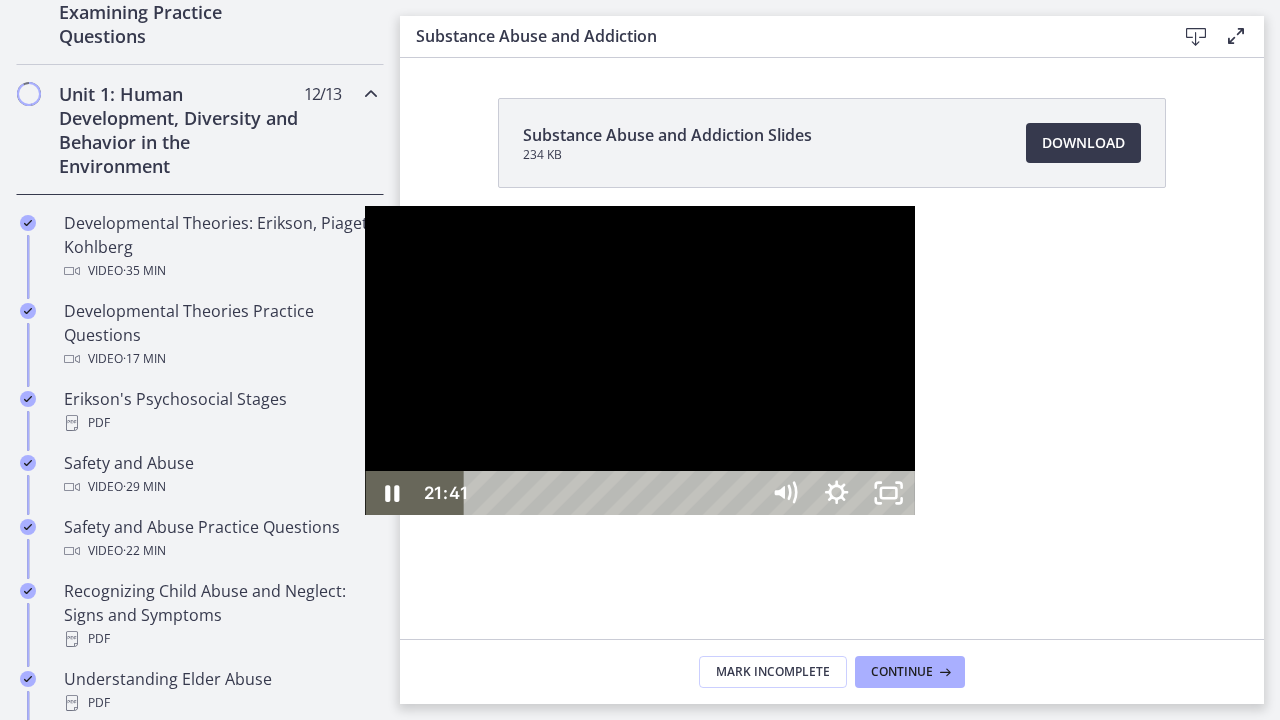 click at bounding box center [639, 360] 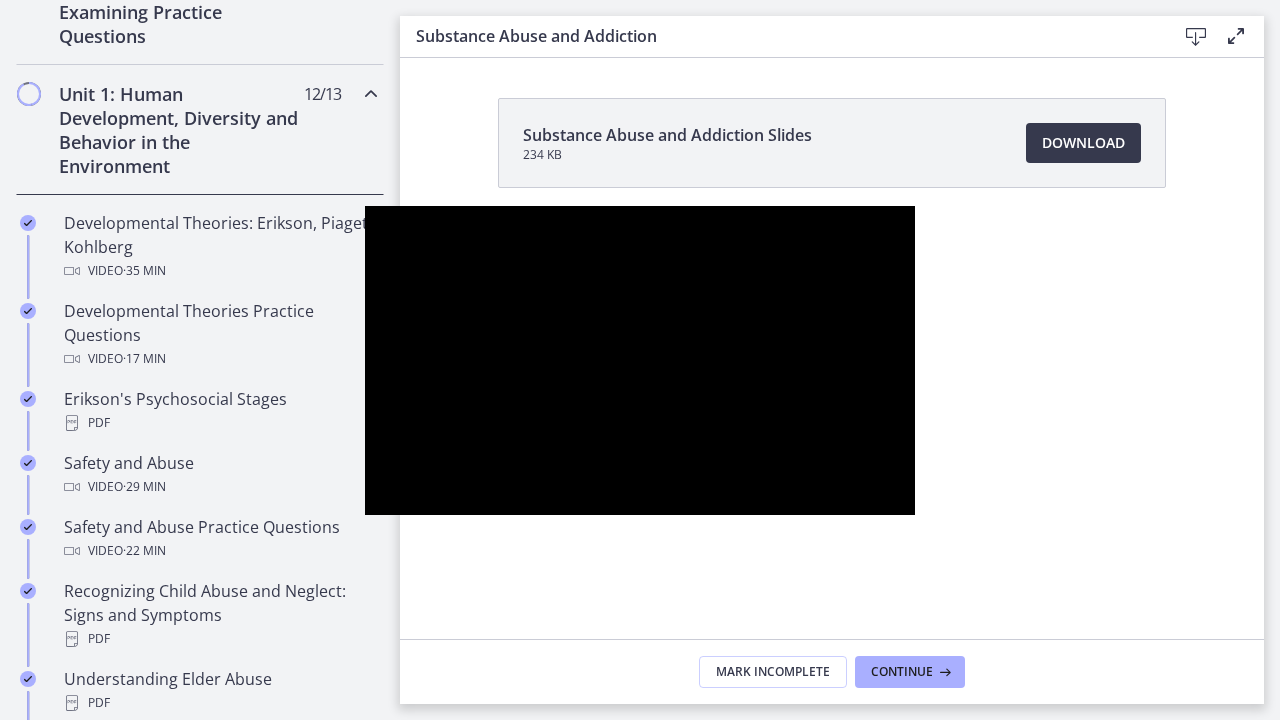 click at bounding box center [639, 360] 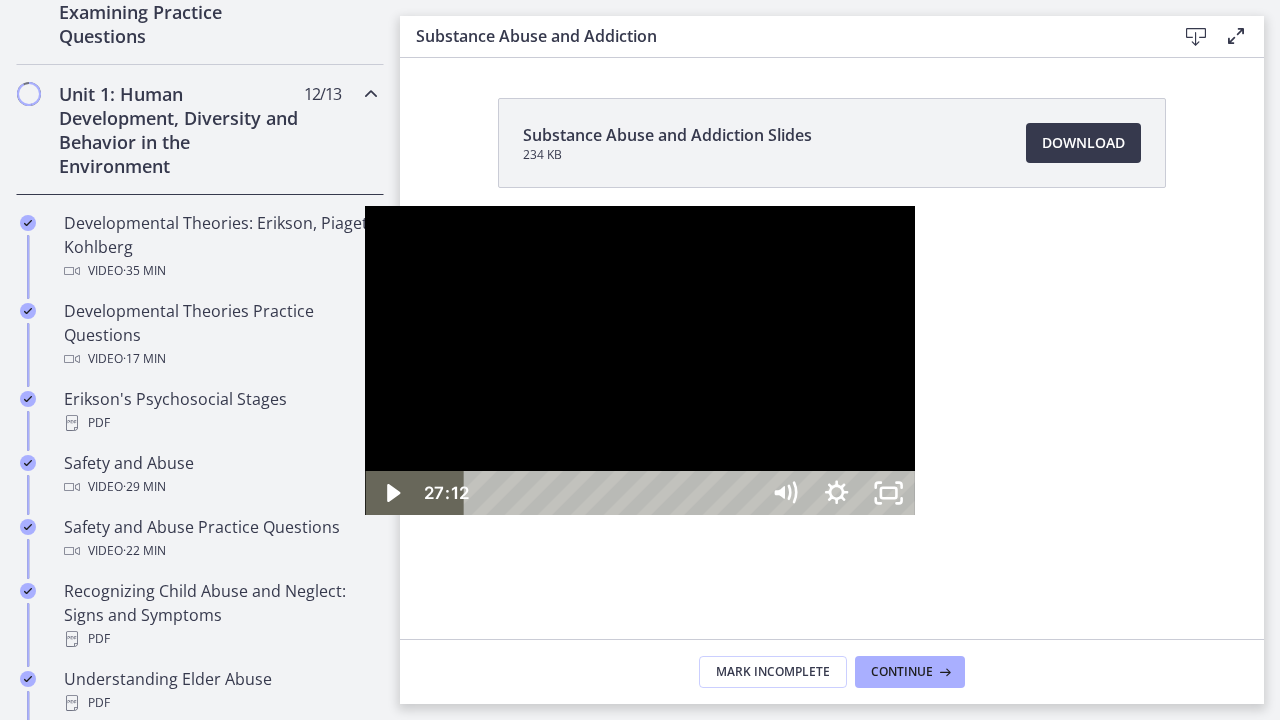 click at bounding box center (639, 360) 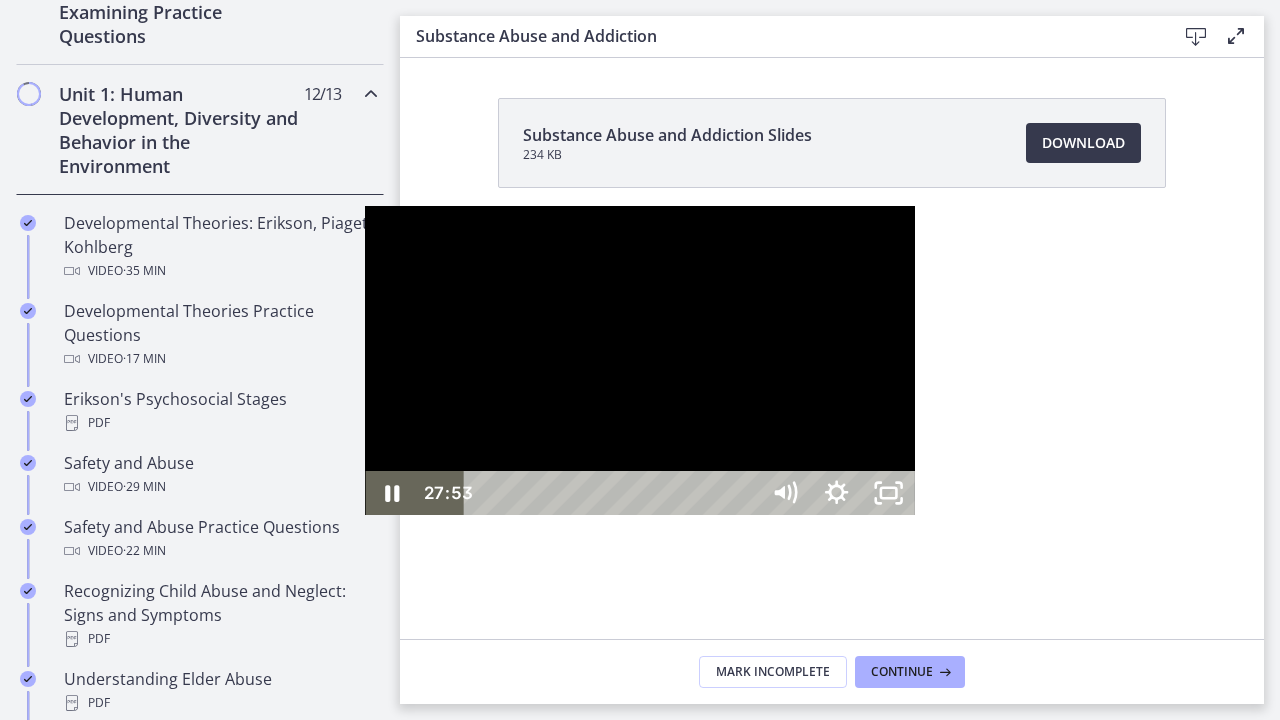 click on "27:53" at bounding box center [614, 493] 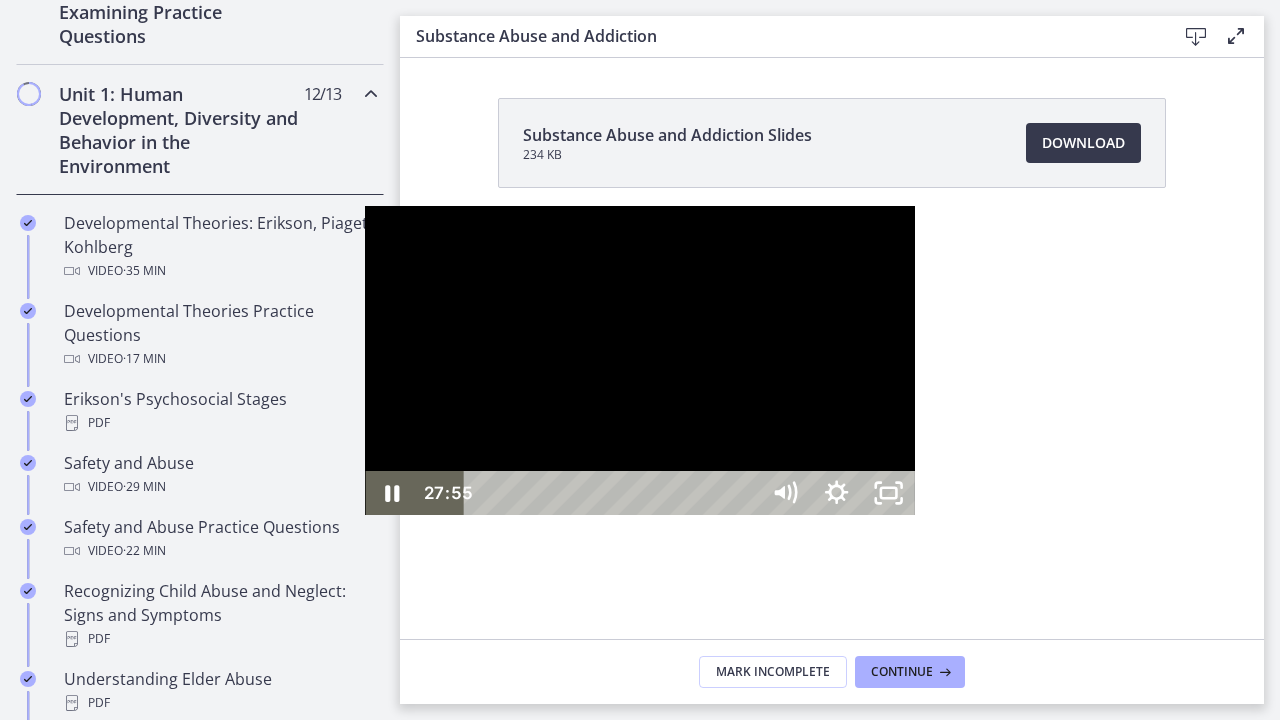 click at bounding box center [1440, 492] 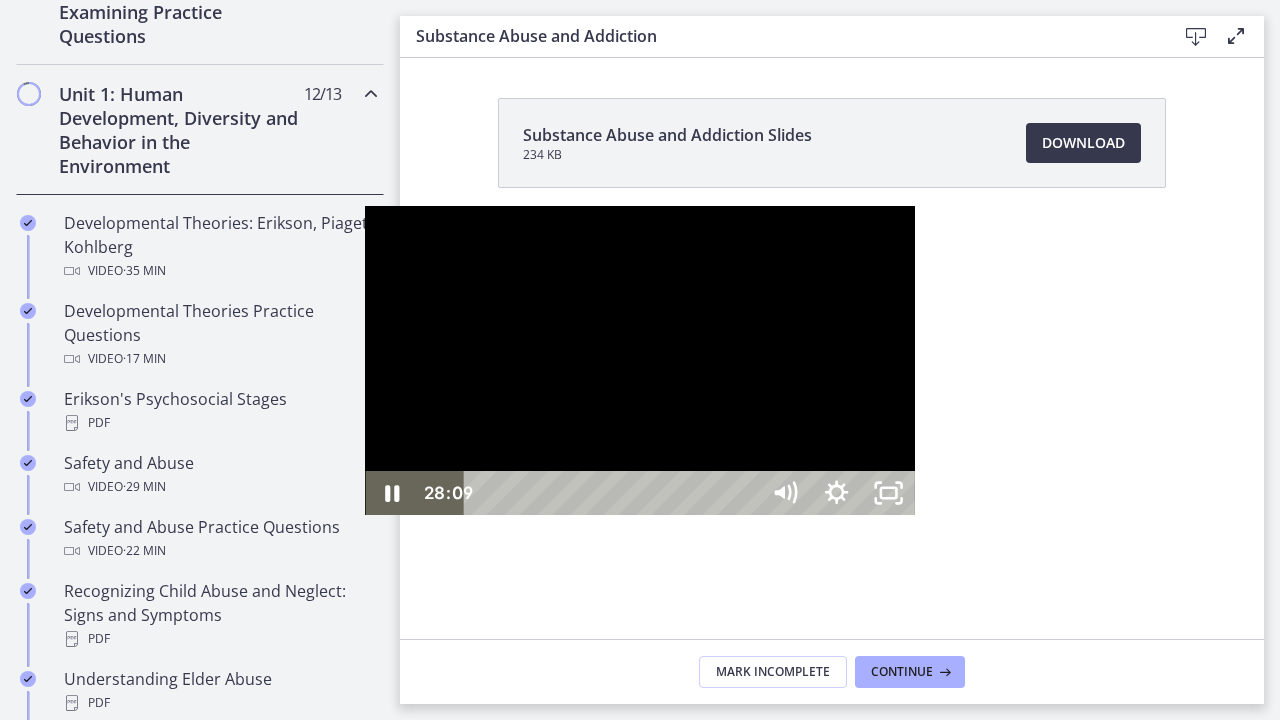 click at bounding box center [1448, 492] 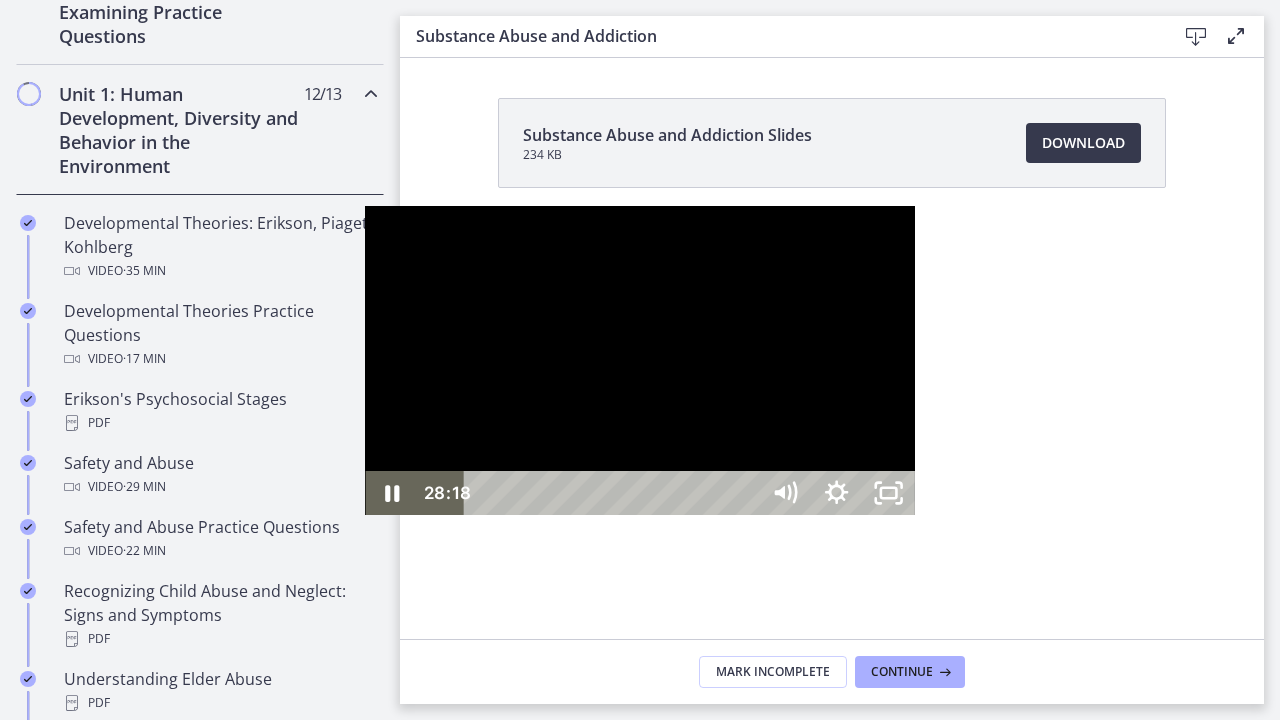 click at bounding box center [1453, 492] 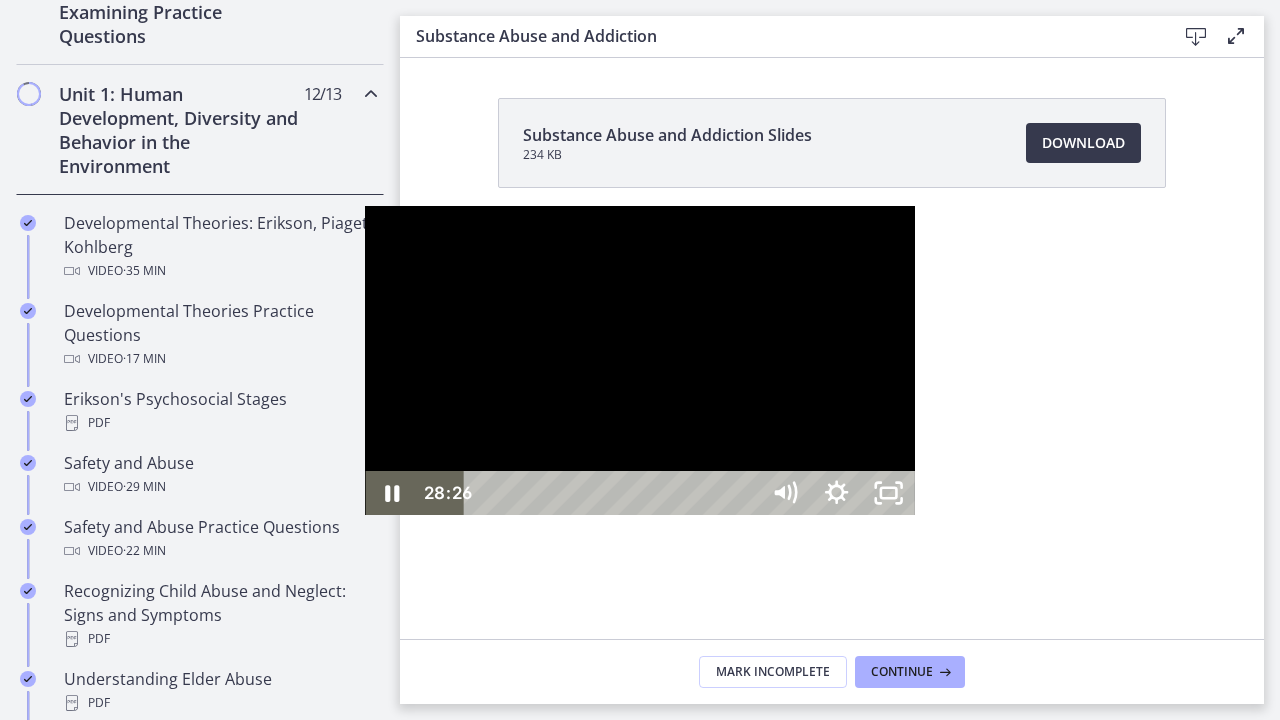 click at bounding box center [1458, 492] 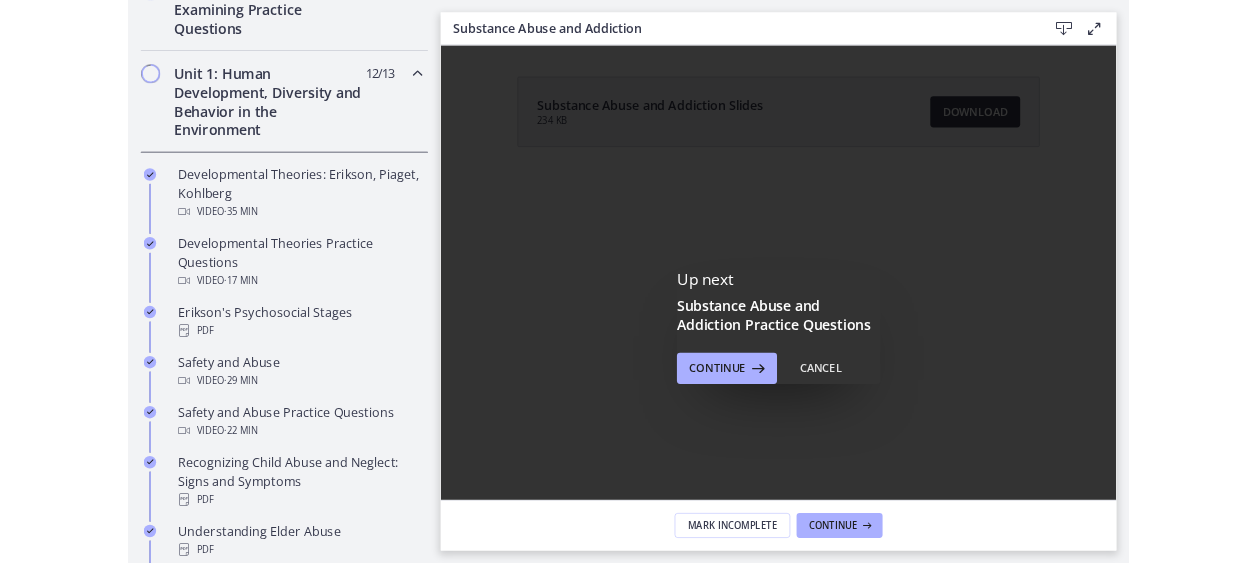 scroll, scrollTop: 0, scrollLeft: 0, axis: both 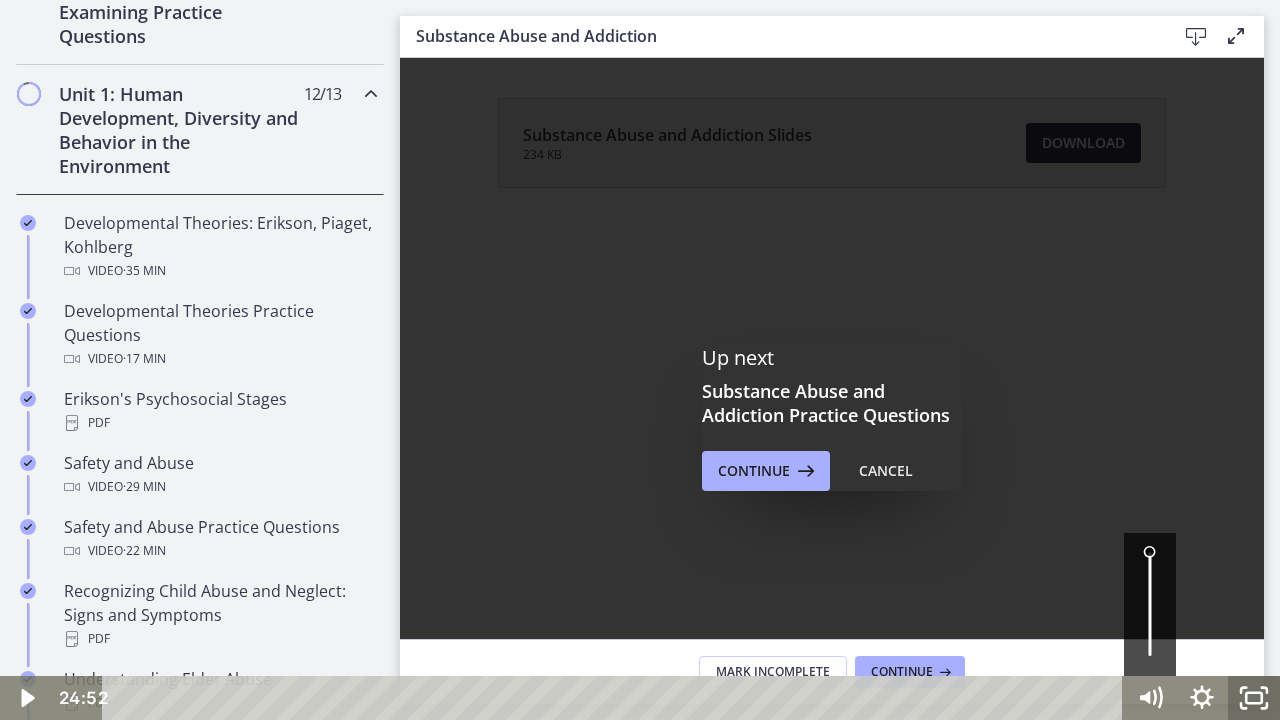 click 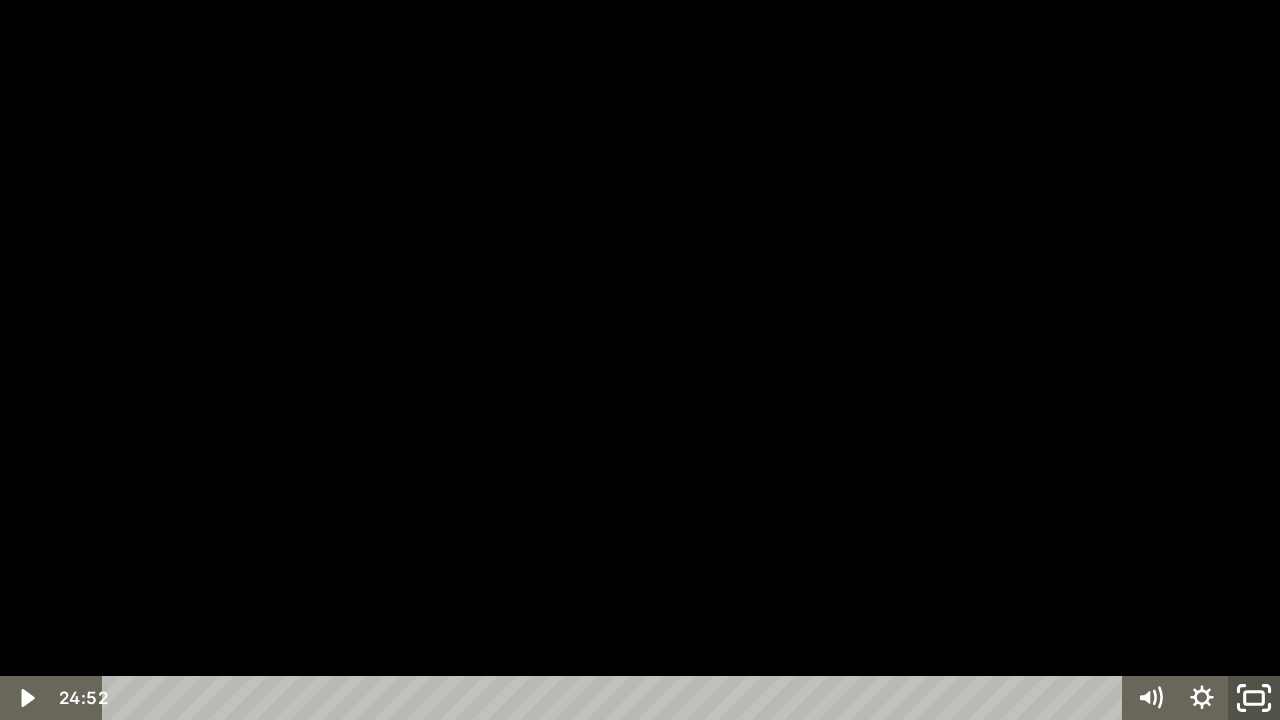 click 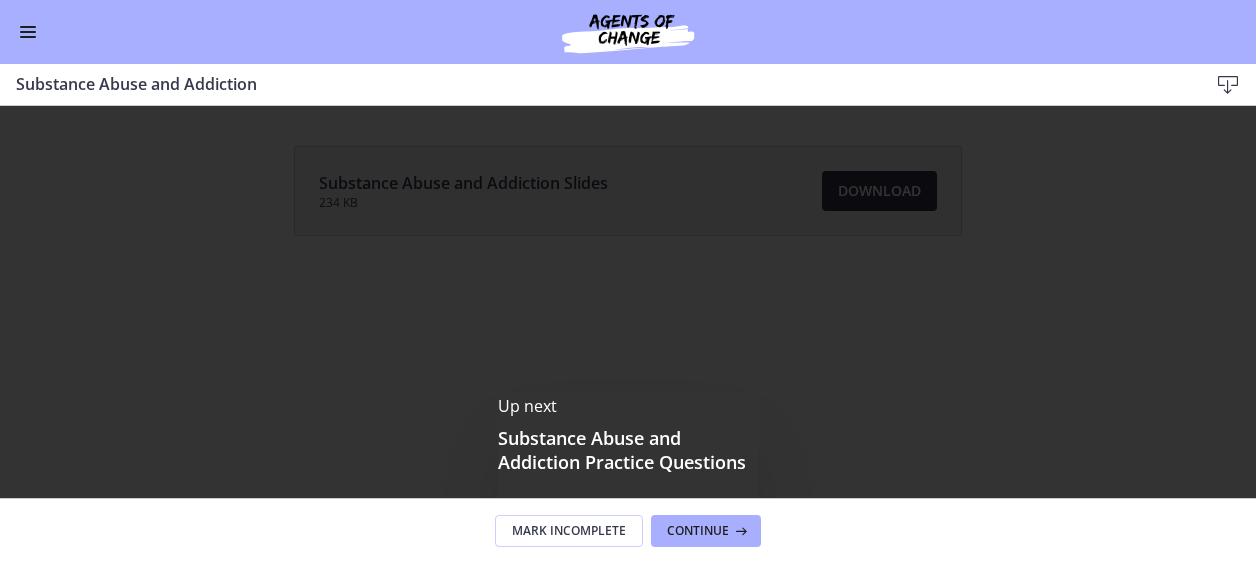 scroll, scrollTop: 500, scrollLeft: 0, axis: vertical 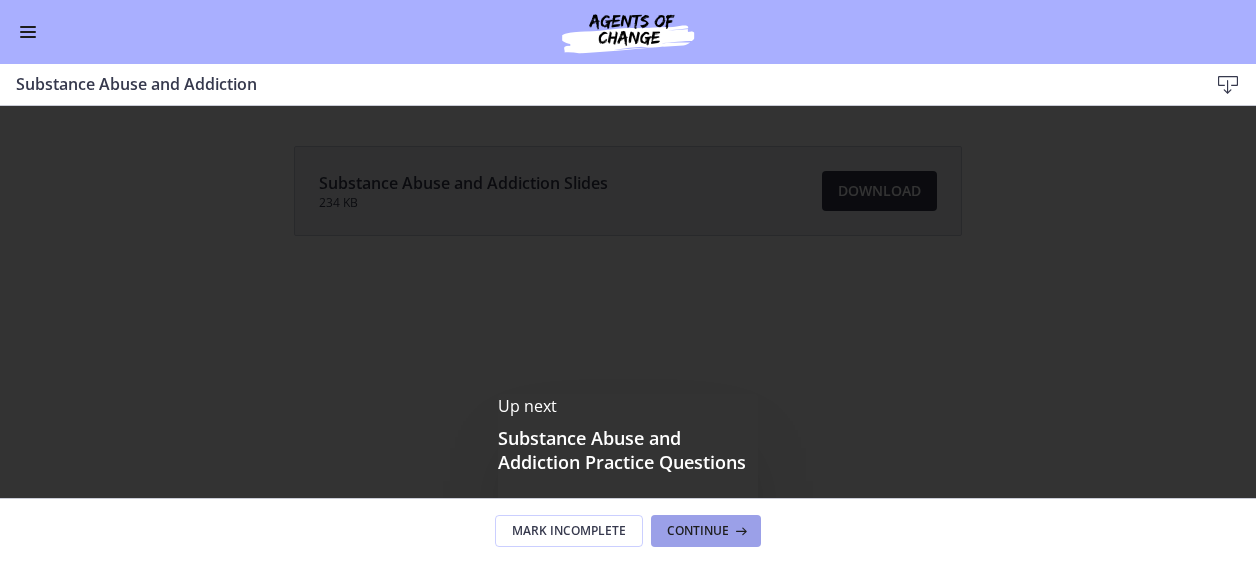 click on "Continue" at bounding box center [698, 531] 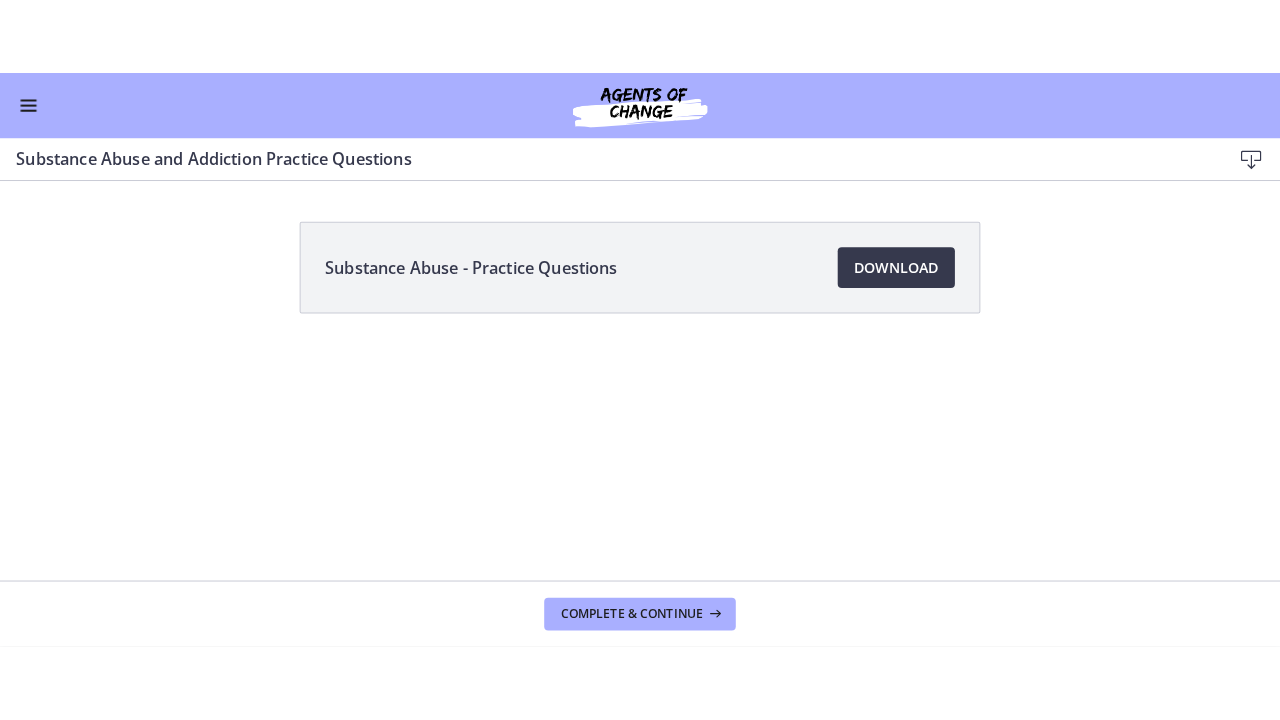 scroll, scrollTop: 0, scrollLeft: 0, axis: both 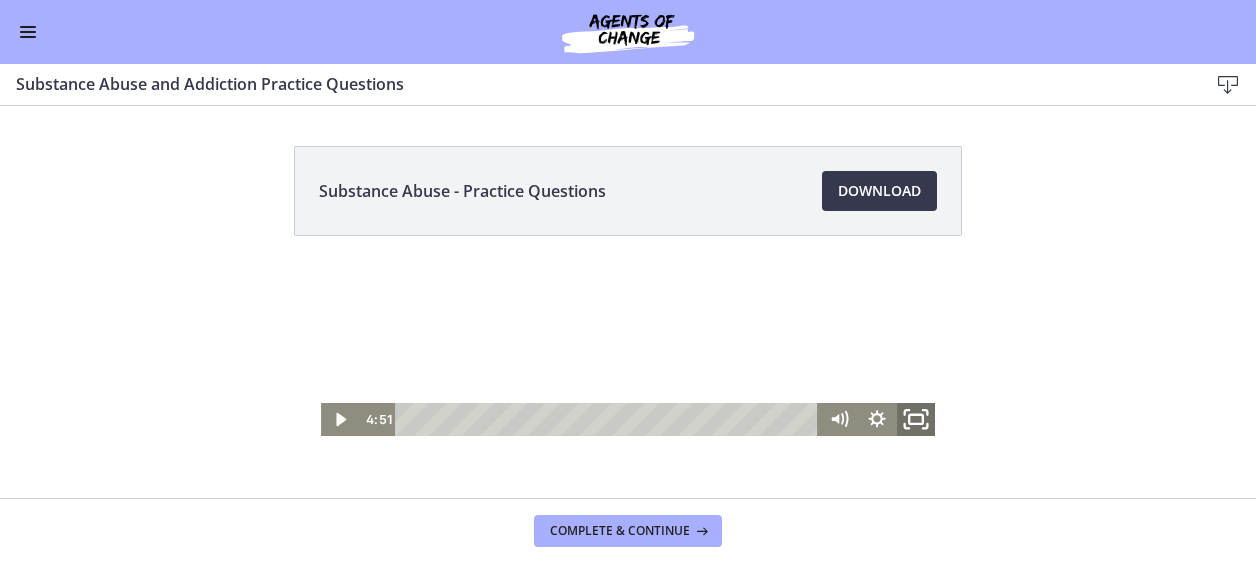 click 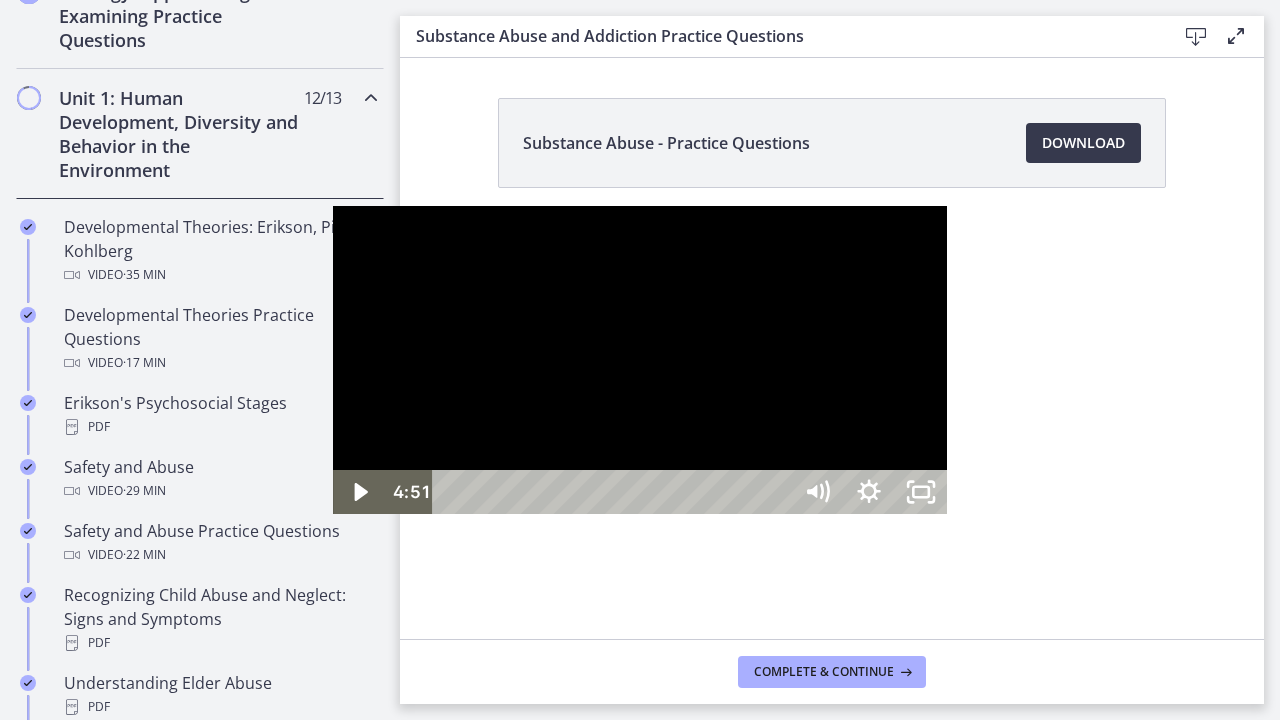 scroll, scrollTop: 504, scrollLeft: 0, axis: vertical 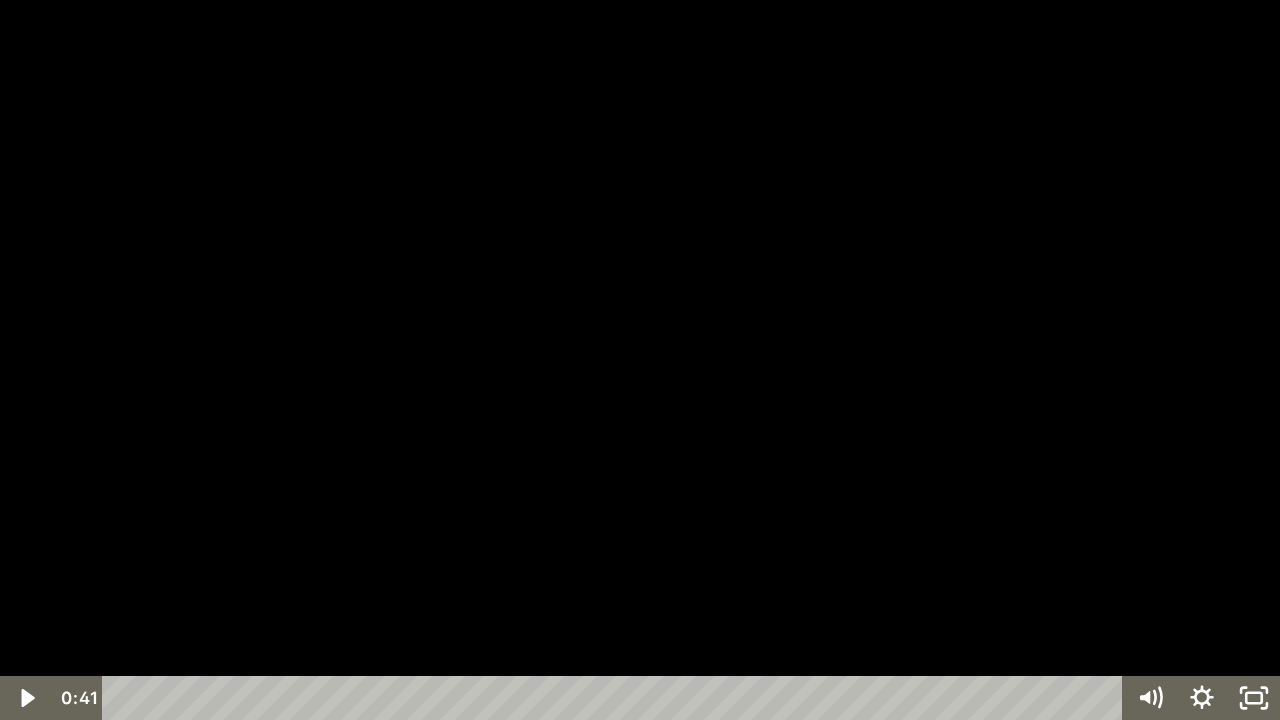 click at bounding box center [616, 698] 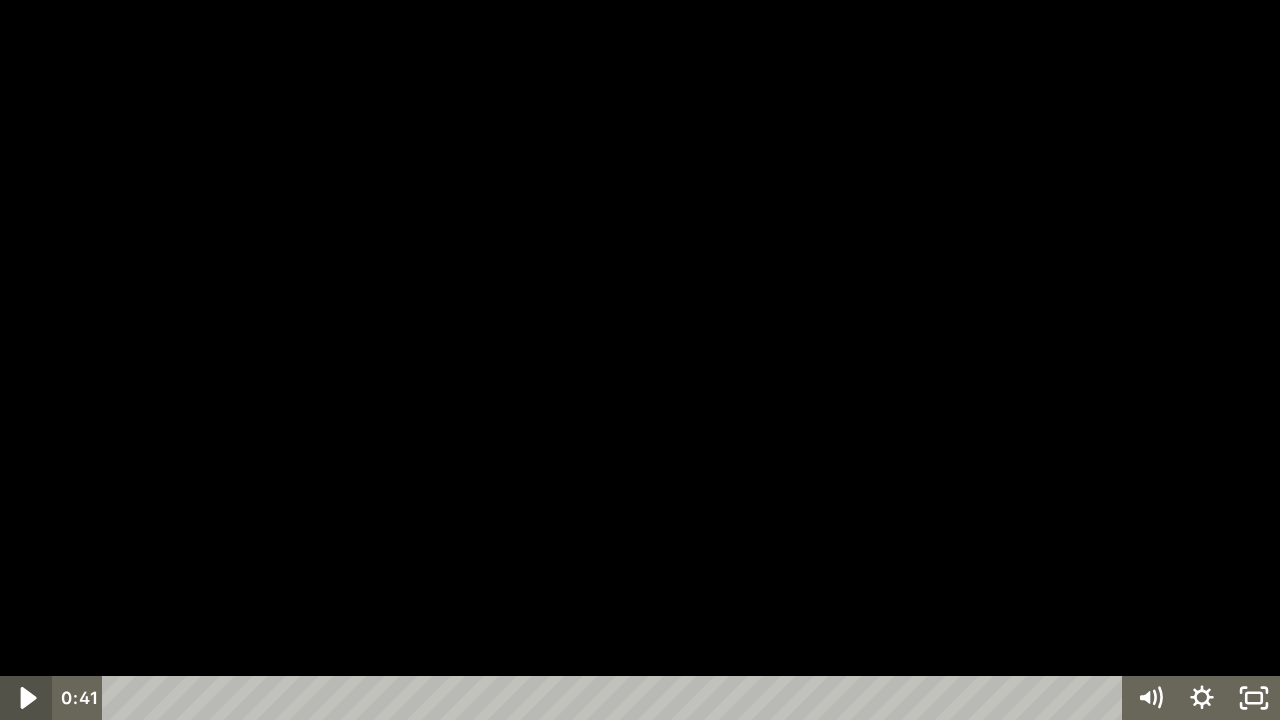 click 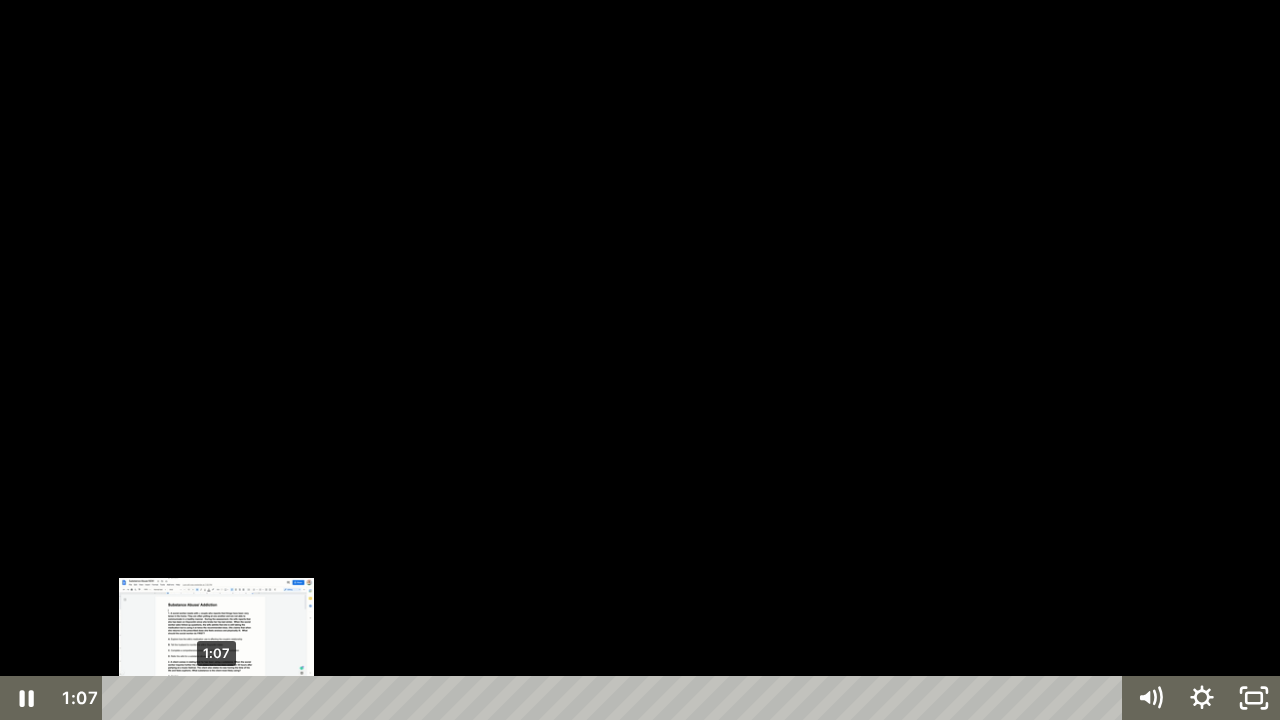 click at bounding box center (217, 698) 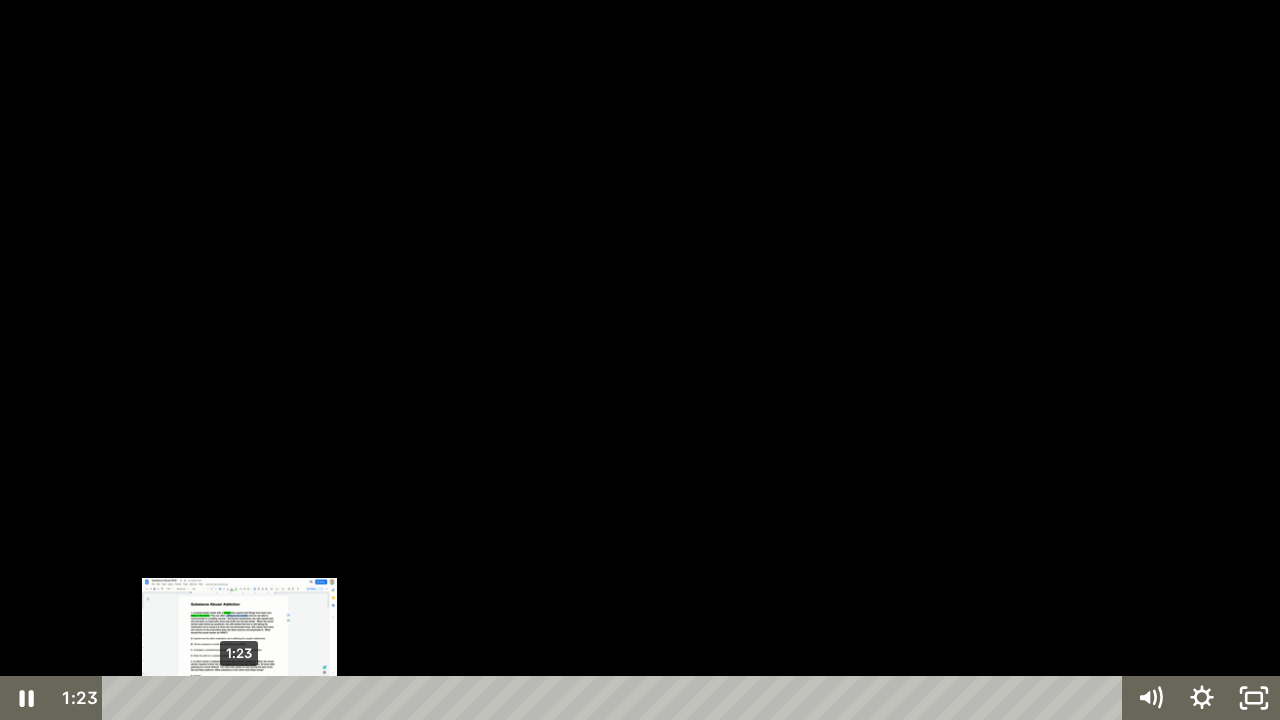 drag, startPoint x: 217, startPoint y: 699, endPoint x: 240, endPoint y: 699, distance: 23 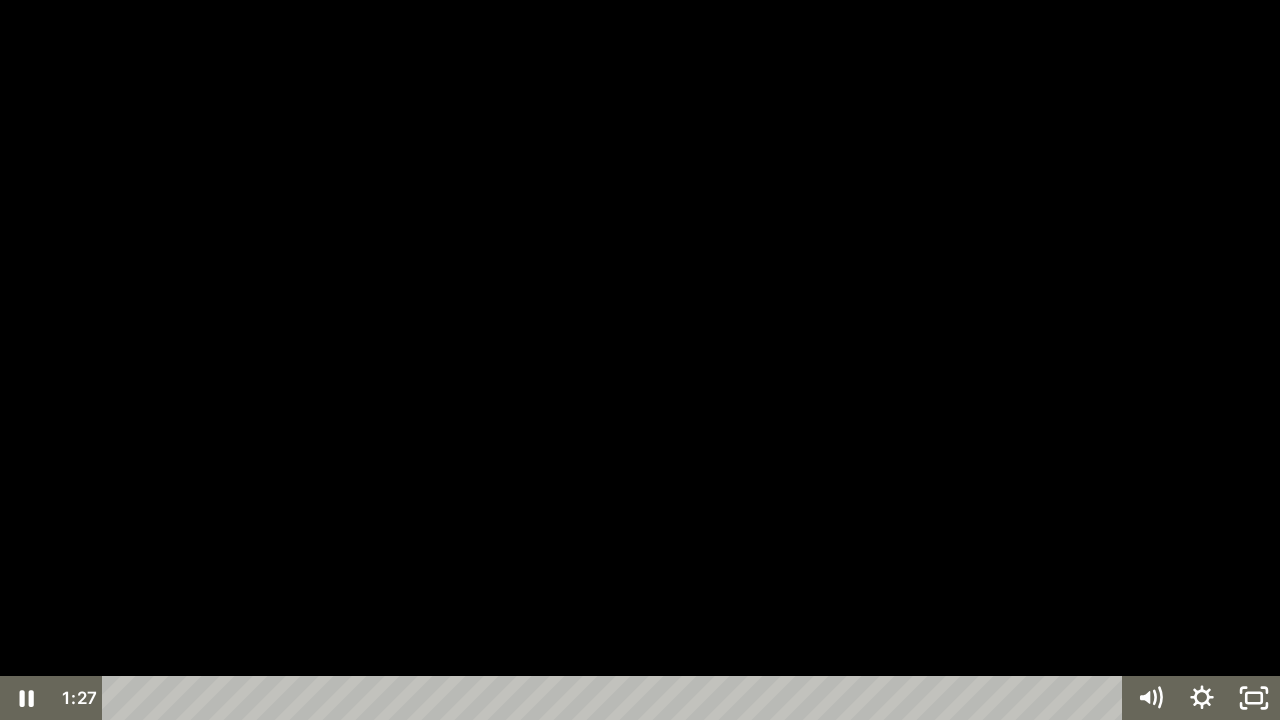 click at bounding box center [640, 360] 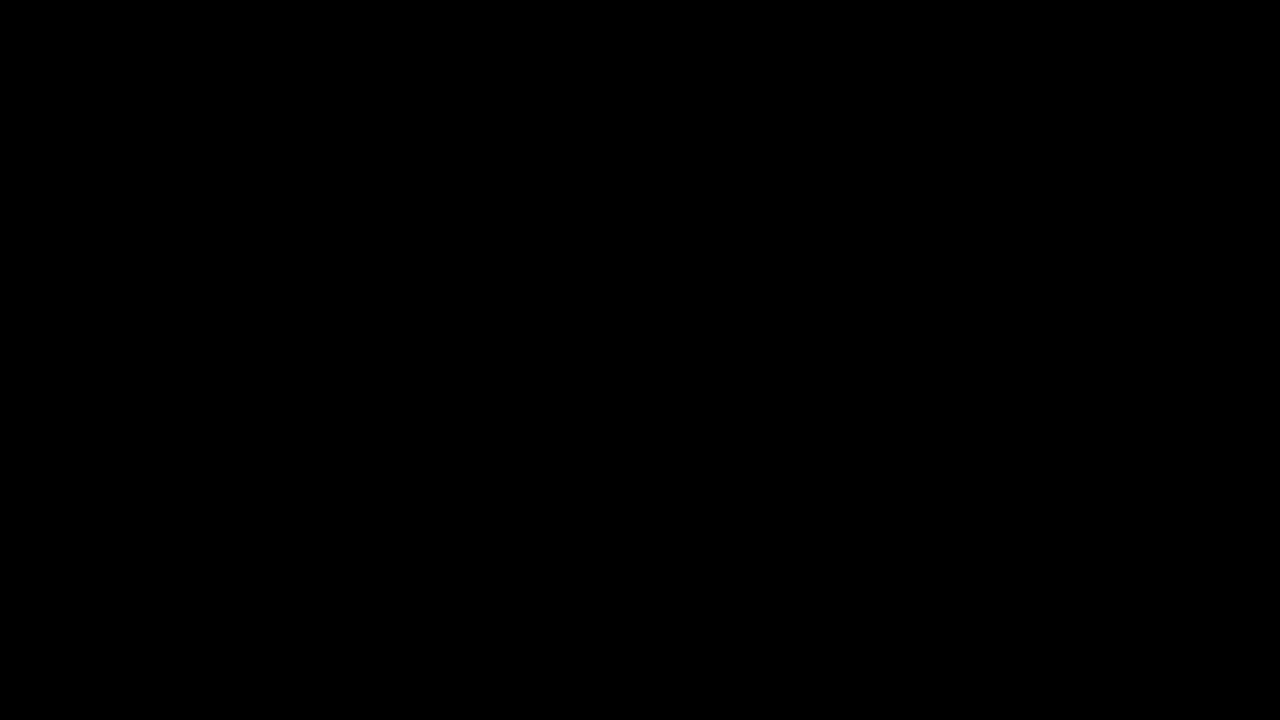 click at bounding box center (640, 360) 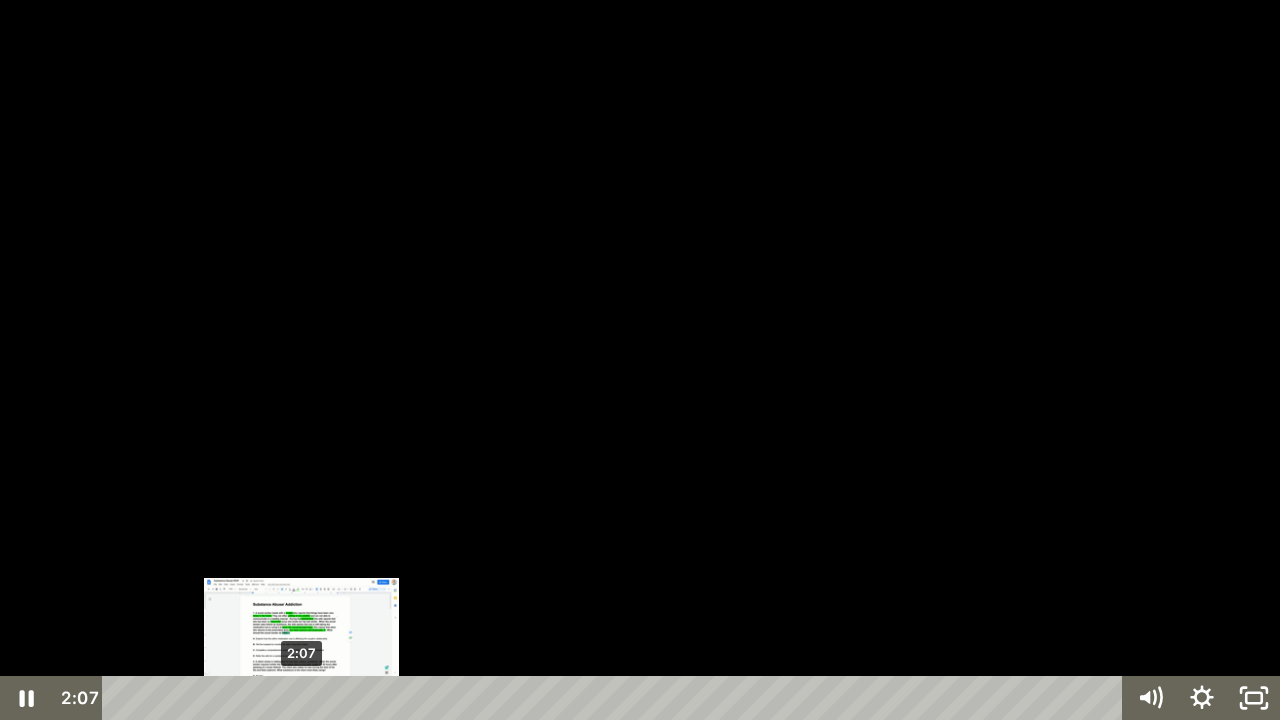click on "2:07" at bounding box center (616, 698) 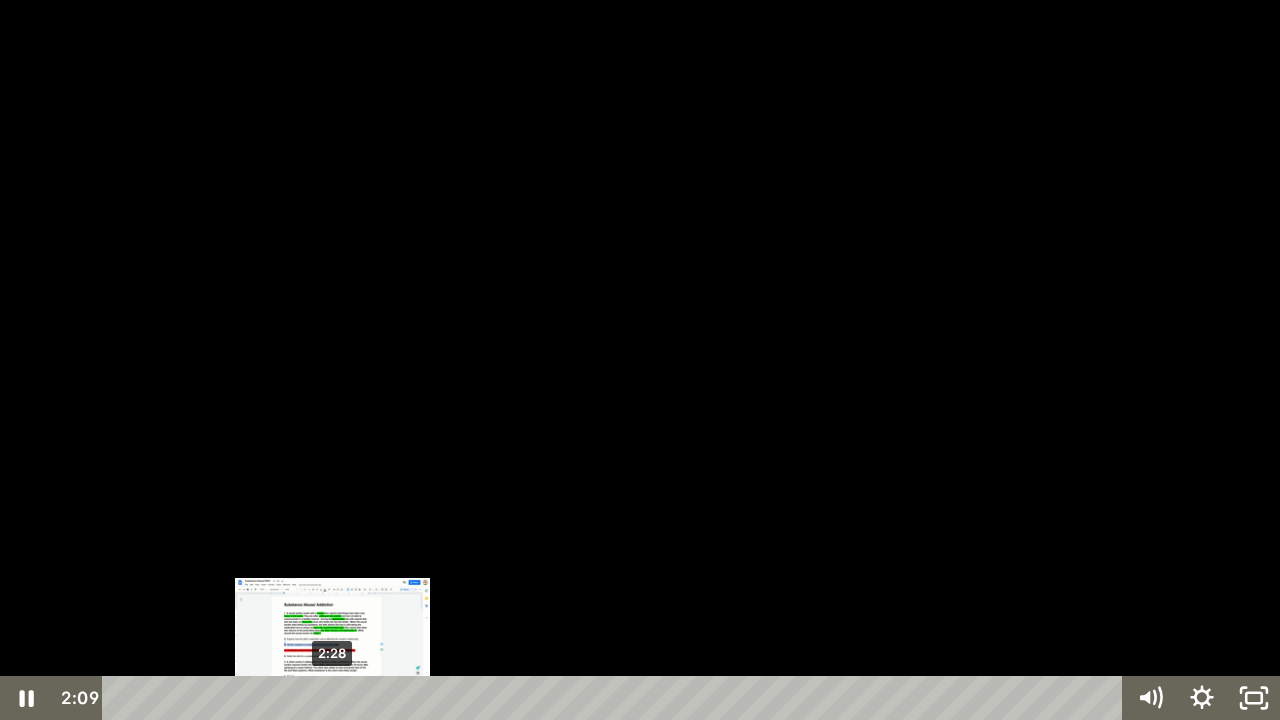 click on "2:28" at bounding box center (616, 698) 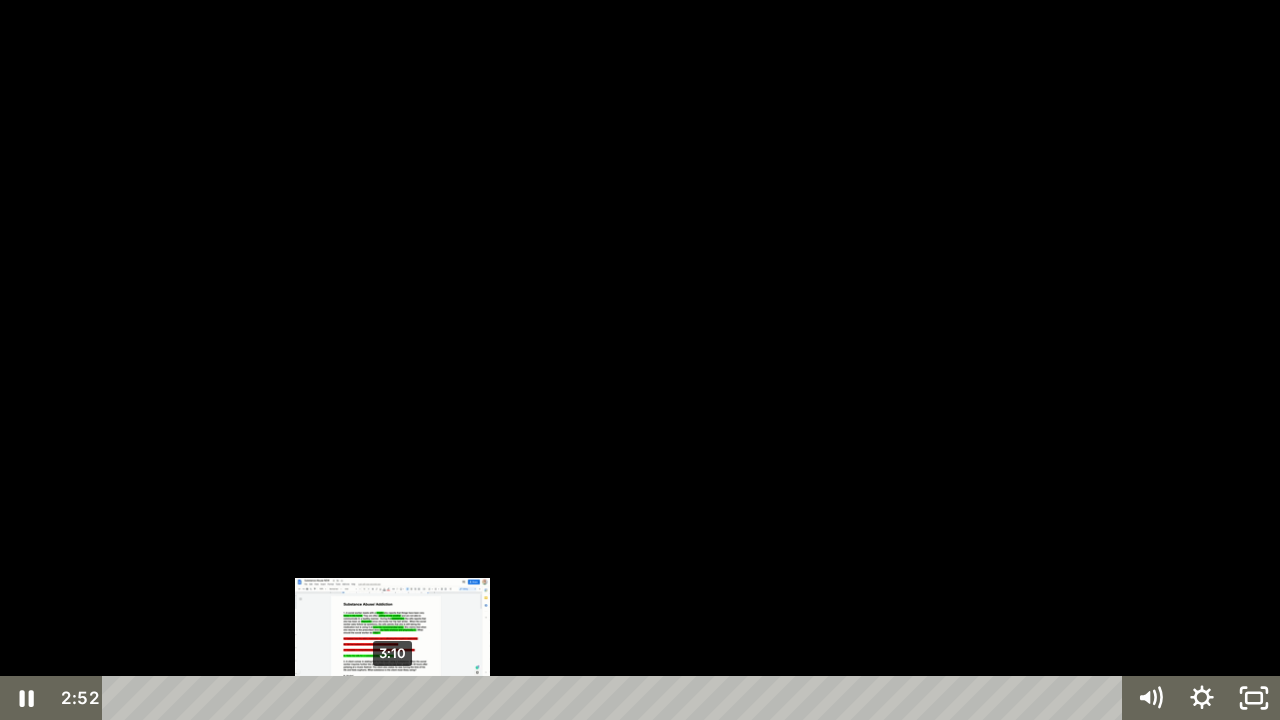 click on "3:10" at bounding box center [616, 698] 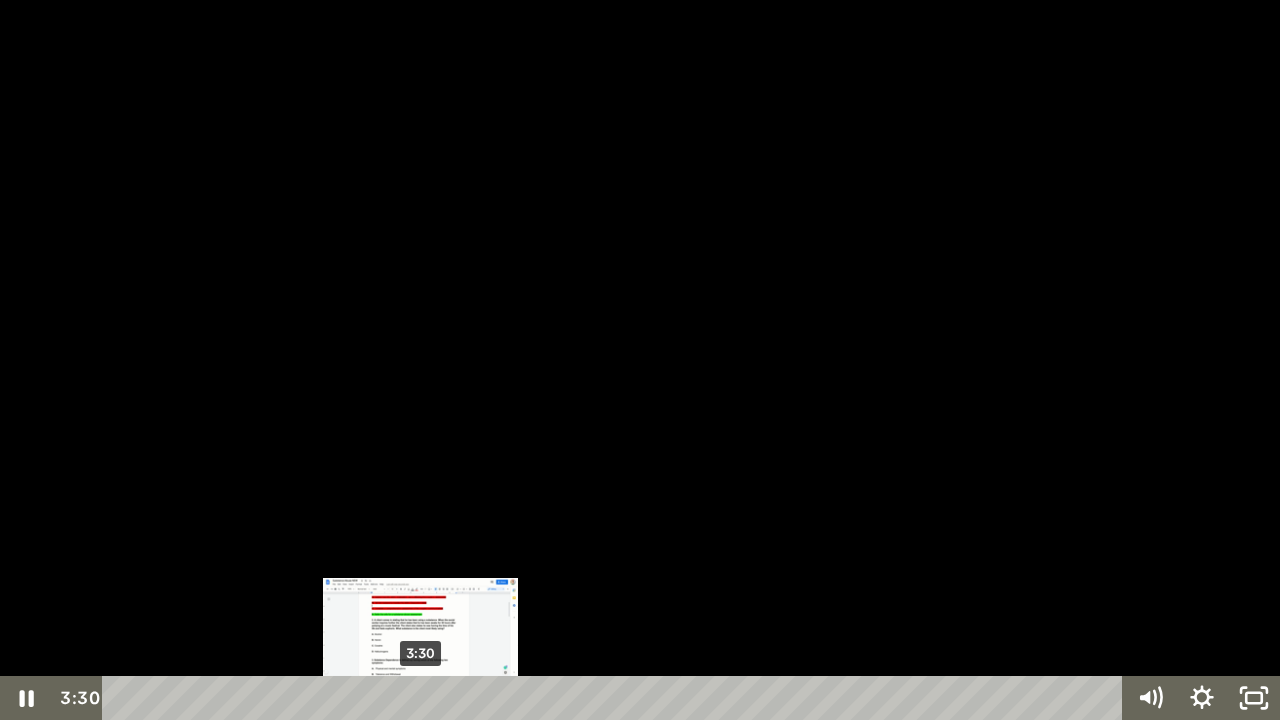 click on "3:30" at bounding box center [616, 698] 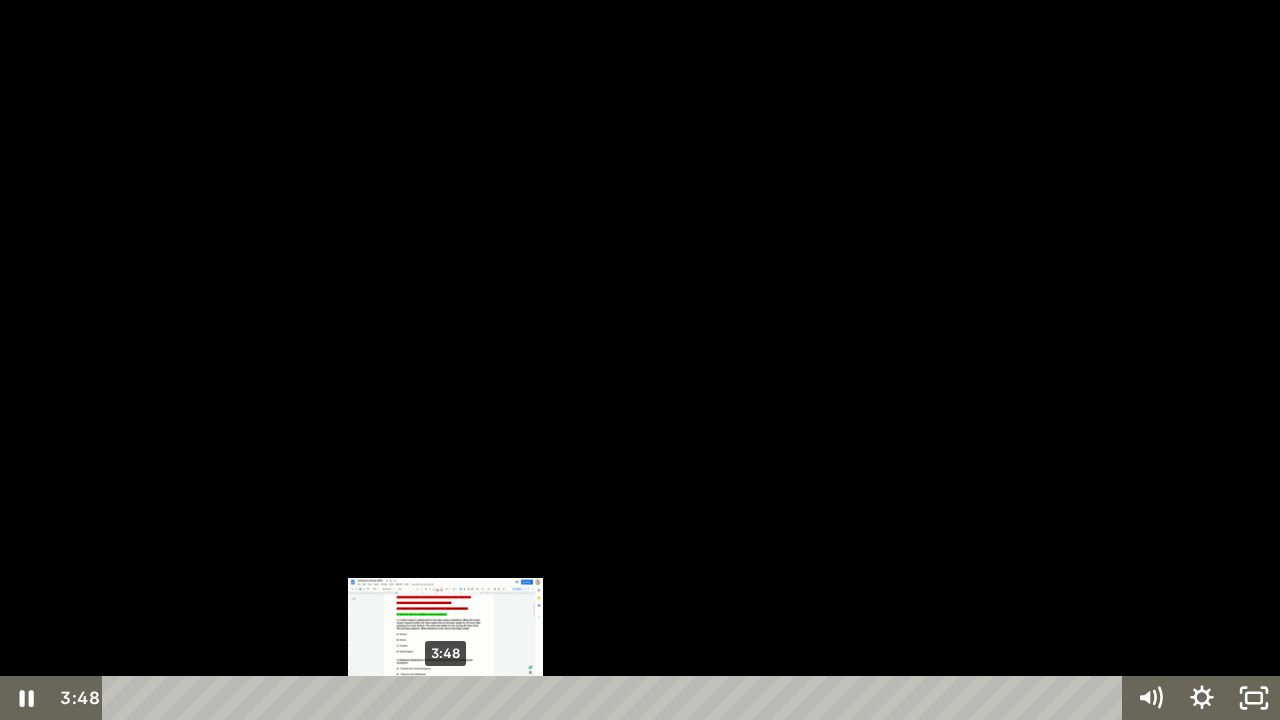 click on "3:48" at bounding box center [616, 698] 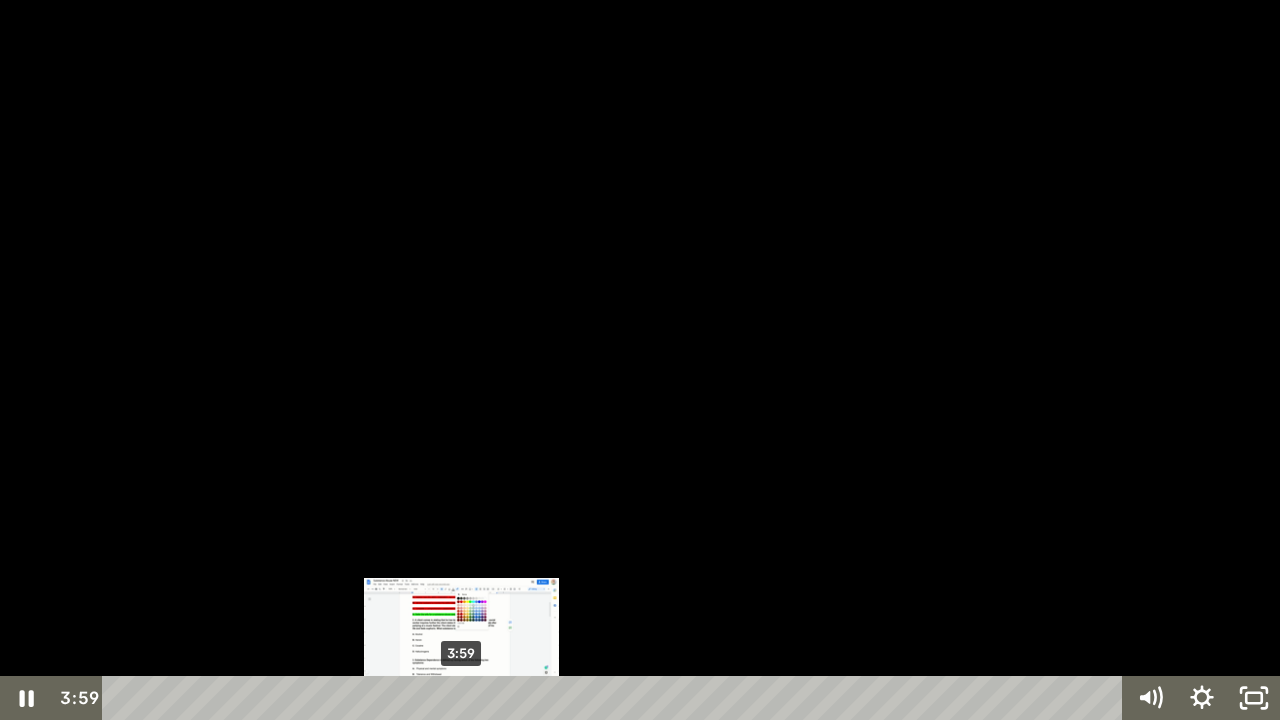 click on "3:59" at bounding box center (616, 698) 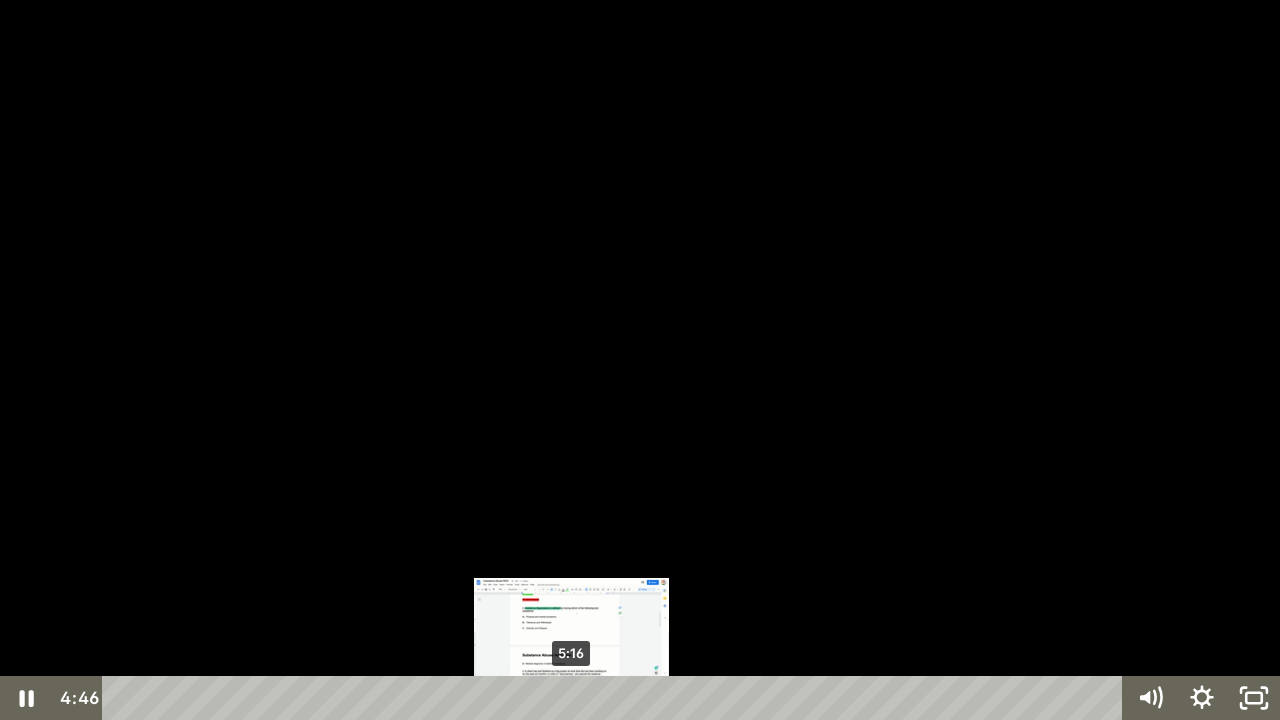 click on "5:16" at bounding box center (616, 698) 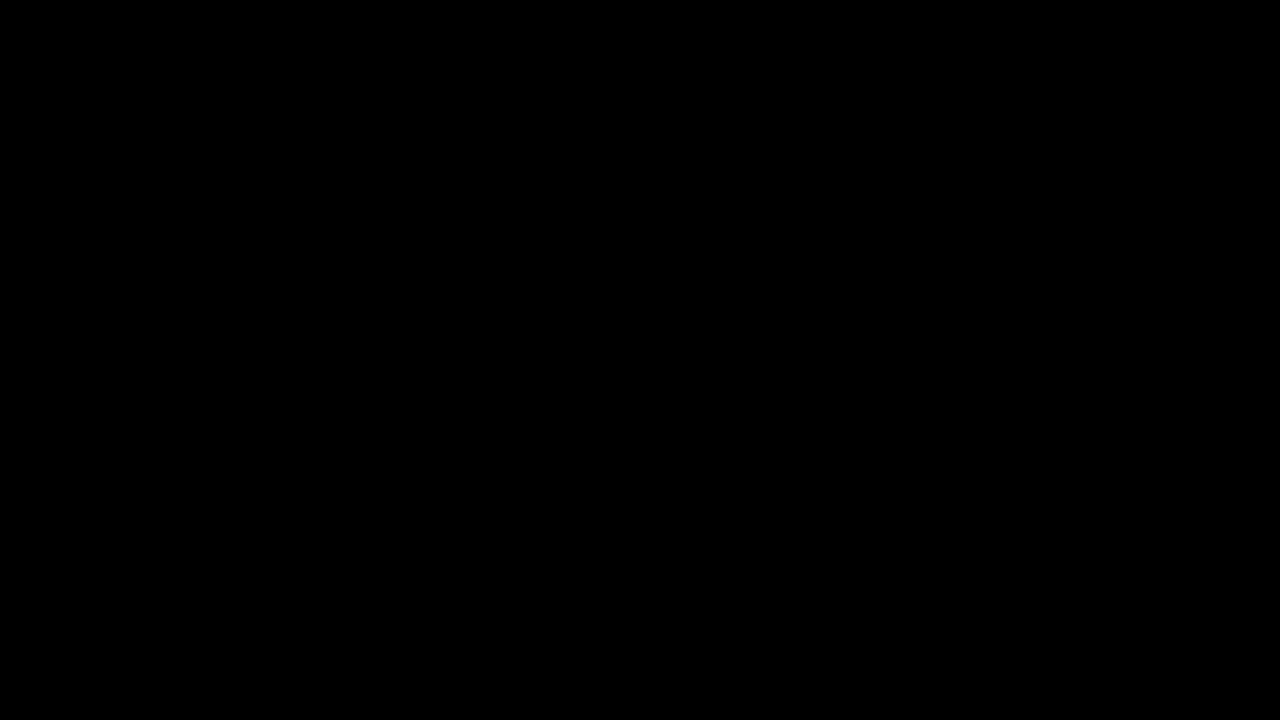 click at bounding box center (640, 360) 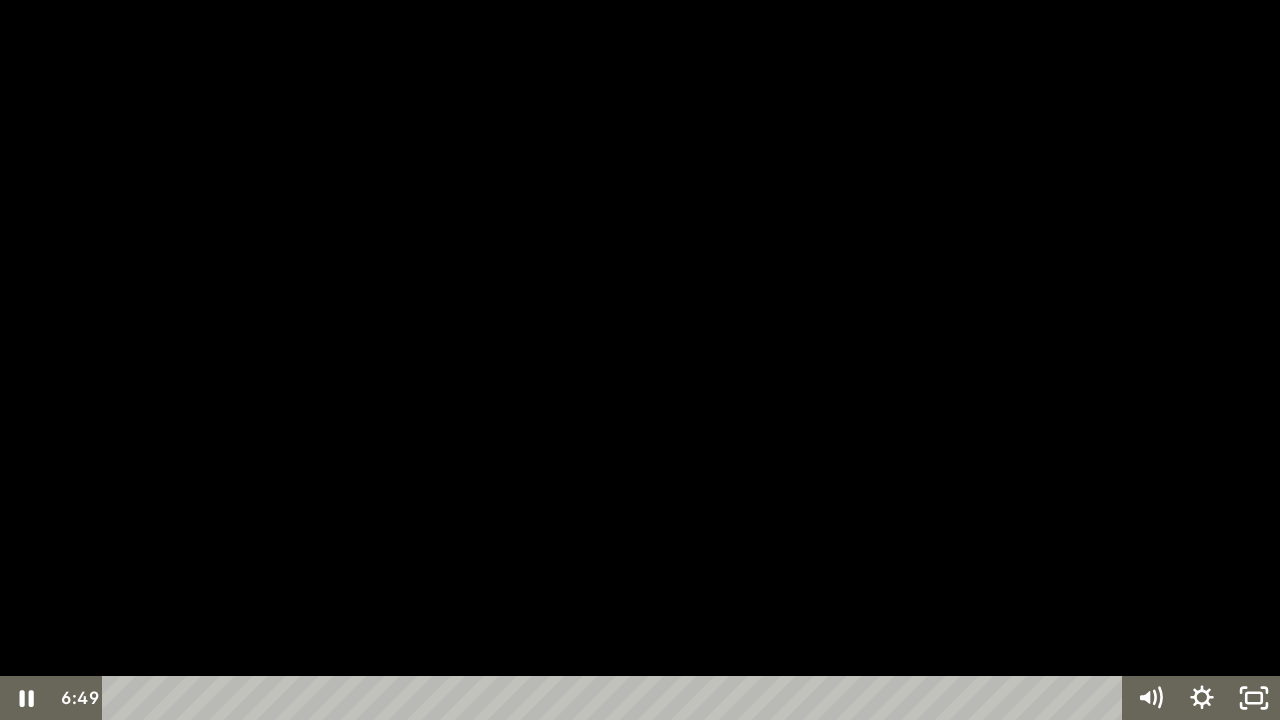 click at bounding box center (640, 360) 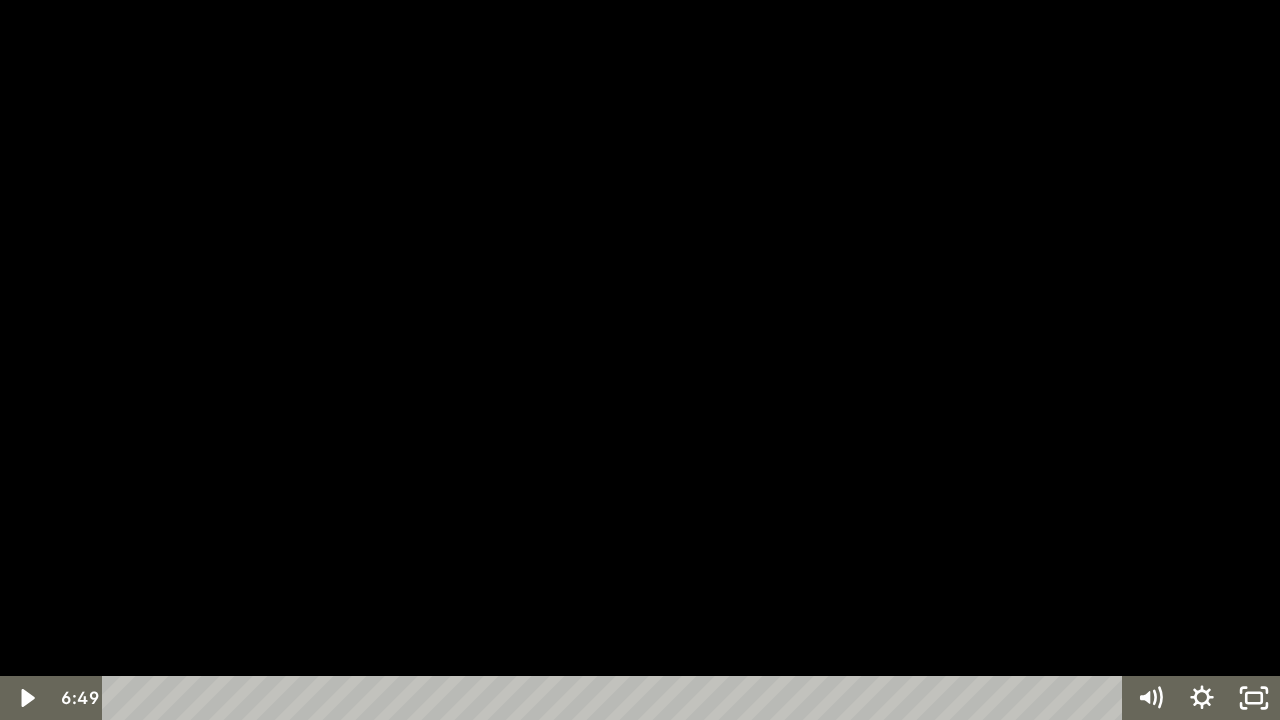 click at bounding box center (640, 360) 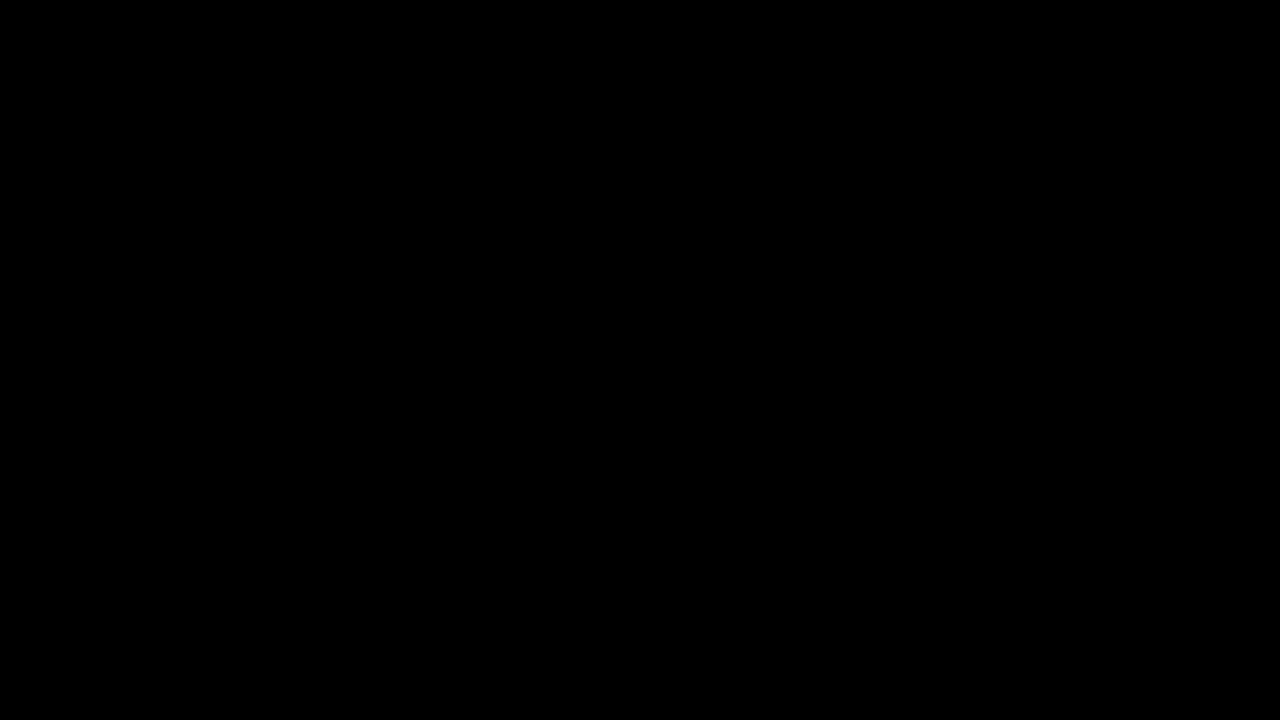 click at bounding box center [640, 360] 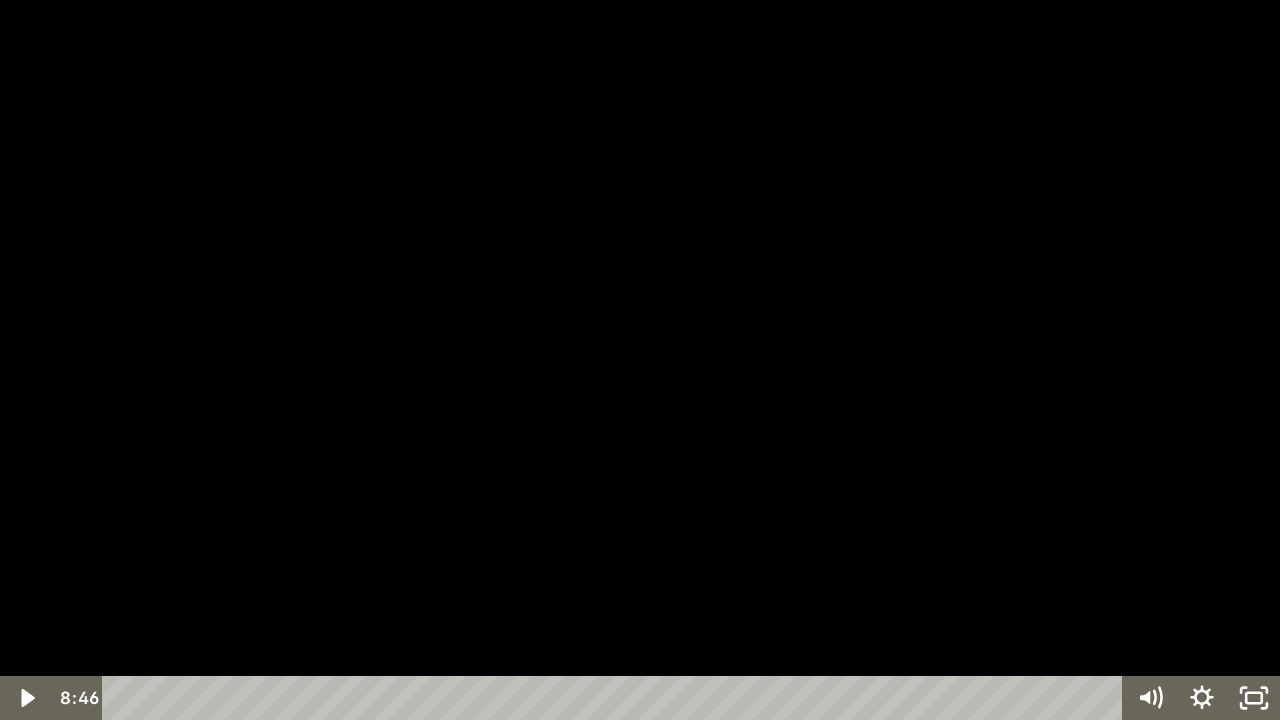 click at bounding box center (640, 360) 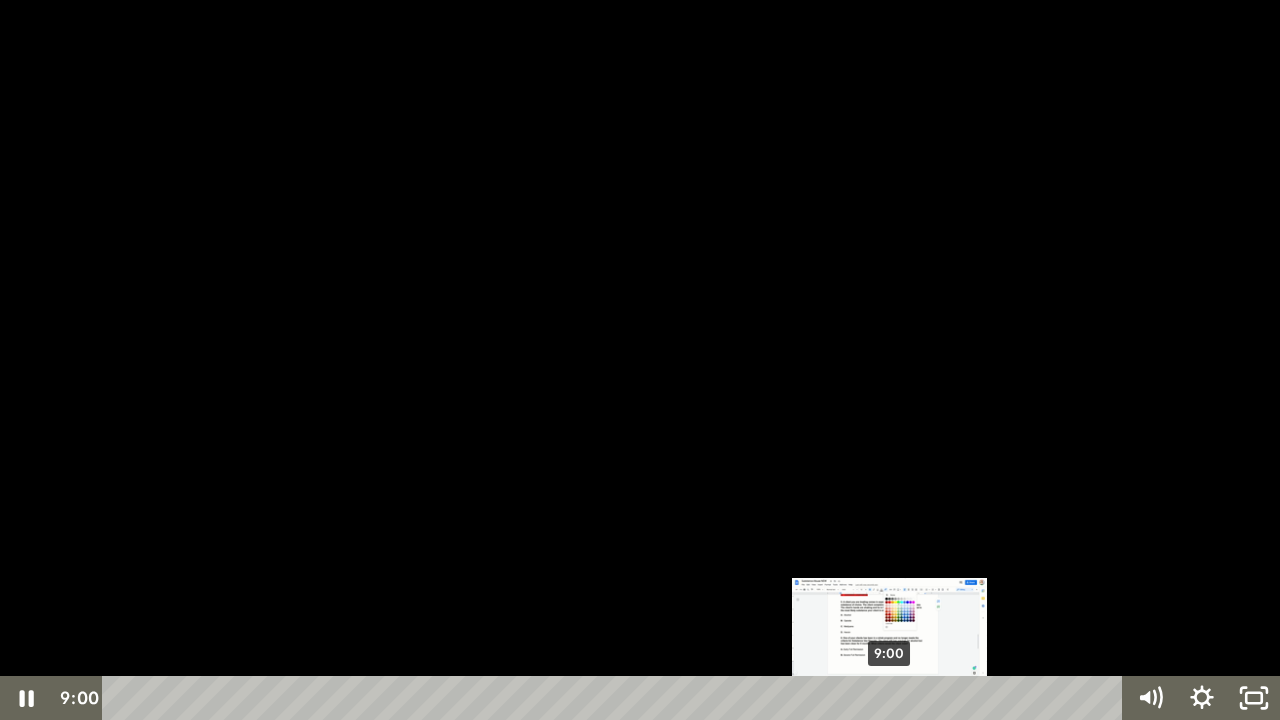 click on "9:00" at bounding box center [616, 698] 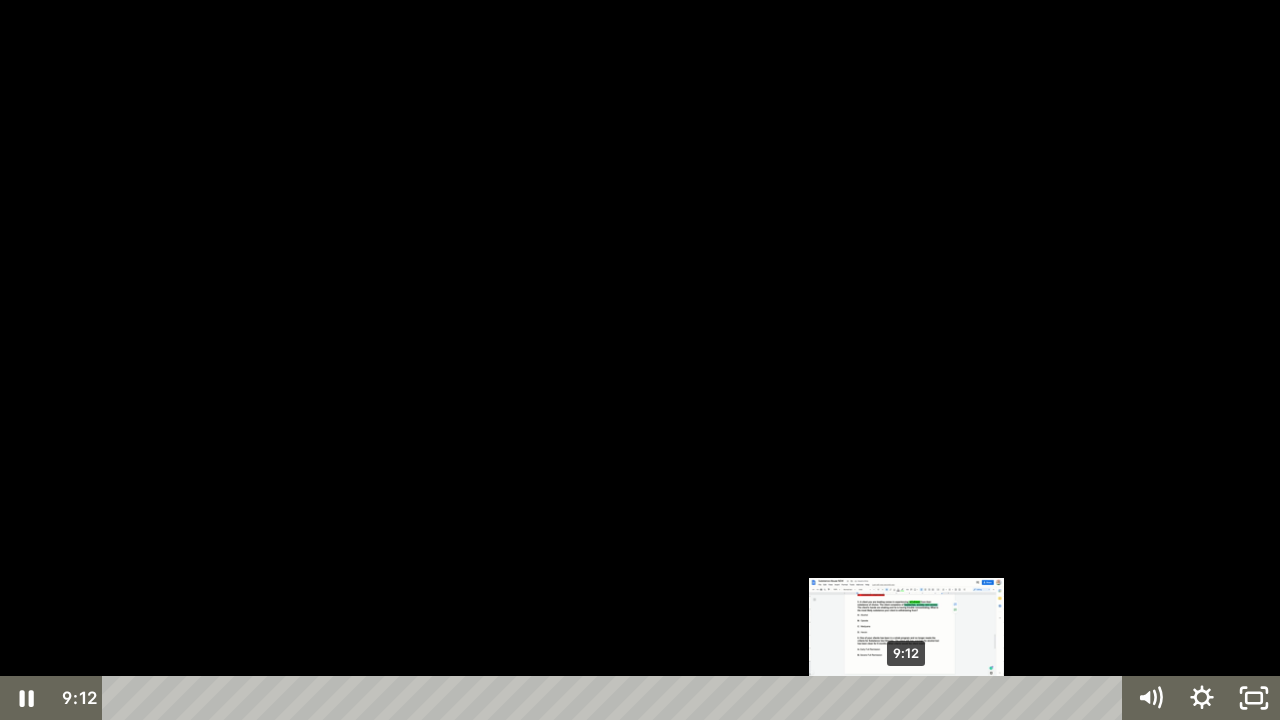 click on "9:12" at bounding box center [616, 698] 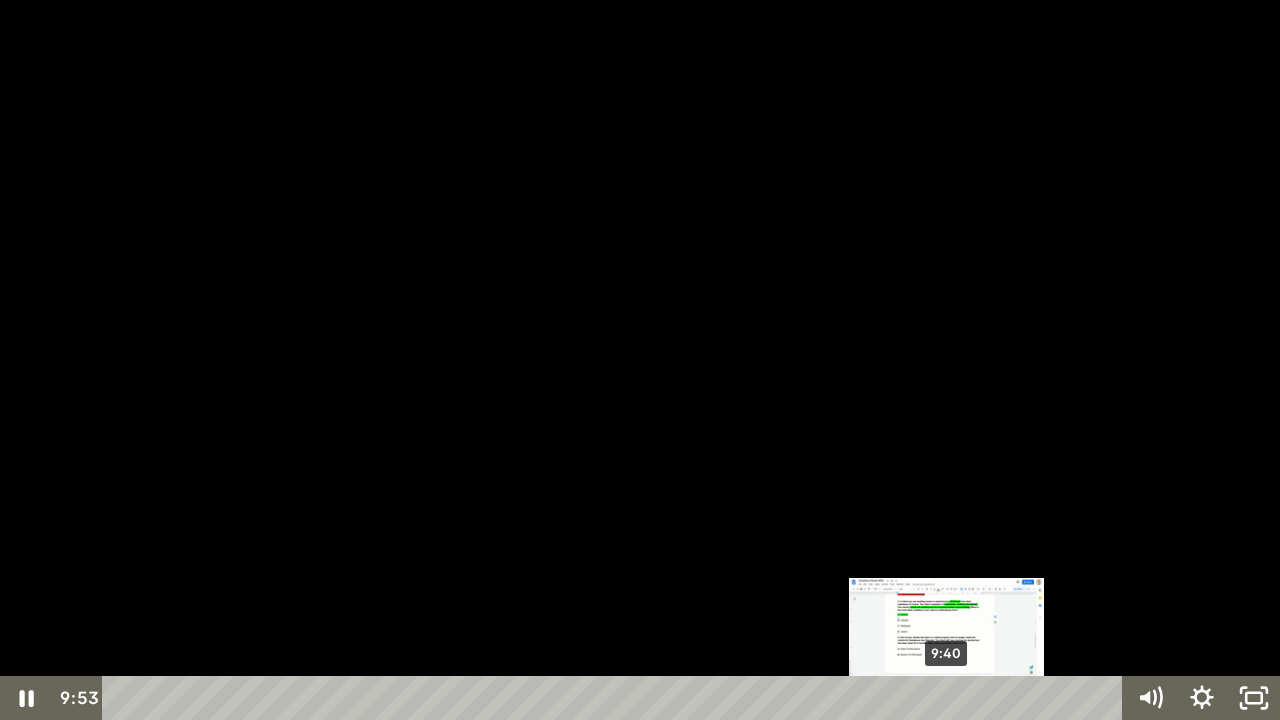 click on "9:40" at bounding box center (616, 698) 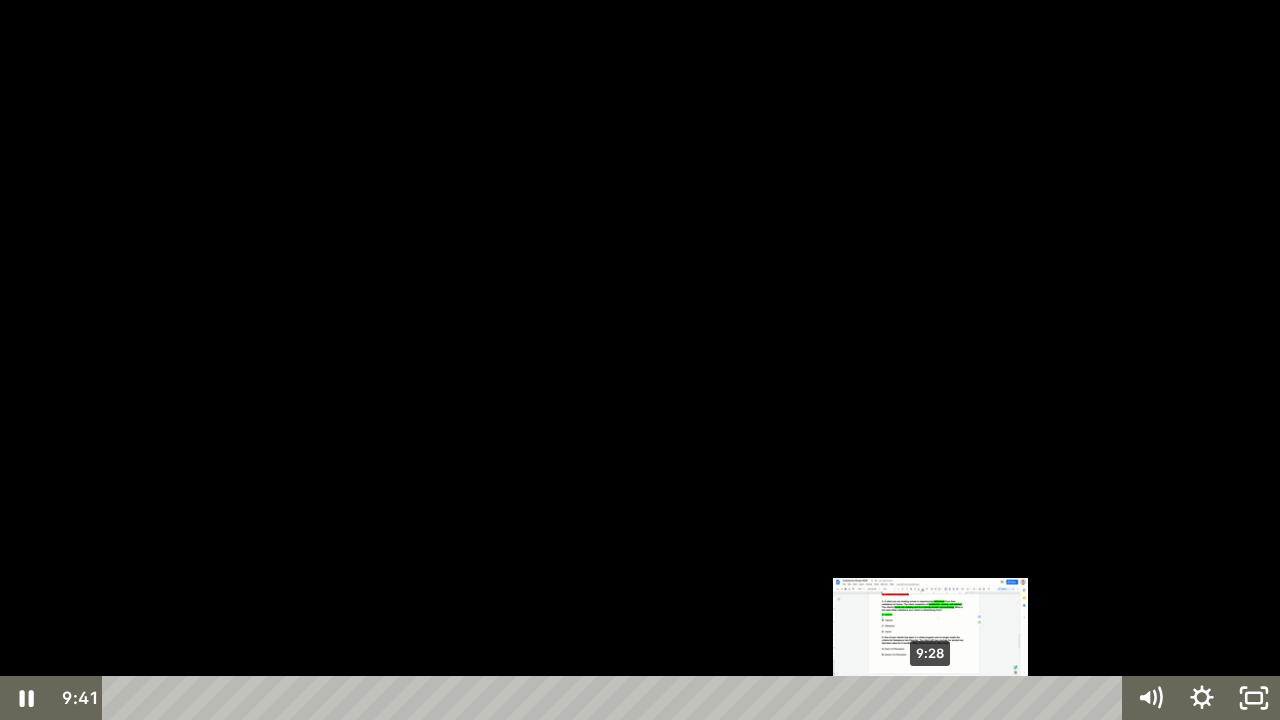 click on "9:28" at bounding box center [616, 698] 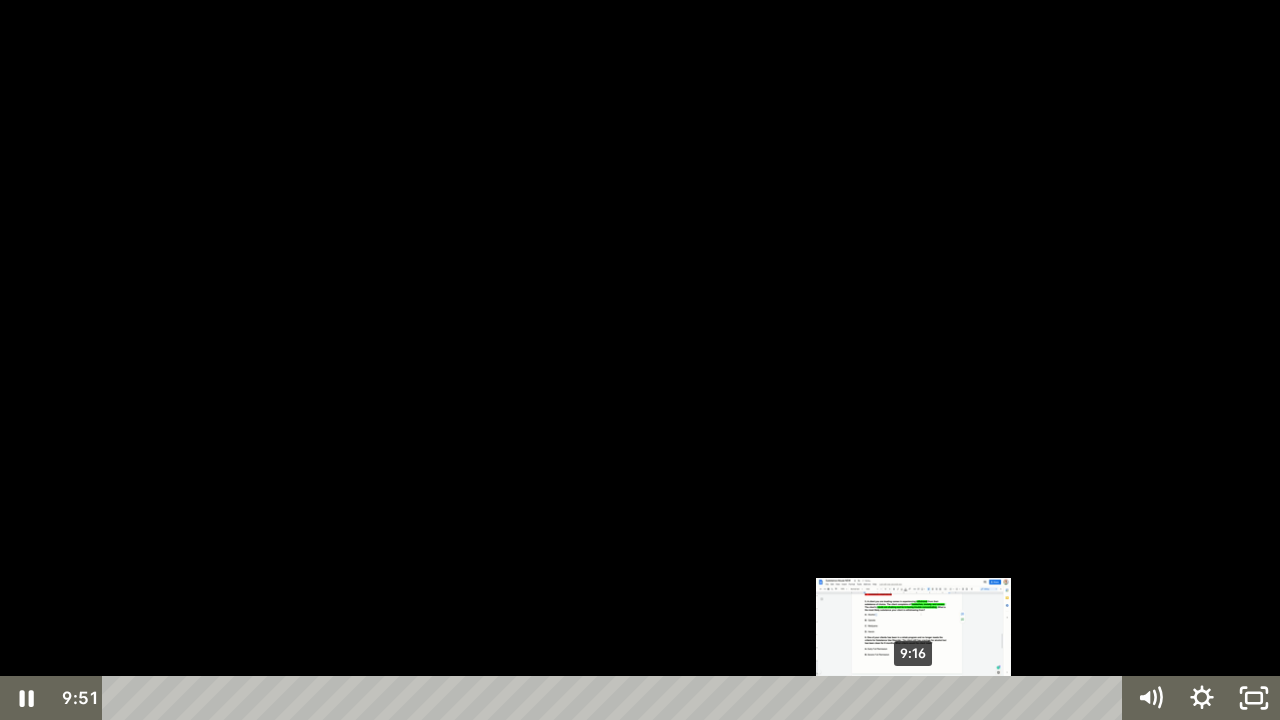 click on "9:16" at bounding box center (616, 698) 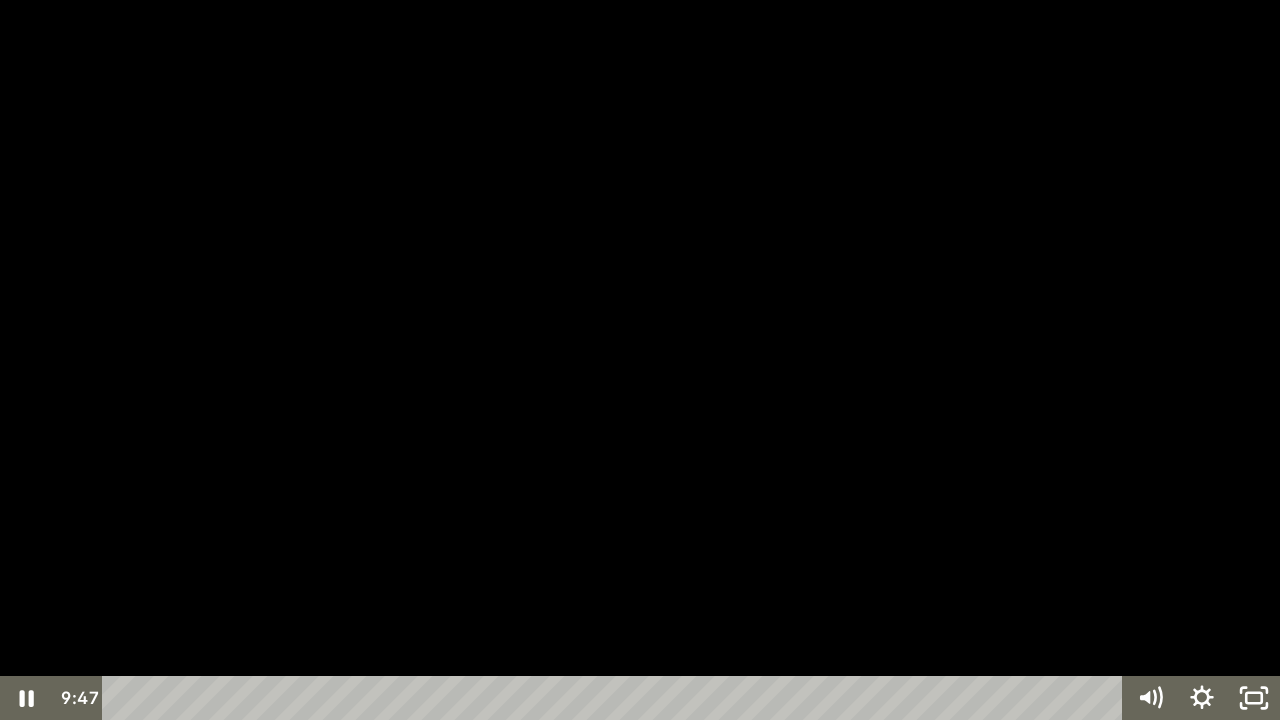 click at bounding box center (640, 360) 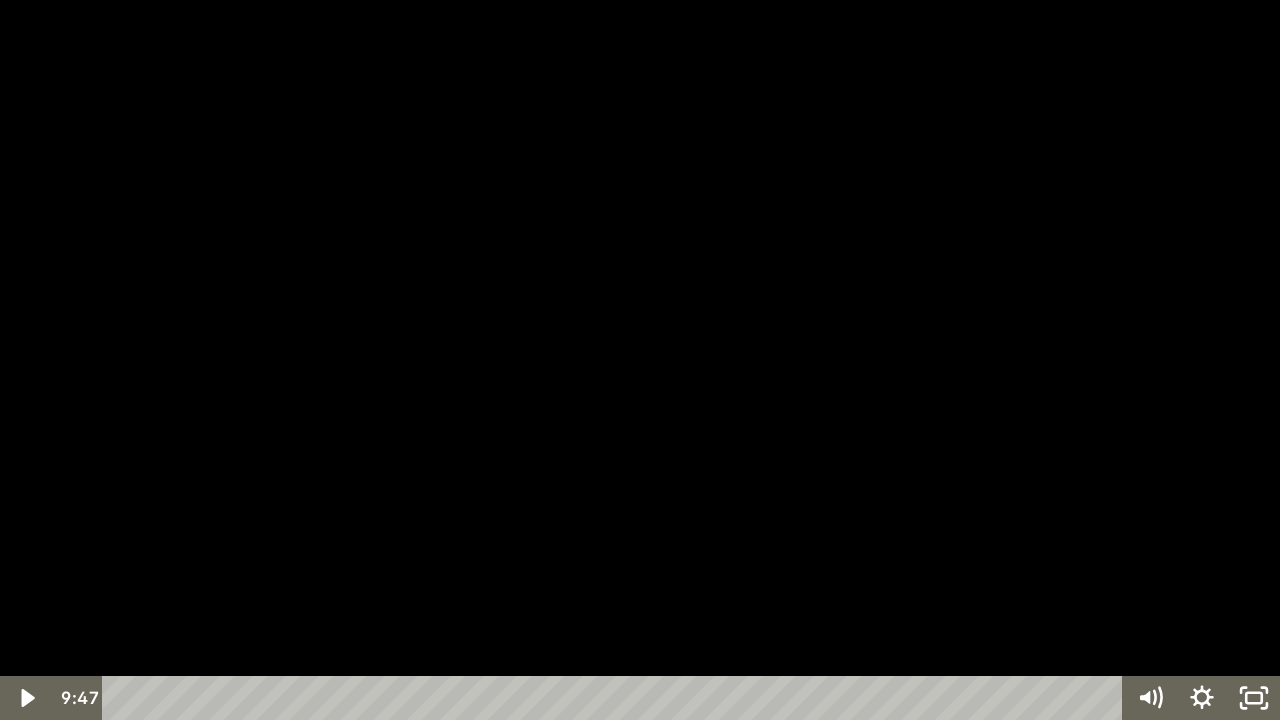 click at bounding box center (640, 360) 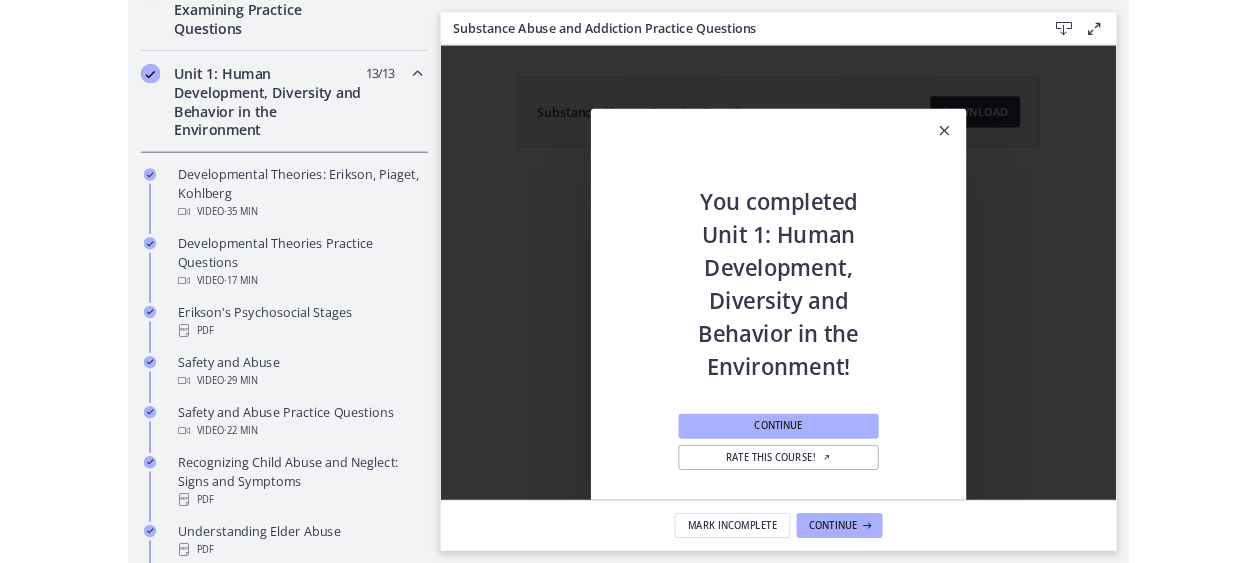 scroll, scrollTop: 0, scrollLeft: 0, axis: both 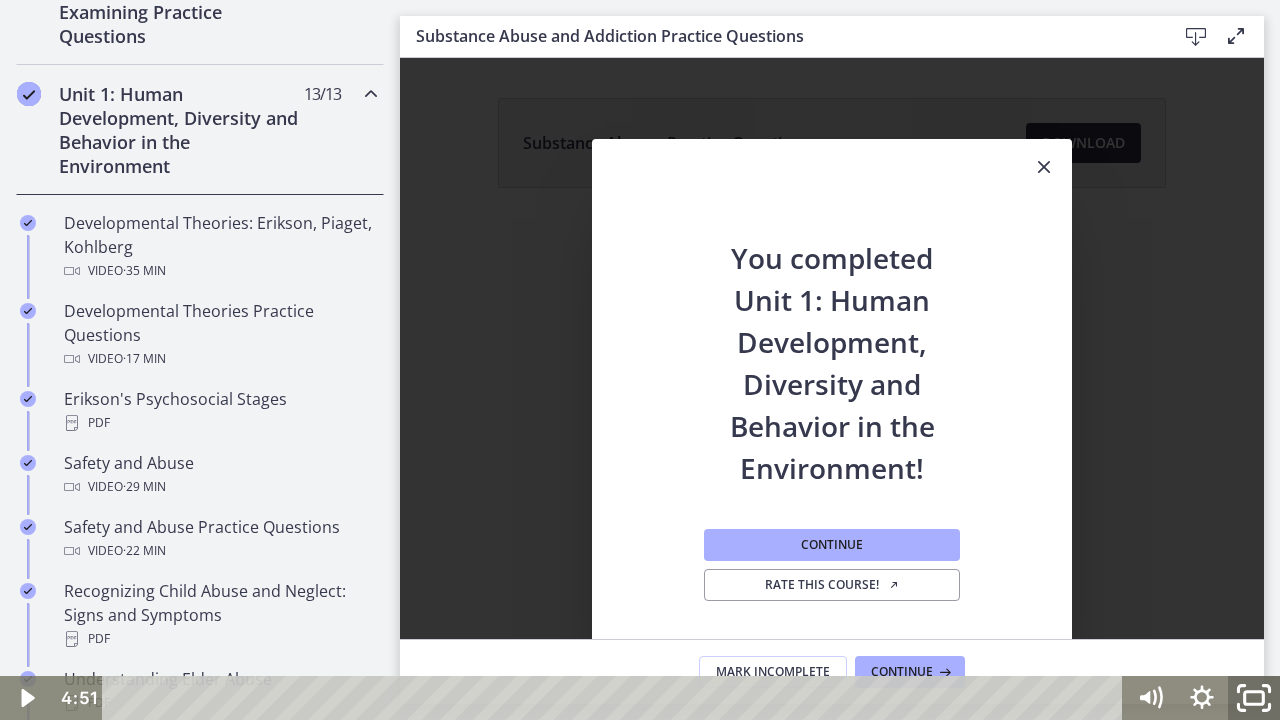 click 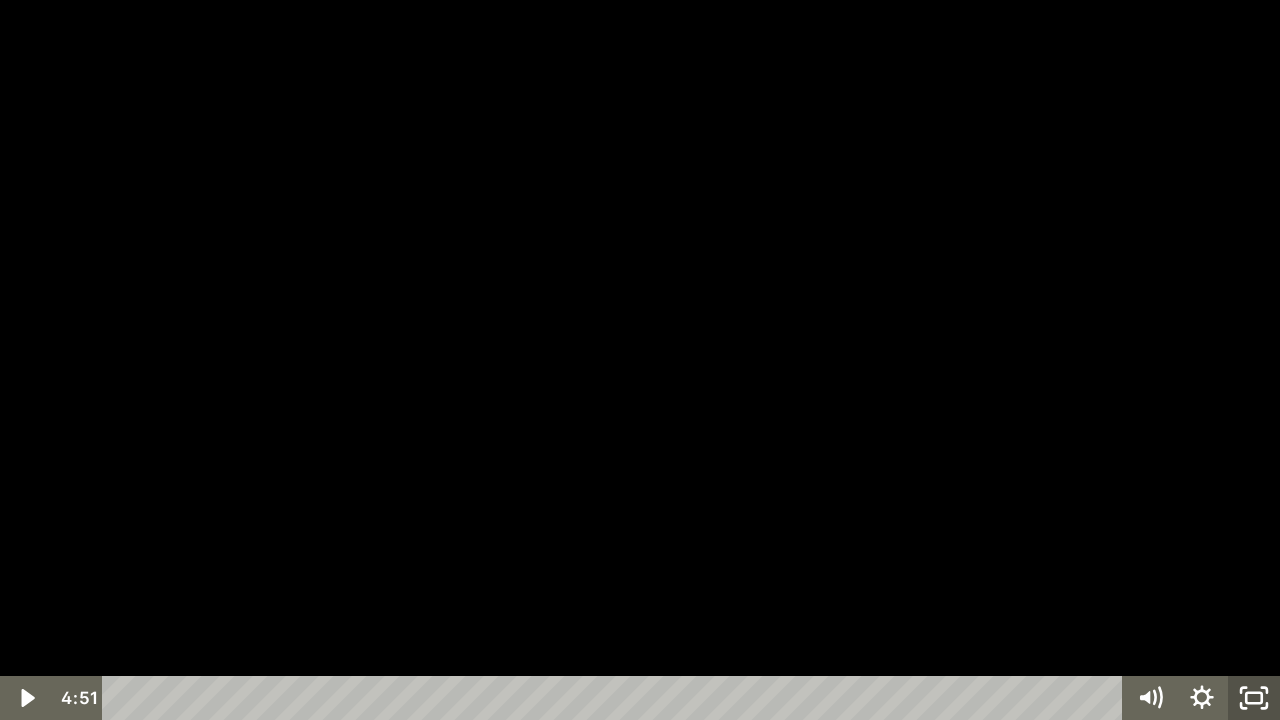 click 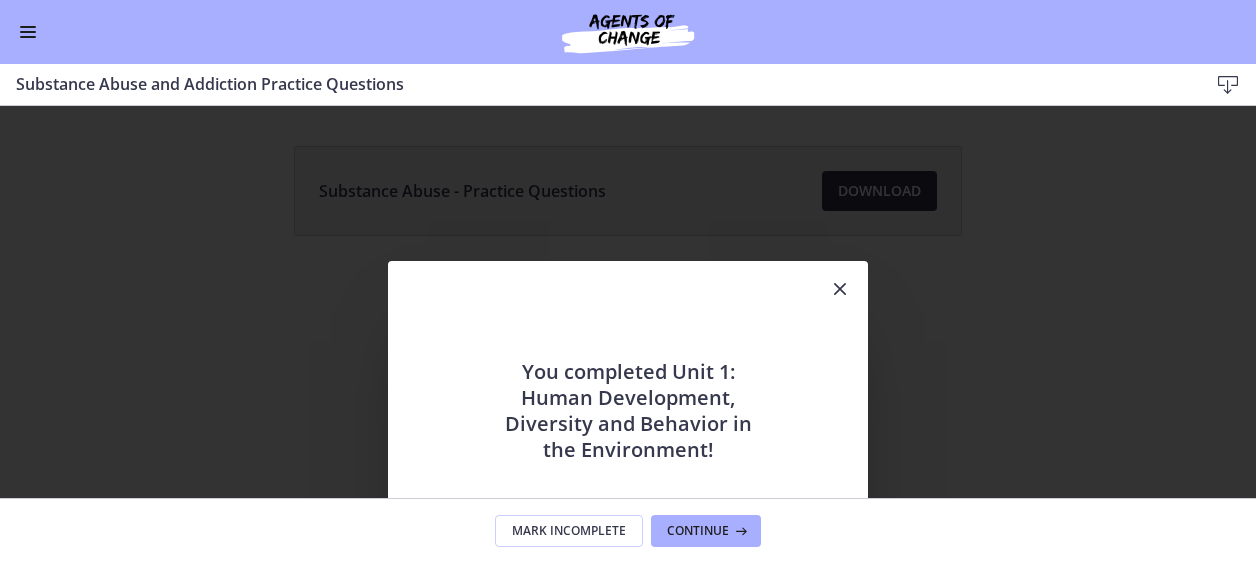 scroll, scrollTop: 500, scrollLeft: 0, axis: vertical 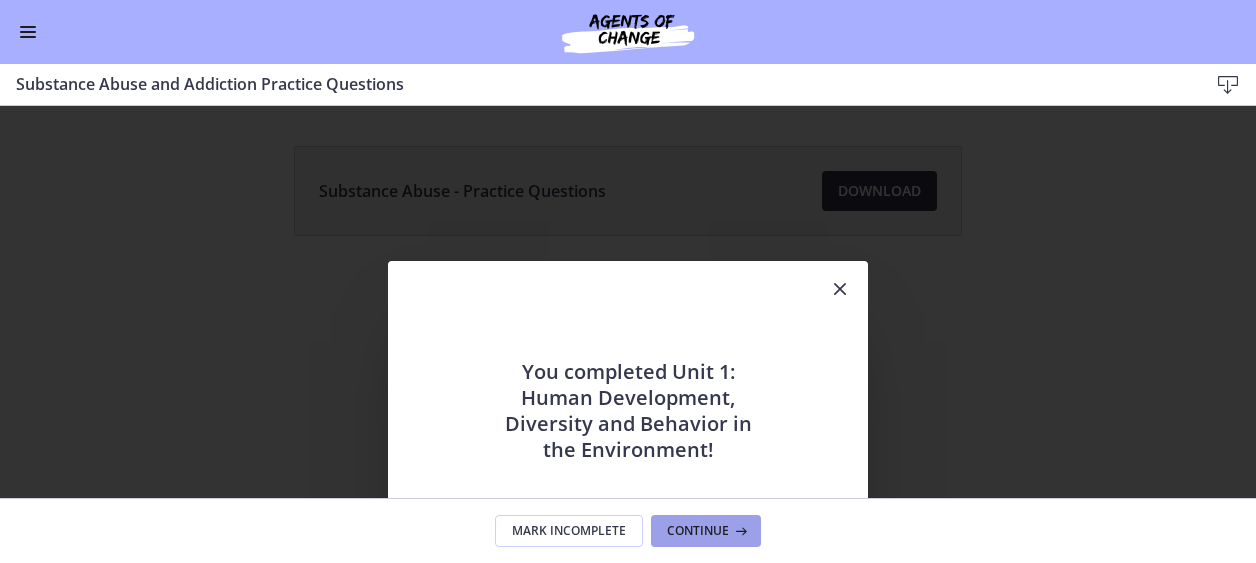 click on "Continue" at bounding box center (698, 531) 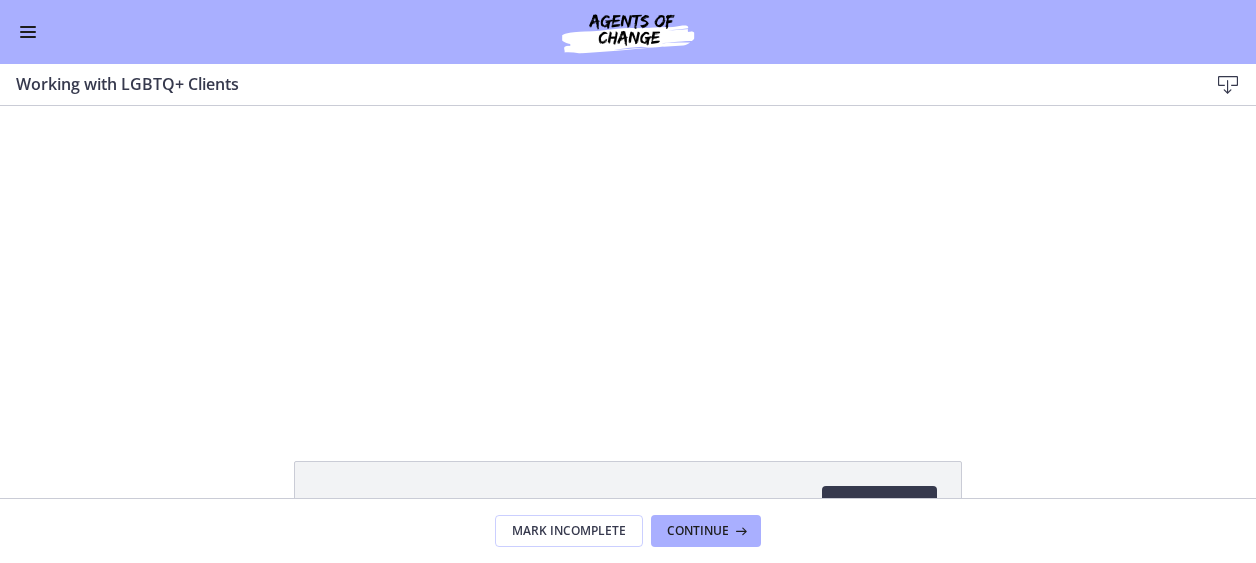 scroll, scrollTop: 0, scrollLeft: 0, axis: both 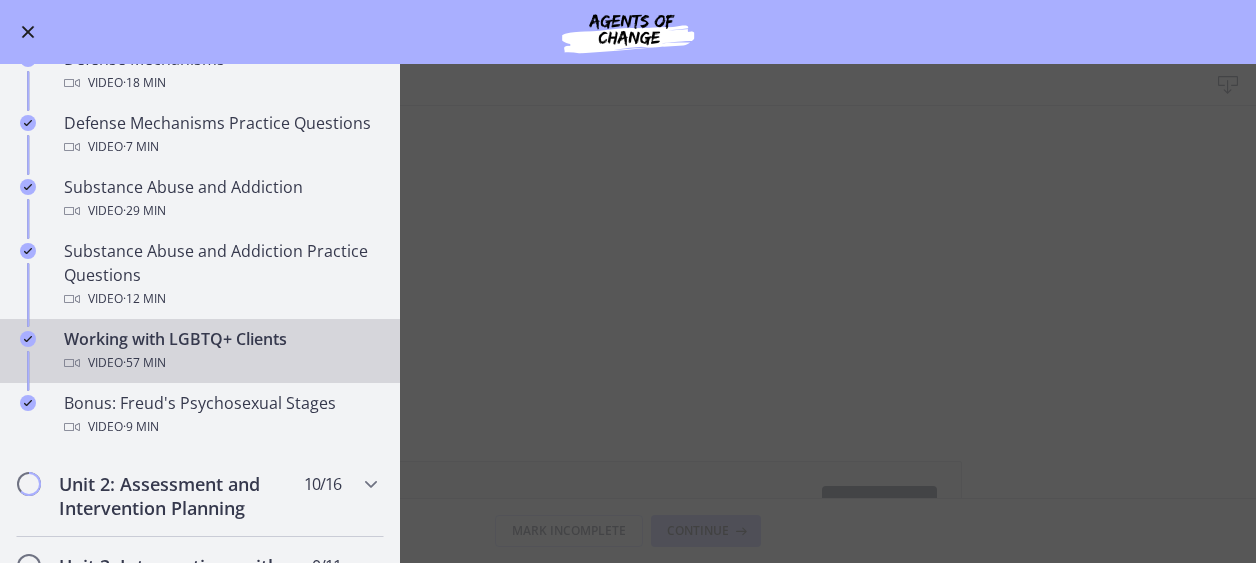 click on "Working with LGBTQ+ Clients
Download
Enable fullscreen
Working with LGBTQ+ Clients - Questions
Download
Opens in a new window
Mark Incomplete
Continue" at bounding box center [628, 313] 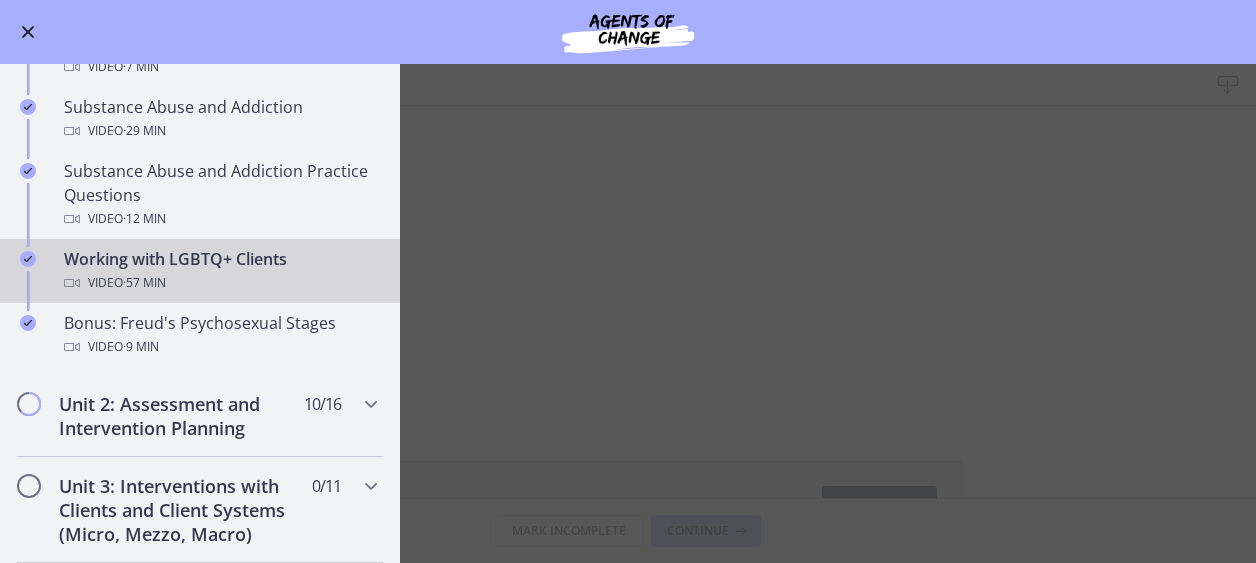 scroll, scrollTop: 1220, scrollLeft: 0, axis: vertical 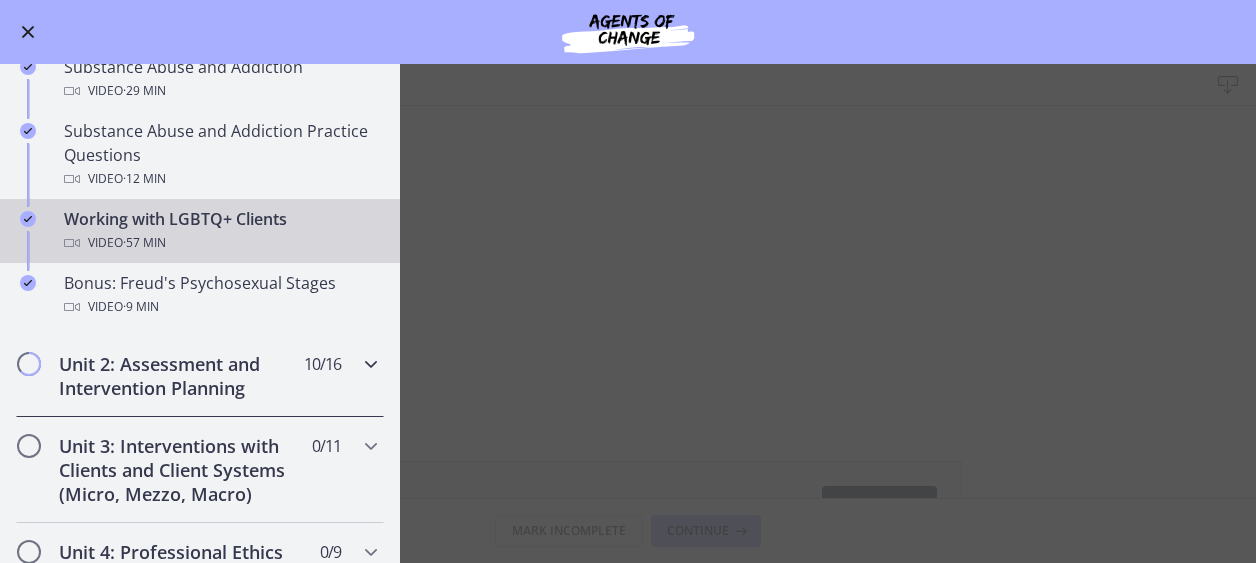 click at bounding box center [371, 364] 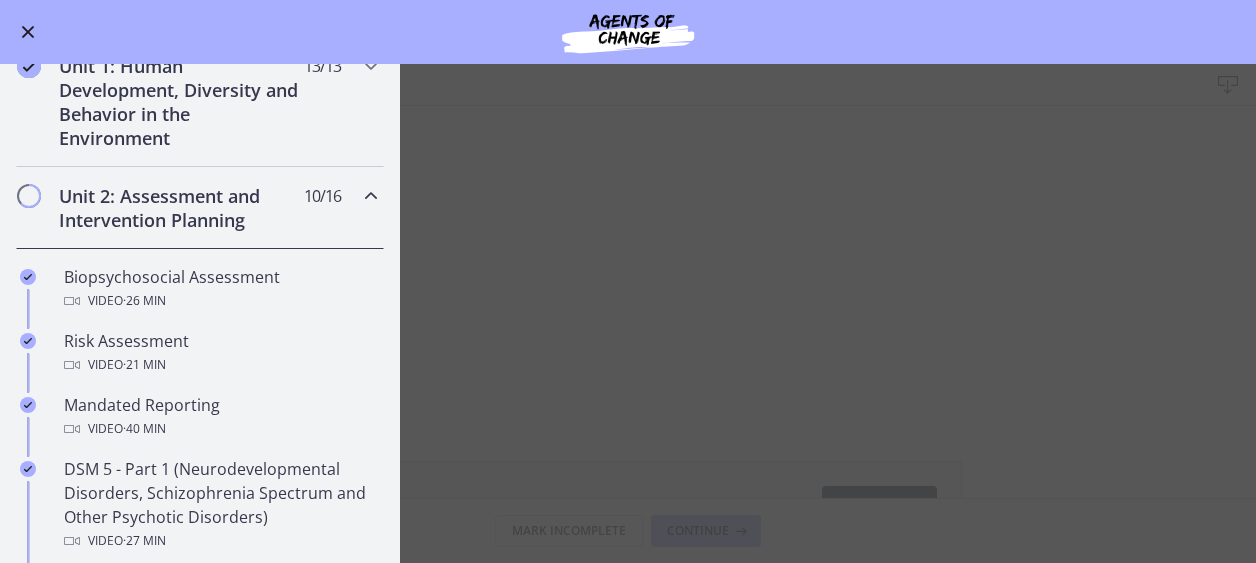 scroll, scrollTop: 320, scrollLeft: 0, axis: vertical 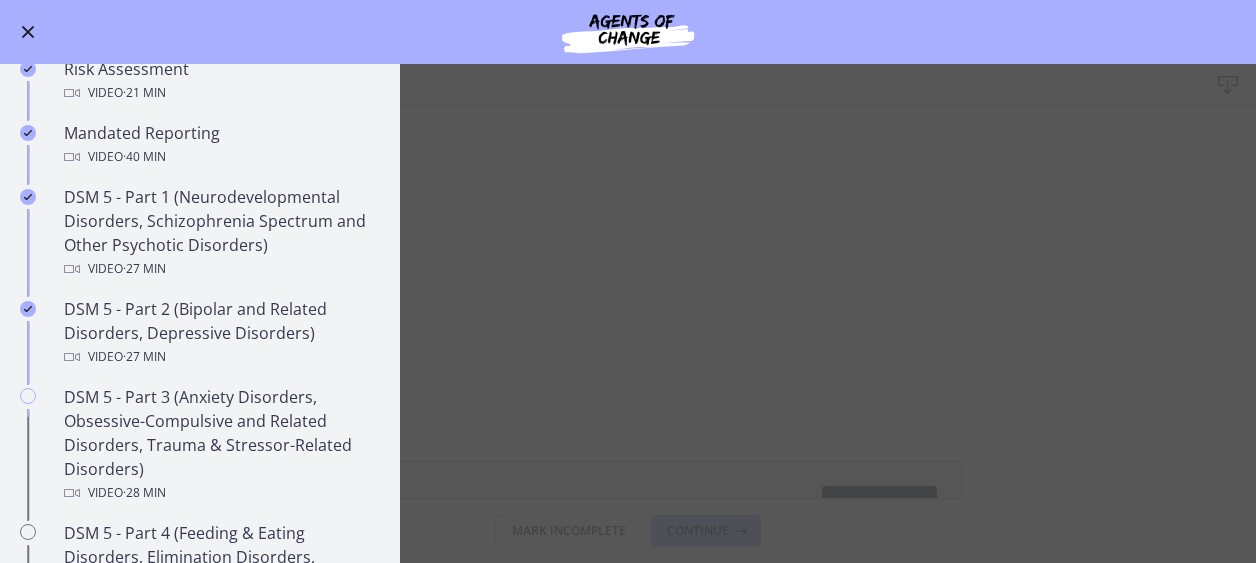click at bounding box center (28, 32) 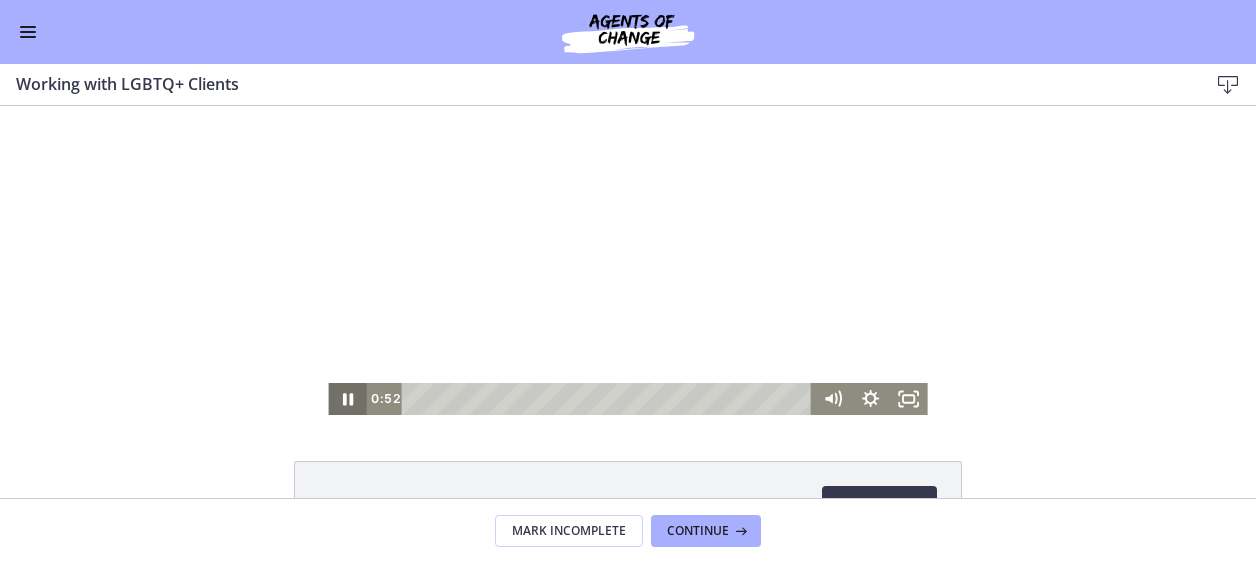 click 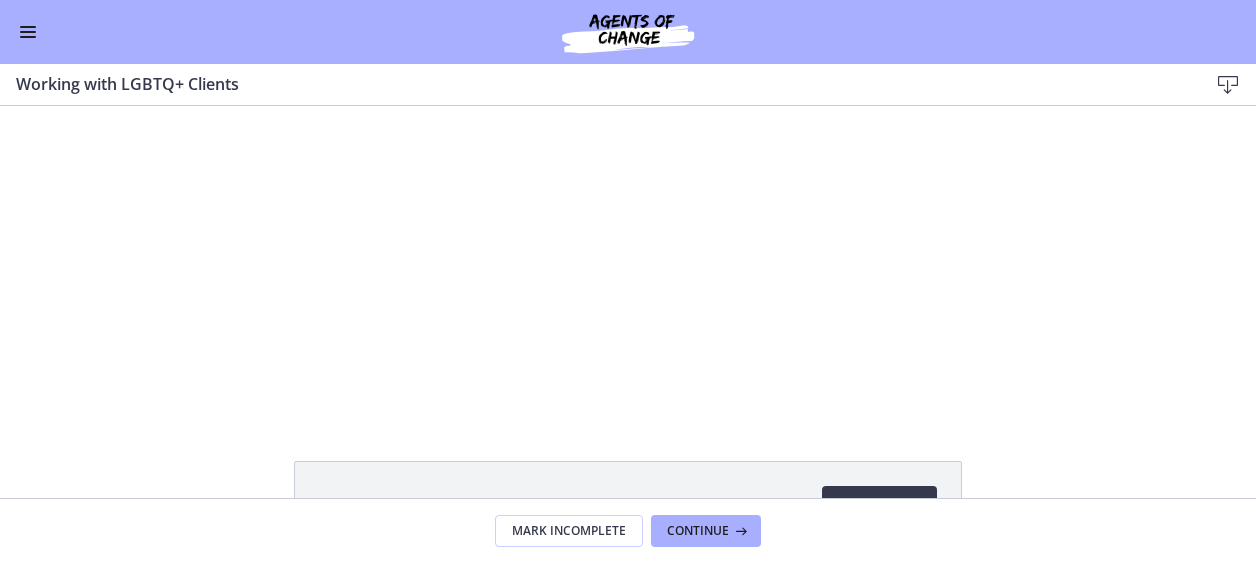 scroll, scrollTop: 0, scrollLeft: 0, axis: both 